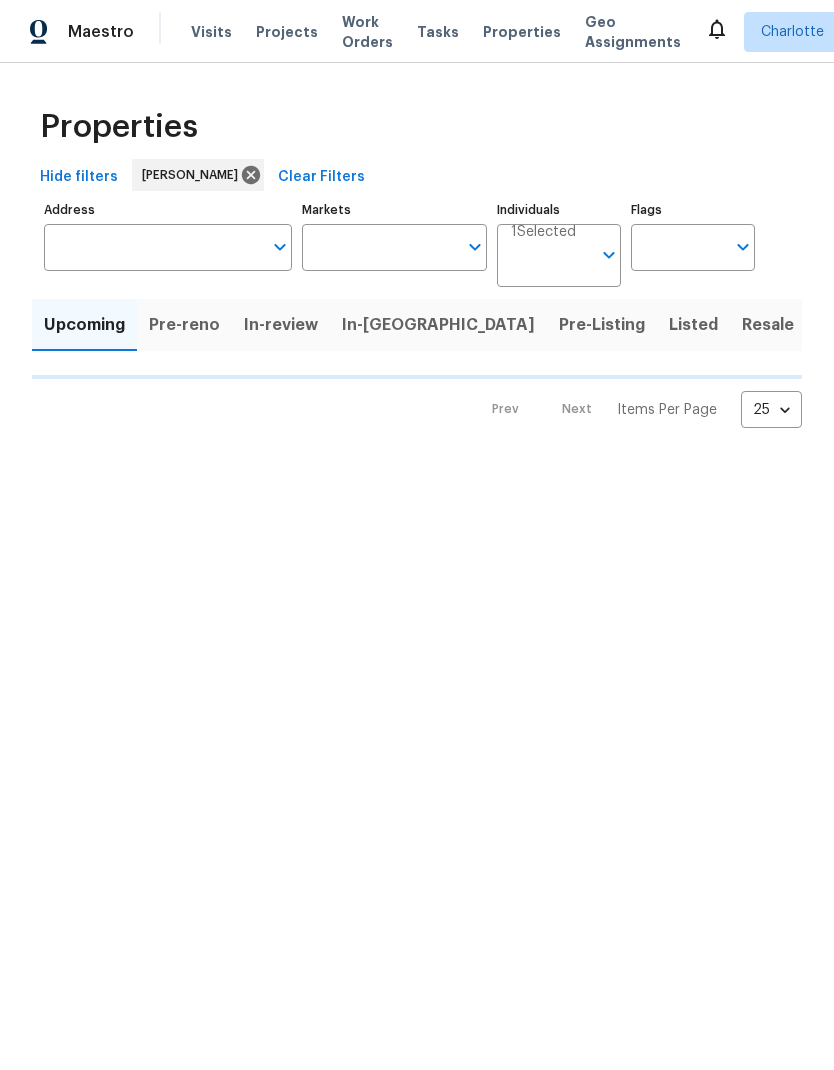 scroll, scrollTop: 0, scrollLeft: 0, axis: both 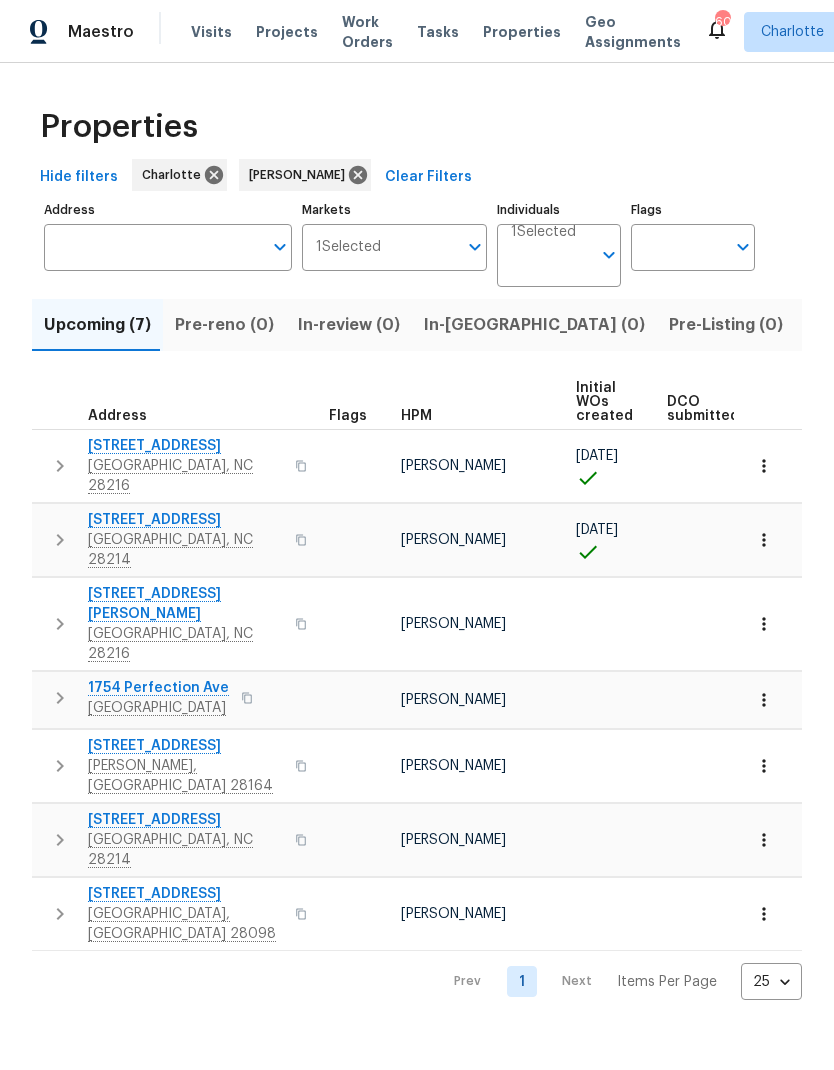 click 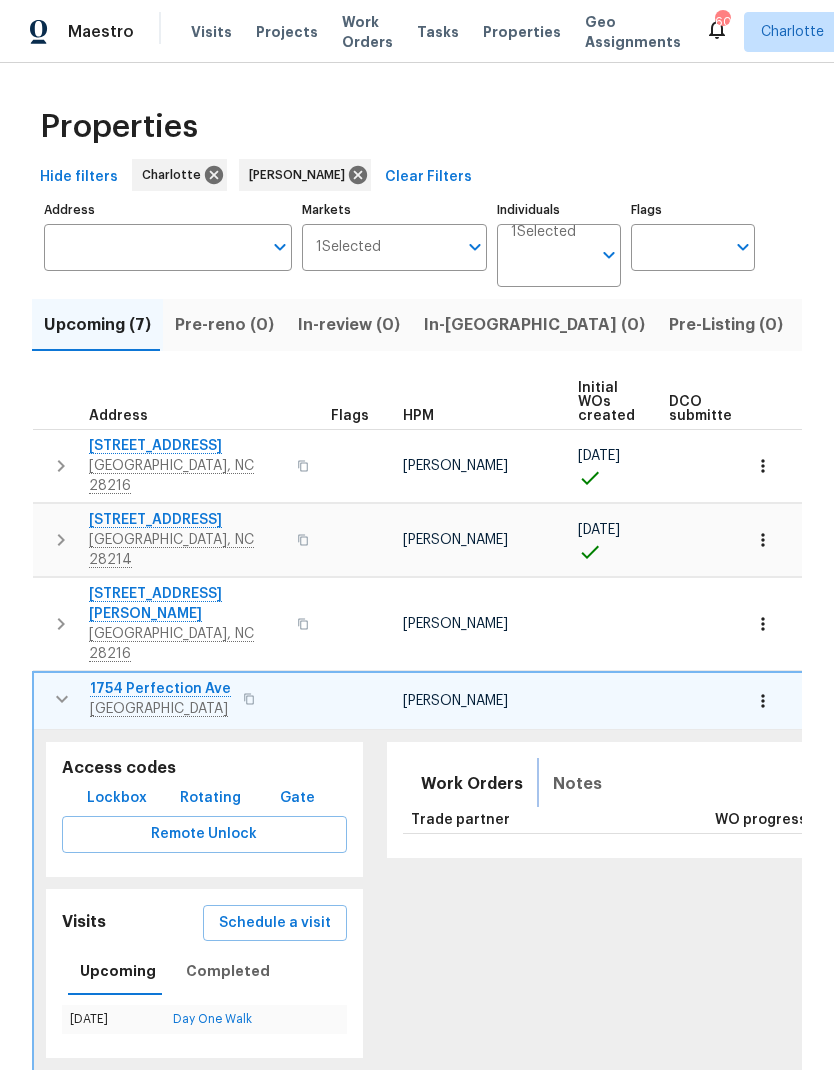 click on "Notes" at bounding box center (577, 784) 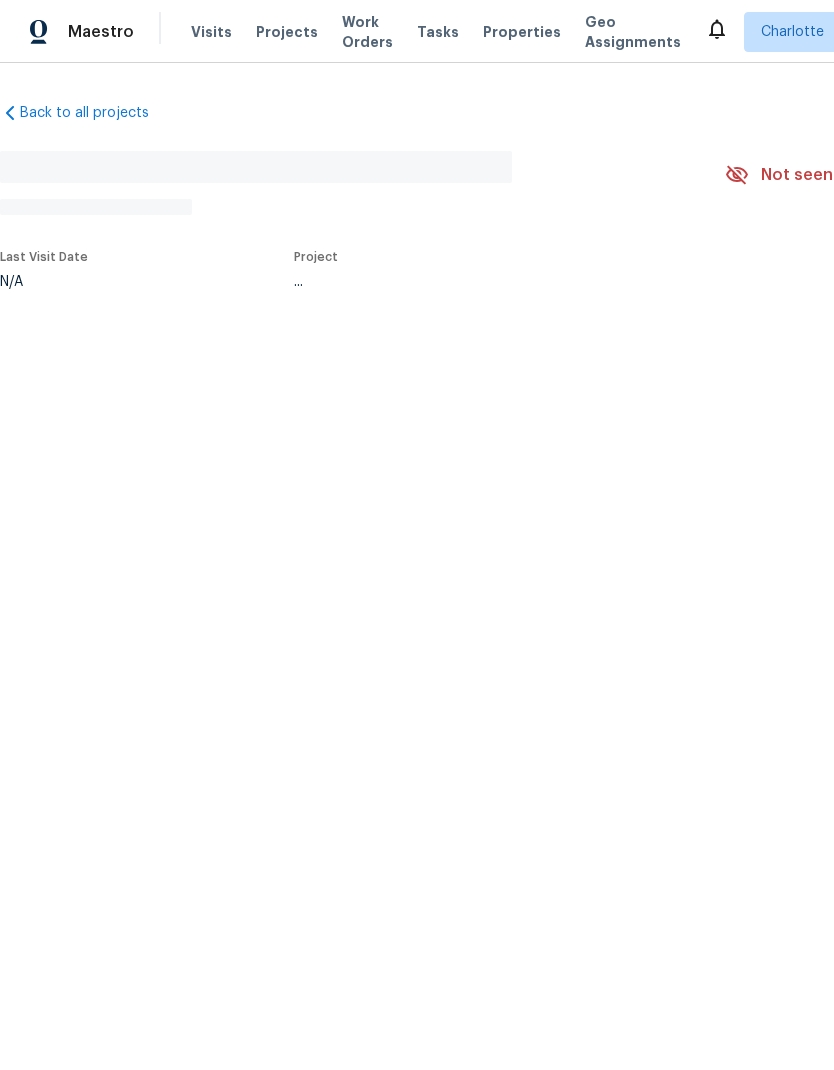 scroll, scrollTop: 0, scrollLeft: 0, axis: both 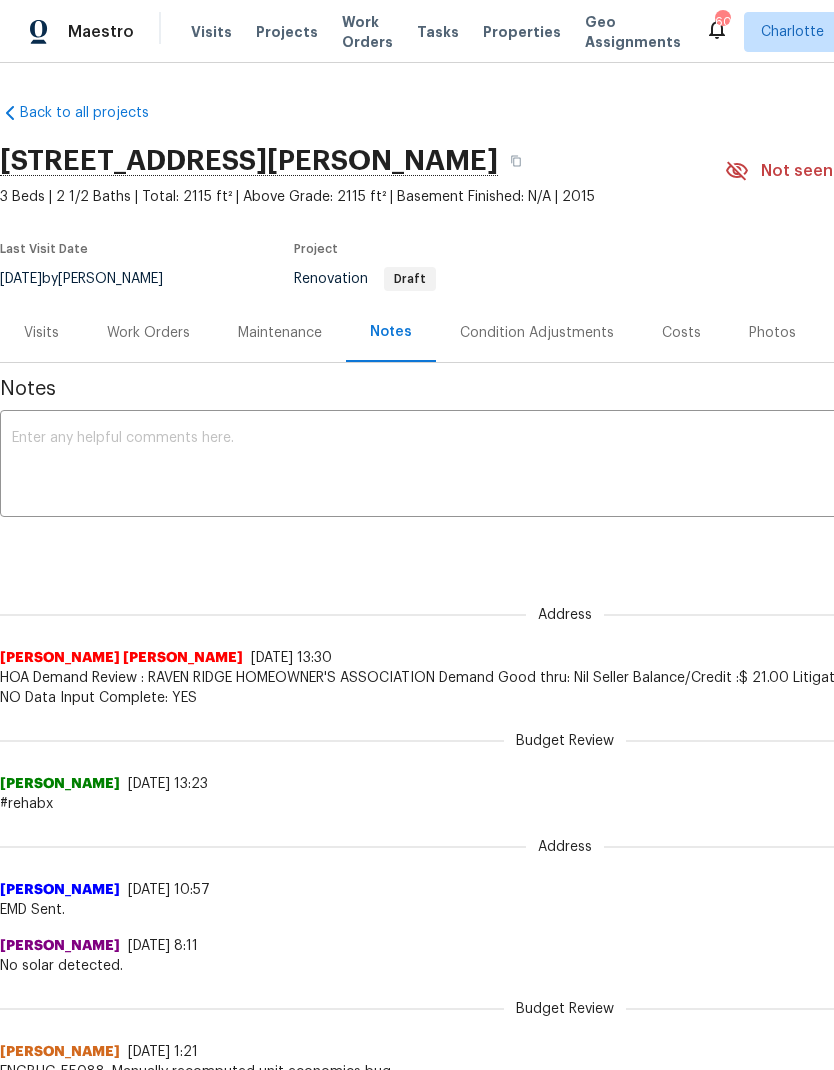 click on "x ​" at bounding box center (565, 466) 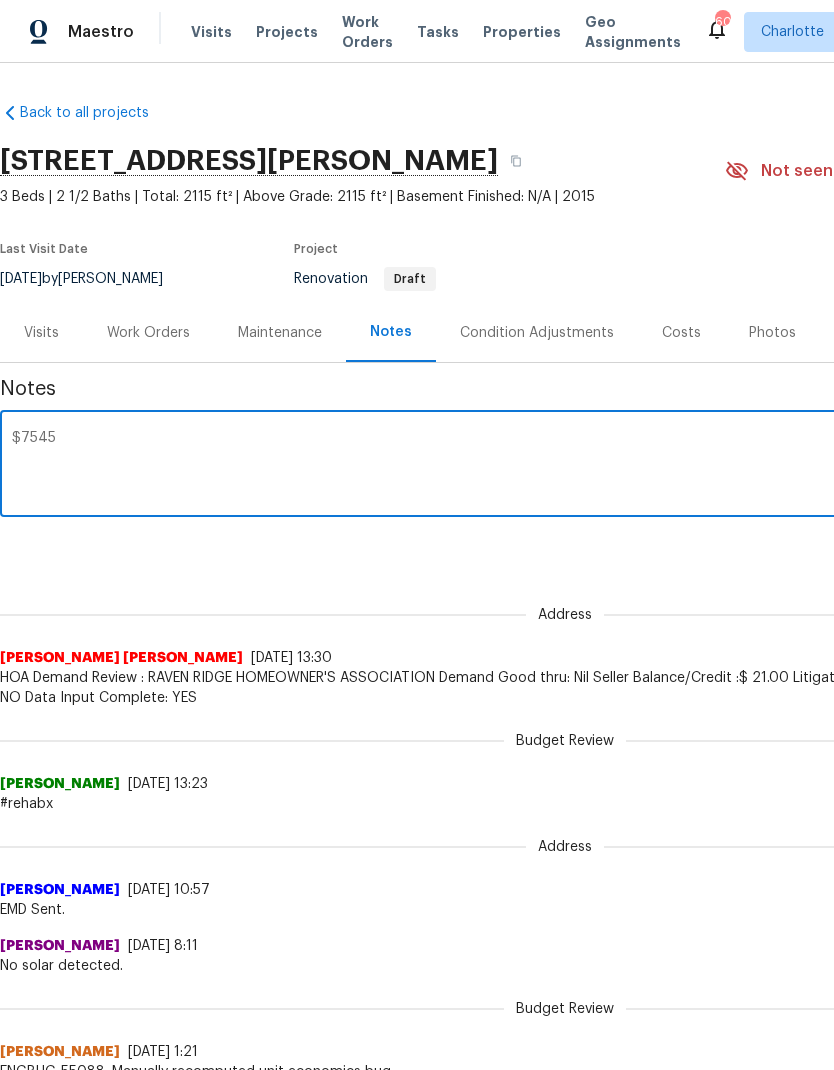 click on "$7545" at bounding box center [565, 466] 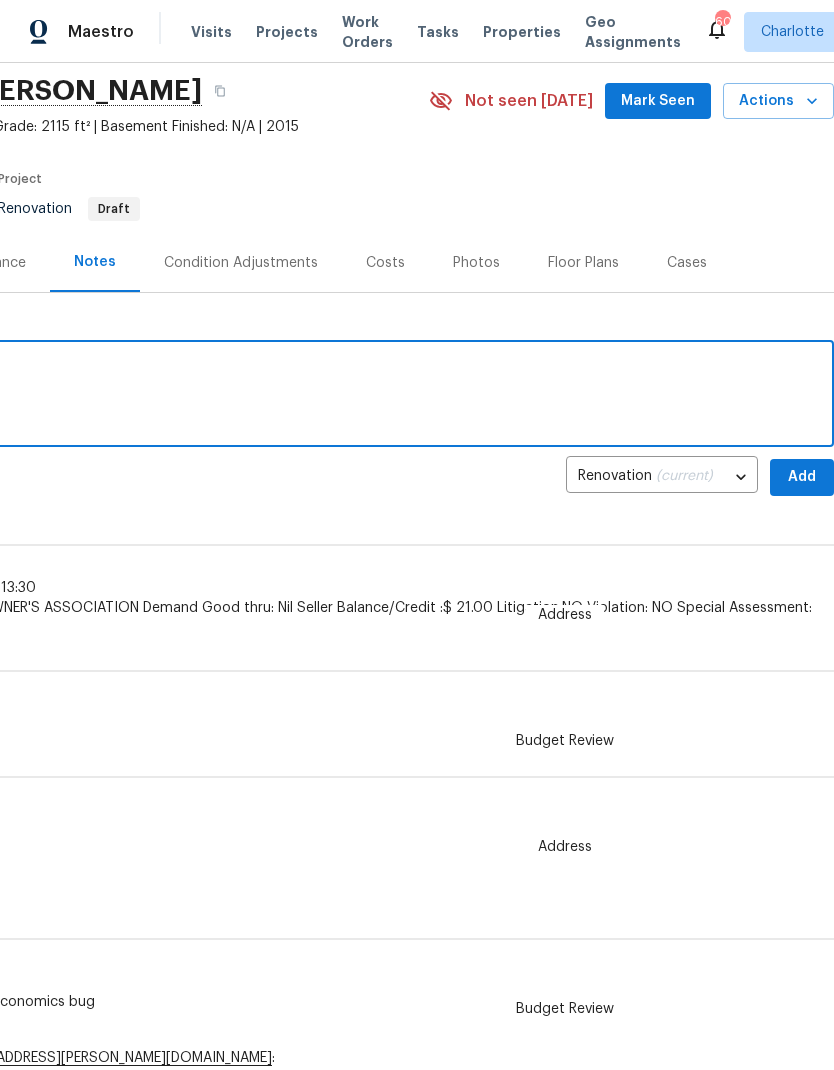 type on "Guidance: $7545" 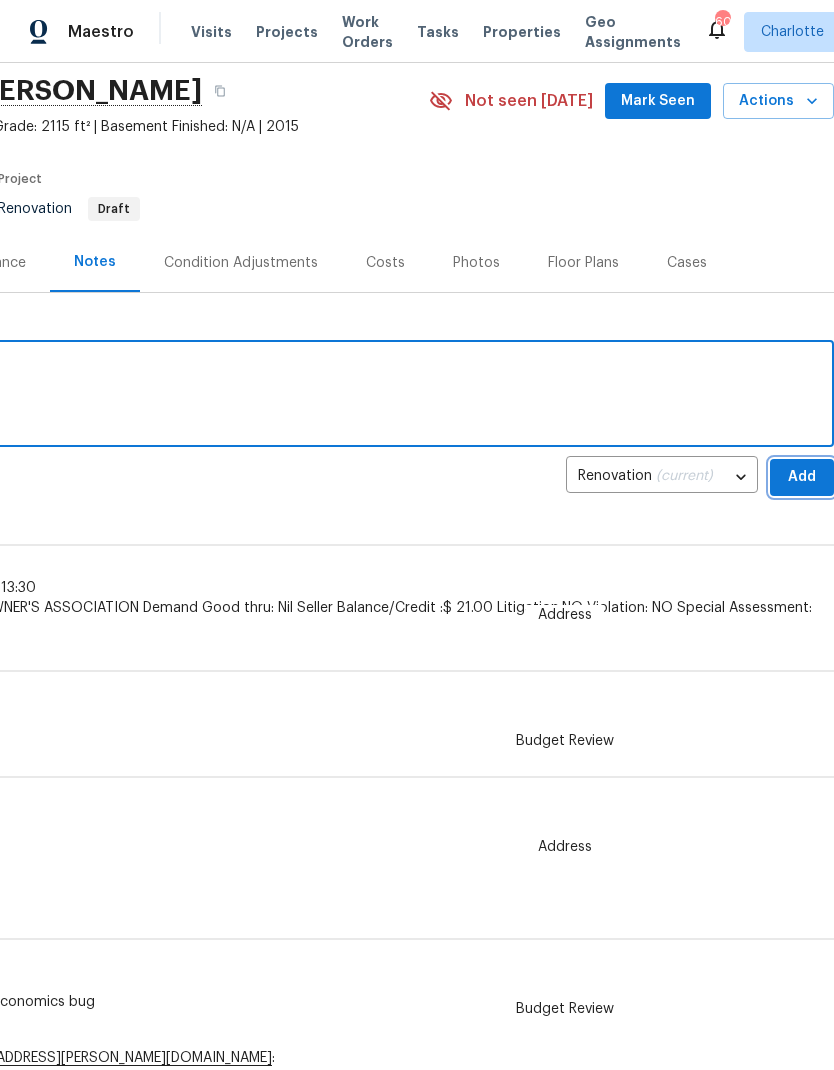 click on "Add" at bounding box center [802, 477] 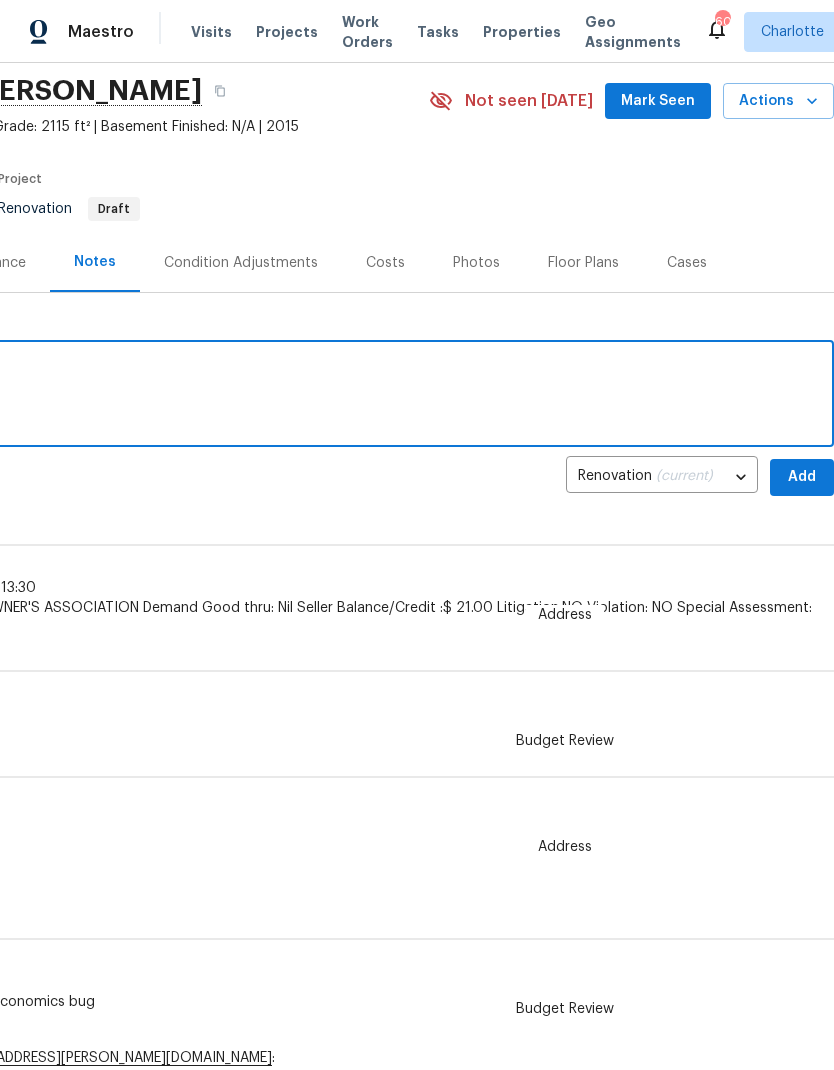 scroll, scrollTop: 71, scrollLeft: 296, axis: both 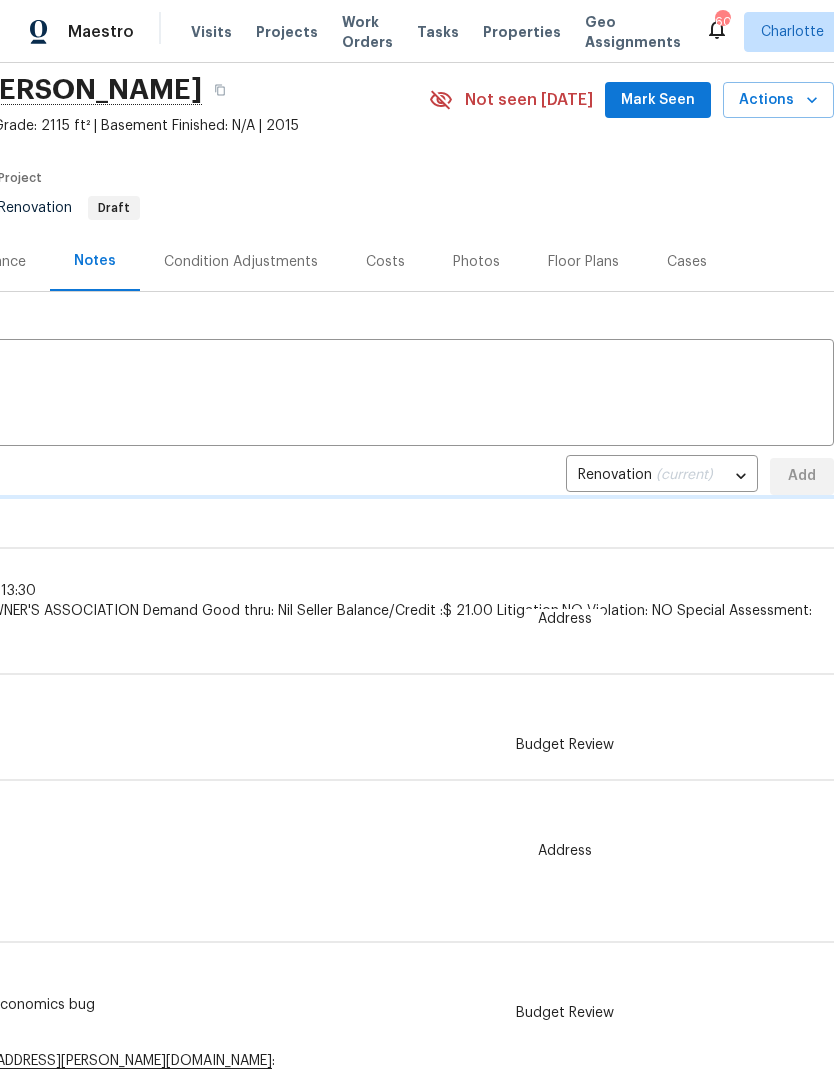 type 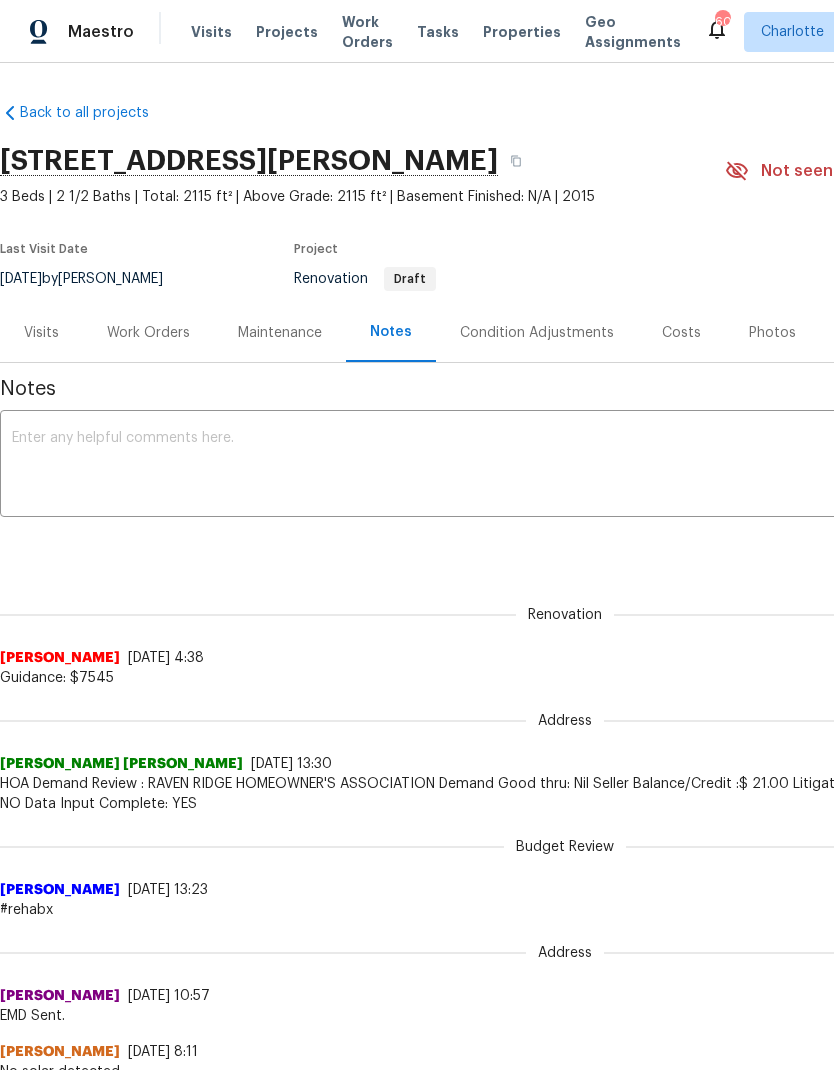 scroll, scrollTop: 0, scrollLeft: 0, axis: both 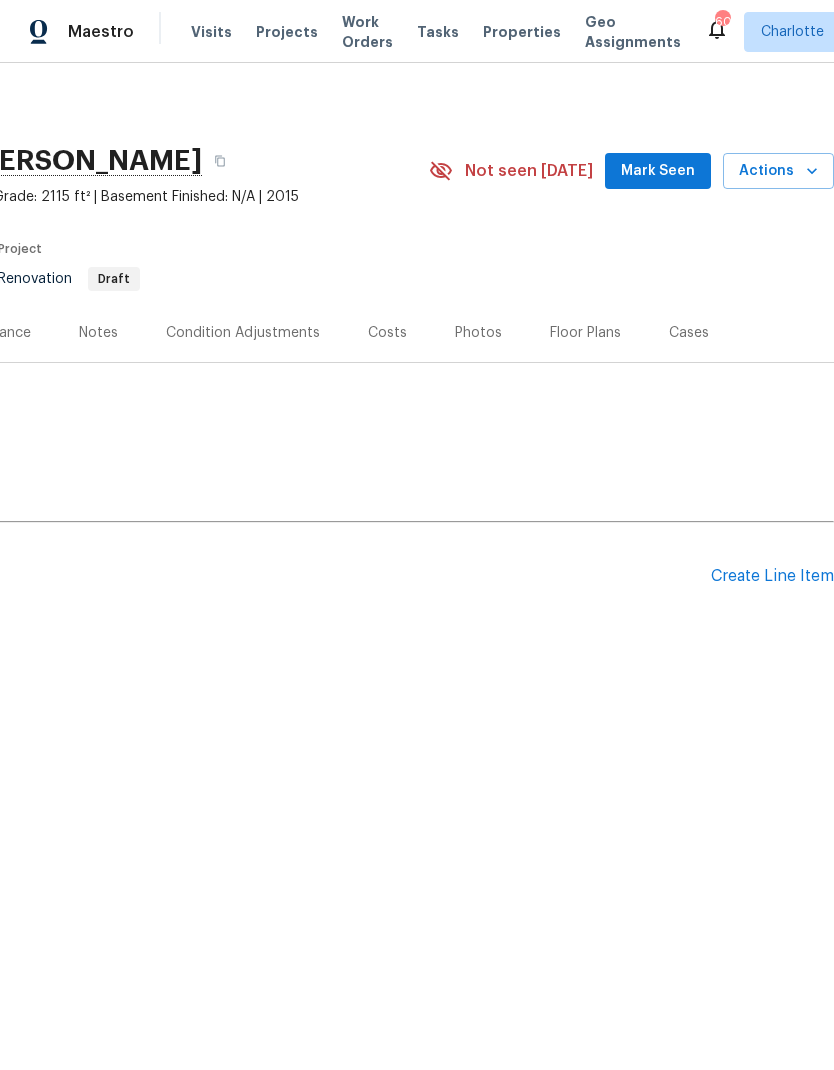 click on "Create Line Item" at bounding box center (772, 576) 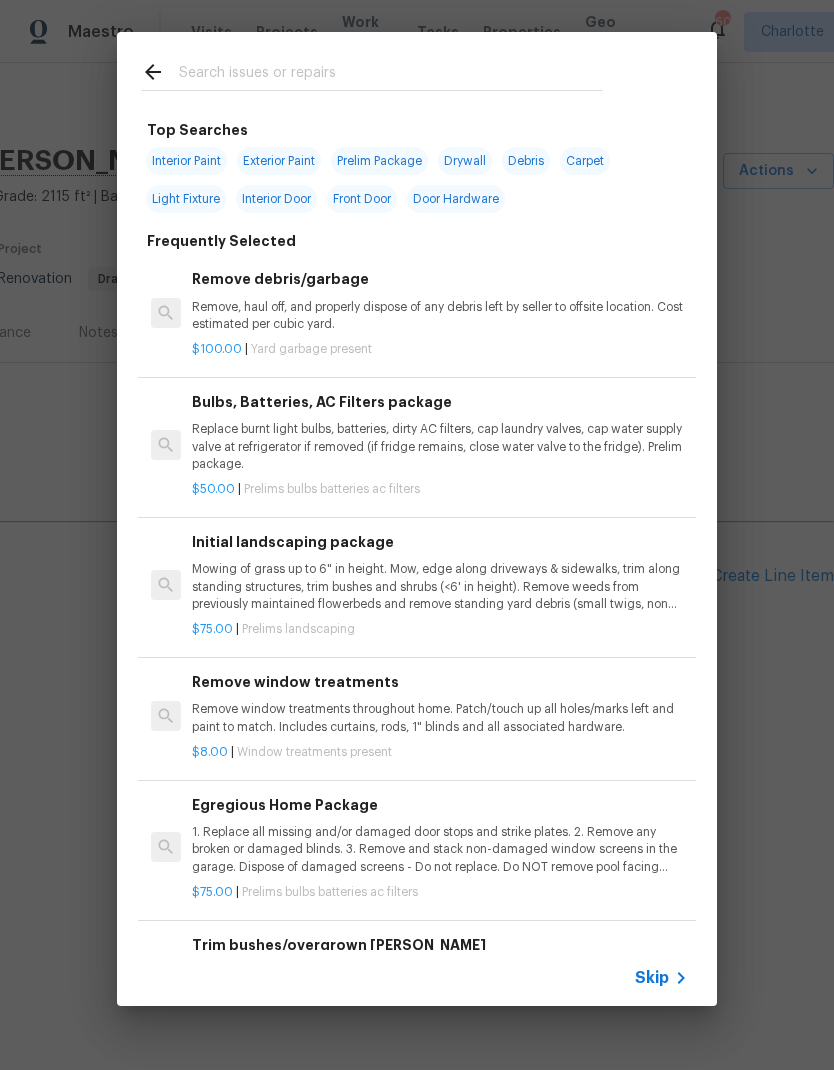 click at bounding box center [391, 75] 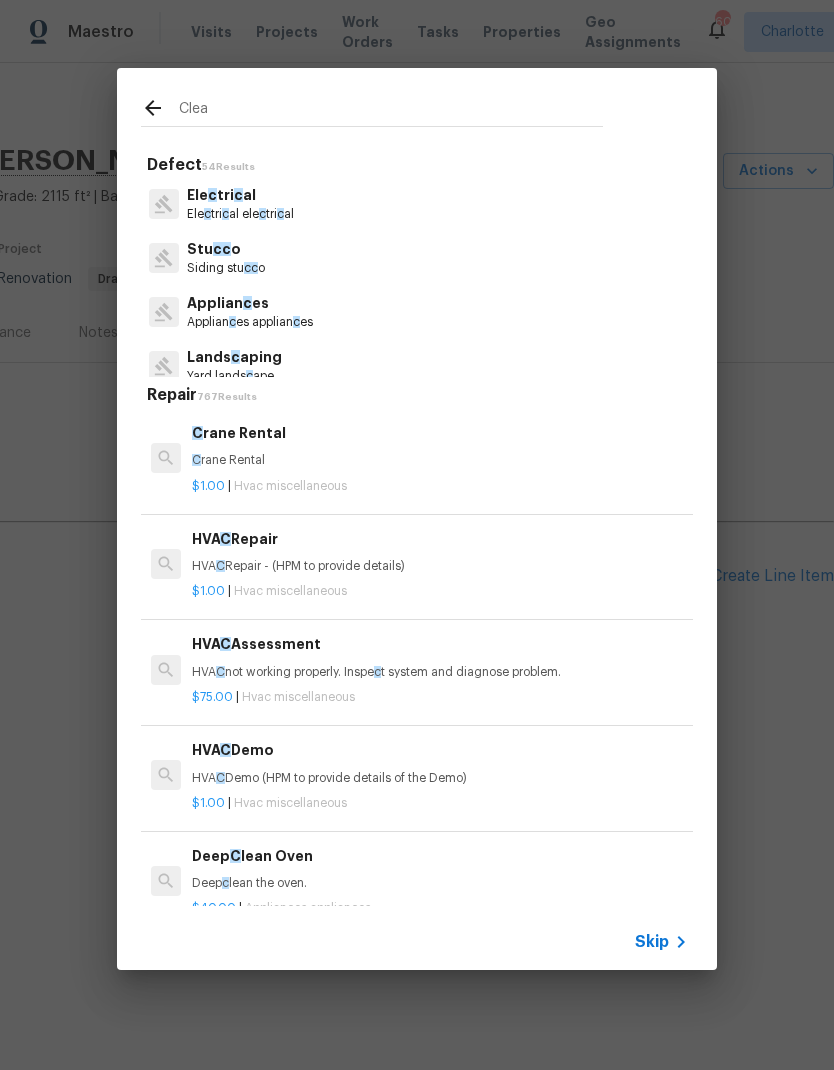 type on "Clean" 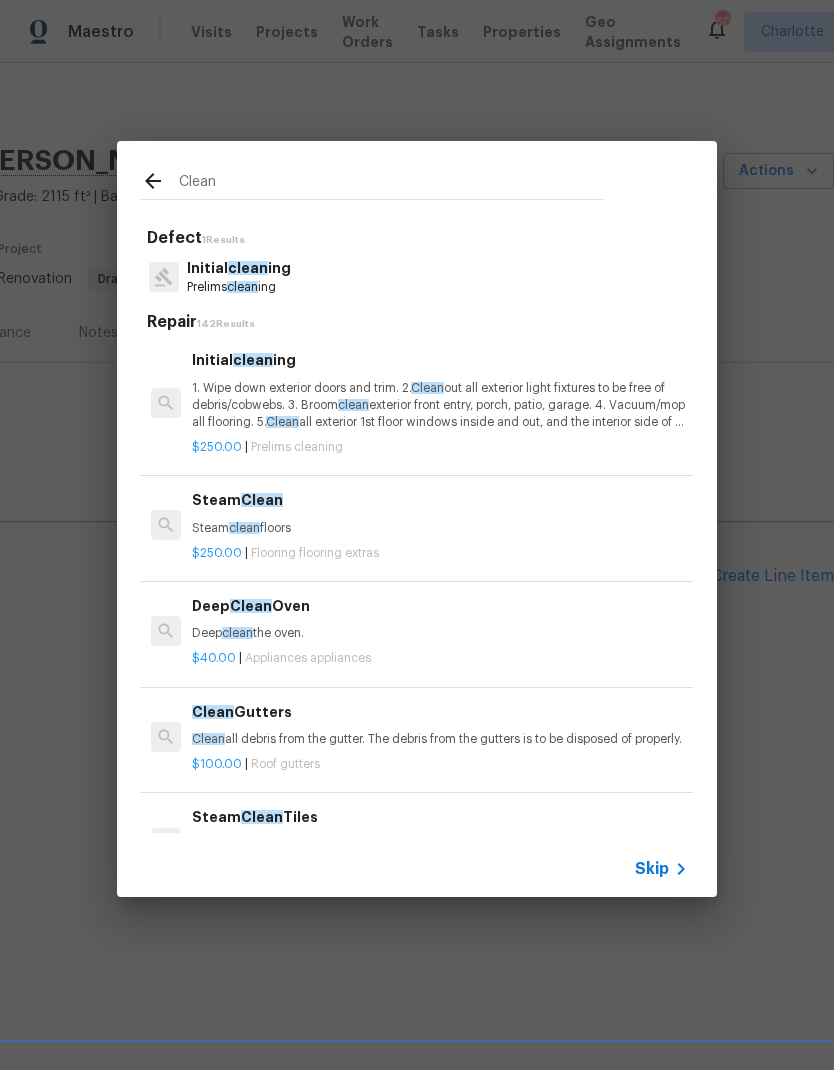 click on "1. Wipe down exterior doors and trim. 2.  Clean  out all exterior light fixtures to be free of debris/cobwebs. 3. Broom  clean  exterior front entry, porch, patio, garage. 4. Vacuum/mop all flooring. 5.  Clean  all exterior 1st floor windows inside and out, and the interior side of all above grade windows.  Clean  all tracks/frames. 6.  Clean  all air vent grills. 7.  Clean  all interior window, base, sill and trim. 8.  Clean  all switch/outlet plates and remove any paint. 9.  Clean  all light fixtures and ceiling fans. 10.  Clean  all doors, frames and trim. 11.  Clean  kitchen and laundry appliances - inside-outside and underneath. 12.  Clean  cabinetry inside and outside and top including drawers. 13.  Clean  counters, sinks, plumbing fixtures, toilets seat to remain down. 14.  Clean  showers, tubs, surrounds, wall tile free of grime and soap scum. 15.  Clean  window coverings if left in place. 16.  Clean  baseboards. 17.  Clean" at bounding box center [440, 405] 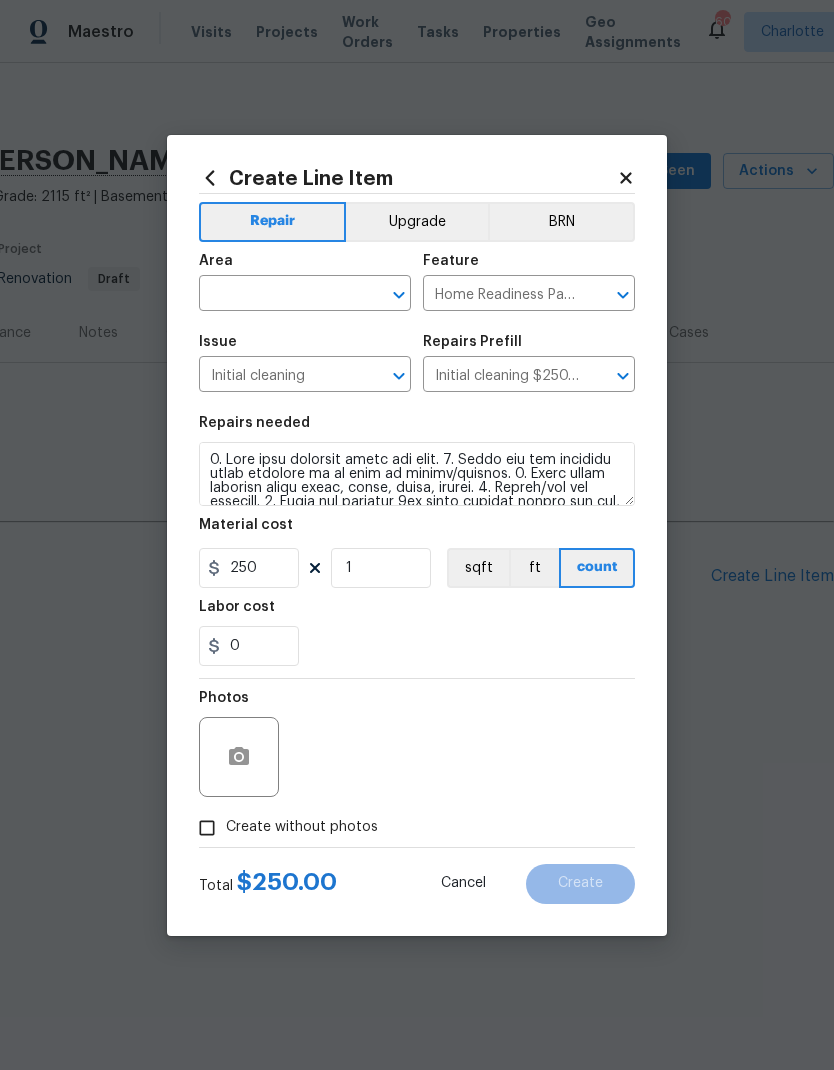 click at bounding box center (277, 295) 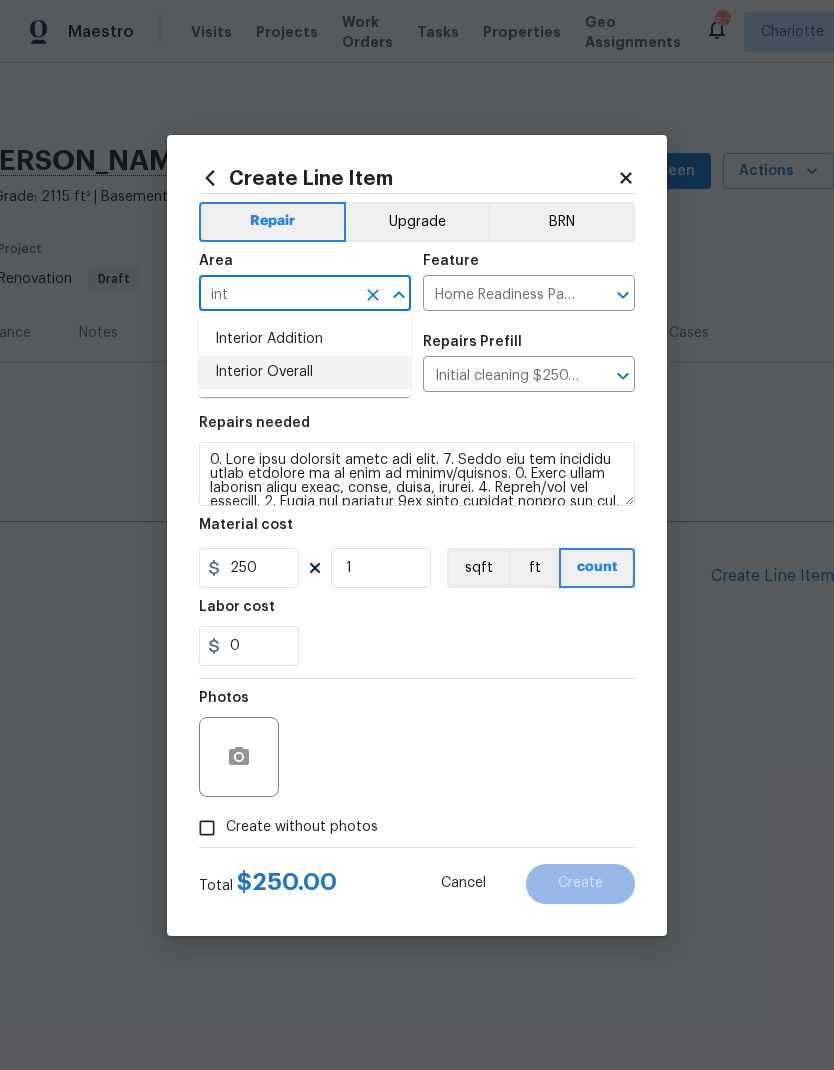 click on "Interior Overall" at bounding box center [305, 372] 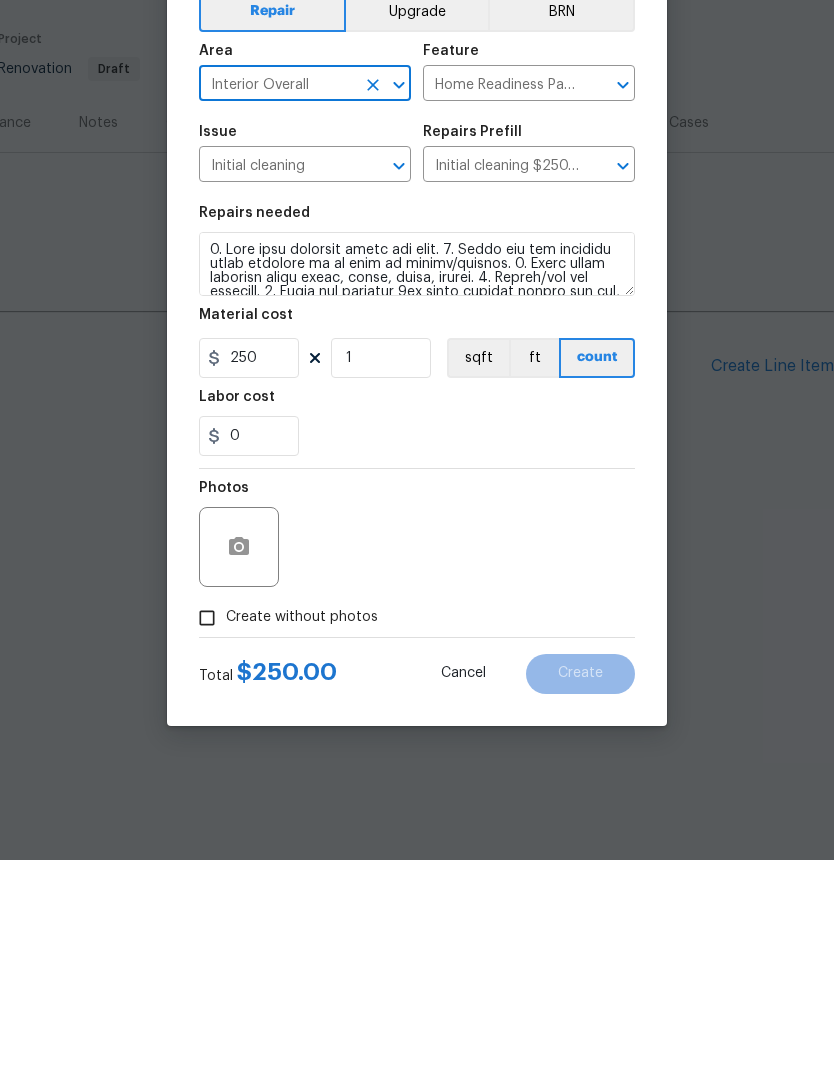 click on "Create without photos" at bounding box center (207, 828) 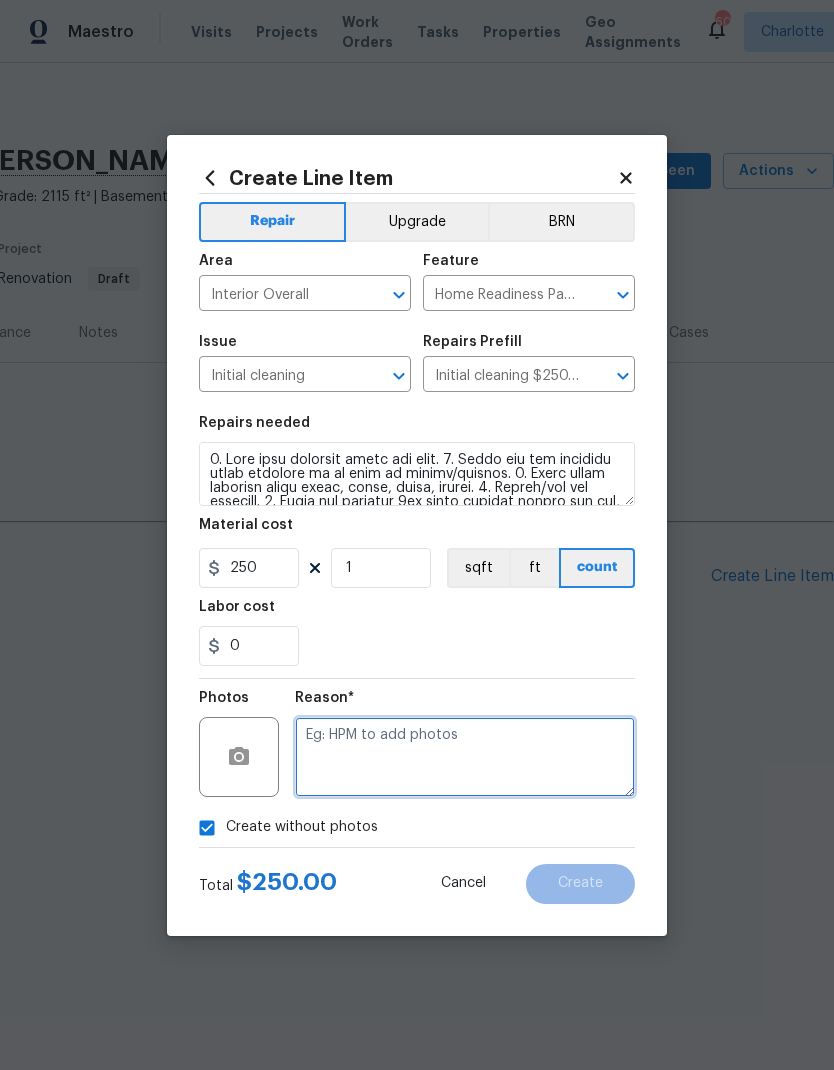 click at bounding box center (465, 757) 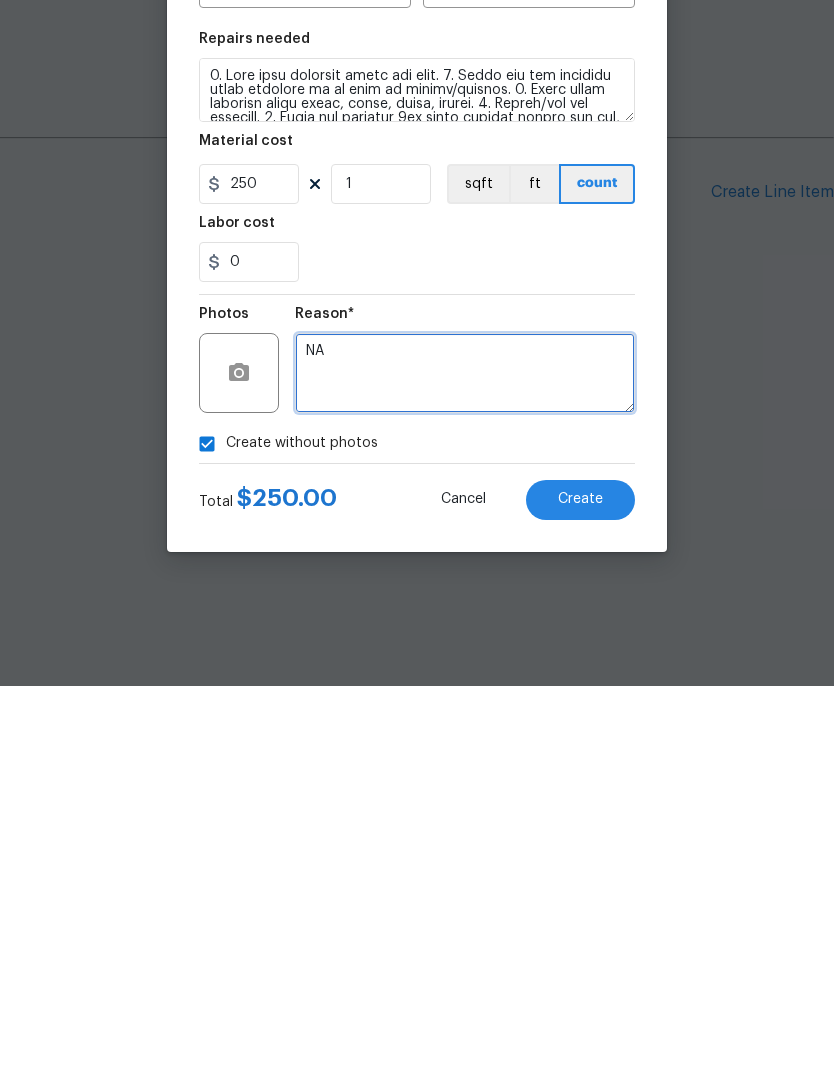 type on "NA" 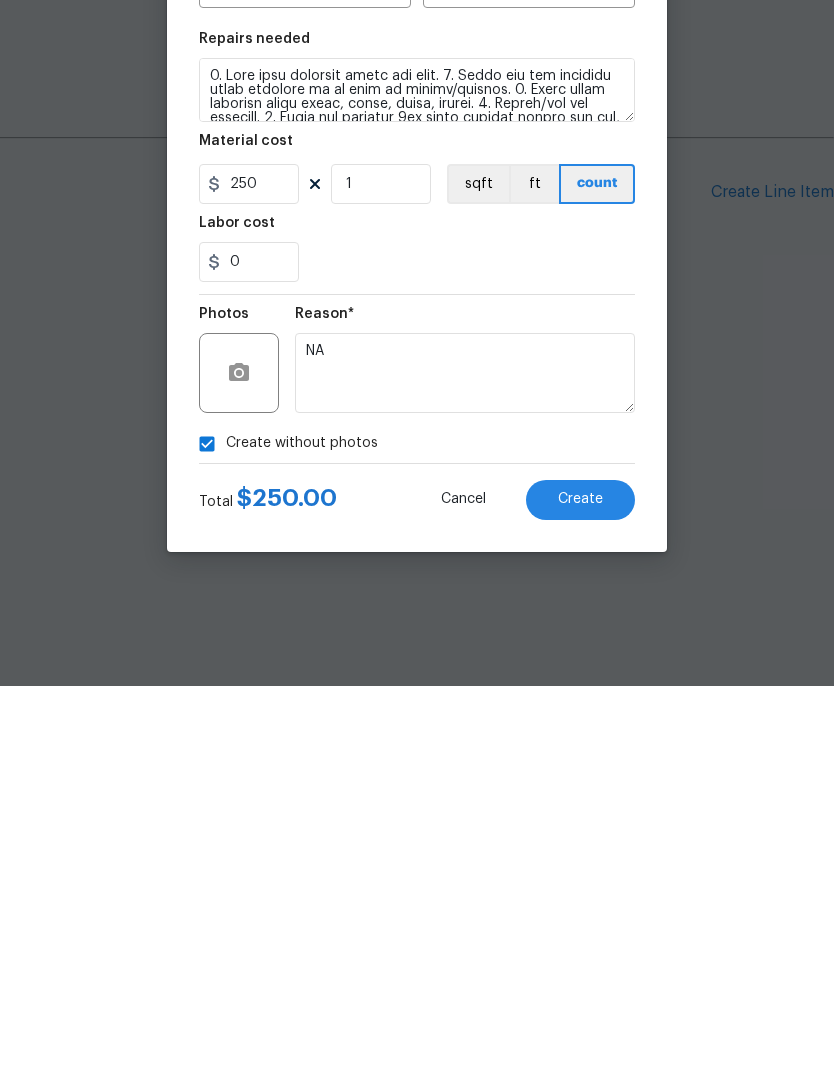 click on "Create" at bounding box center (580, 884) 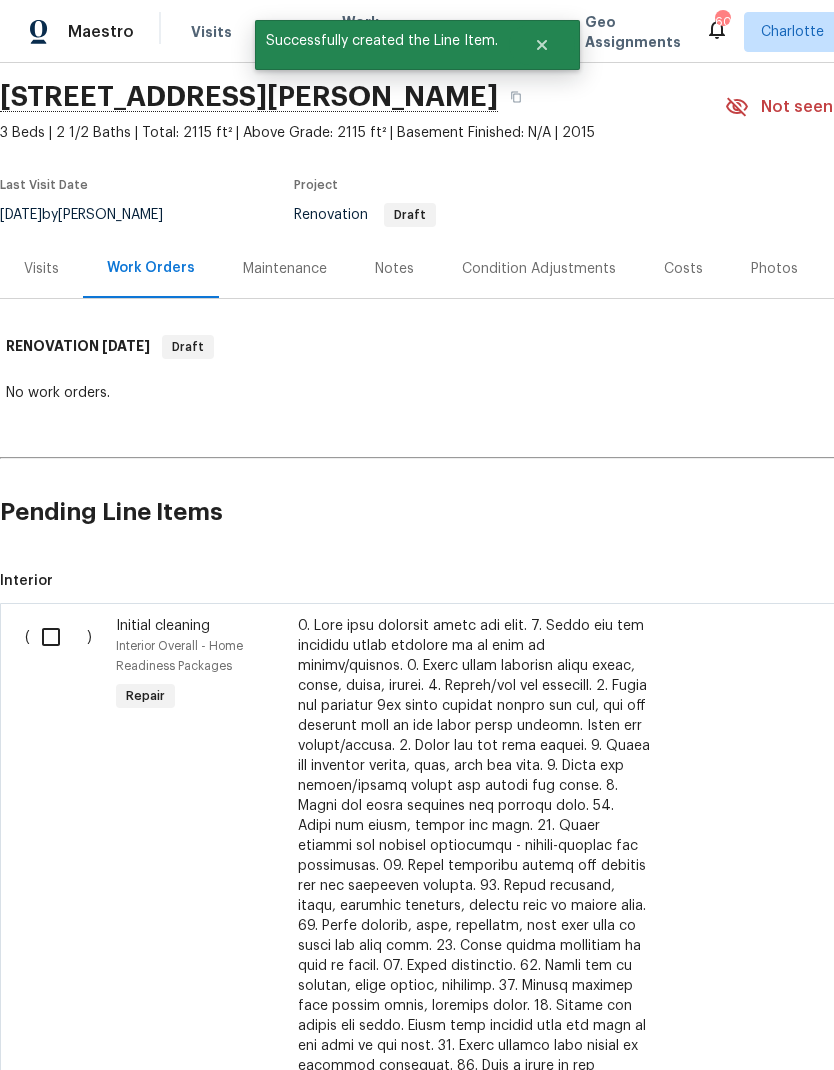 scroll, scrollTop: 64, scrollLeft: 0, axis: vertical 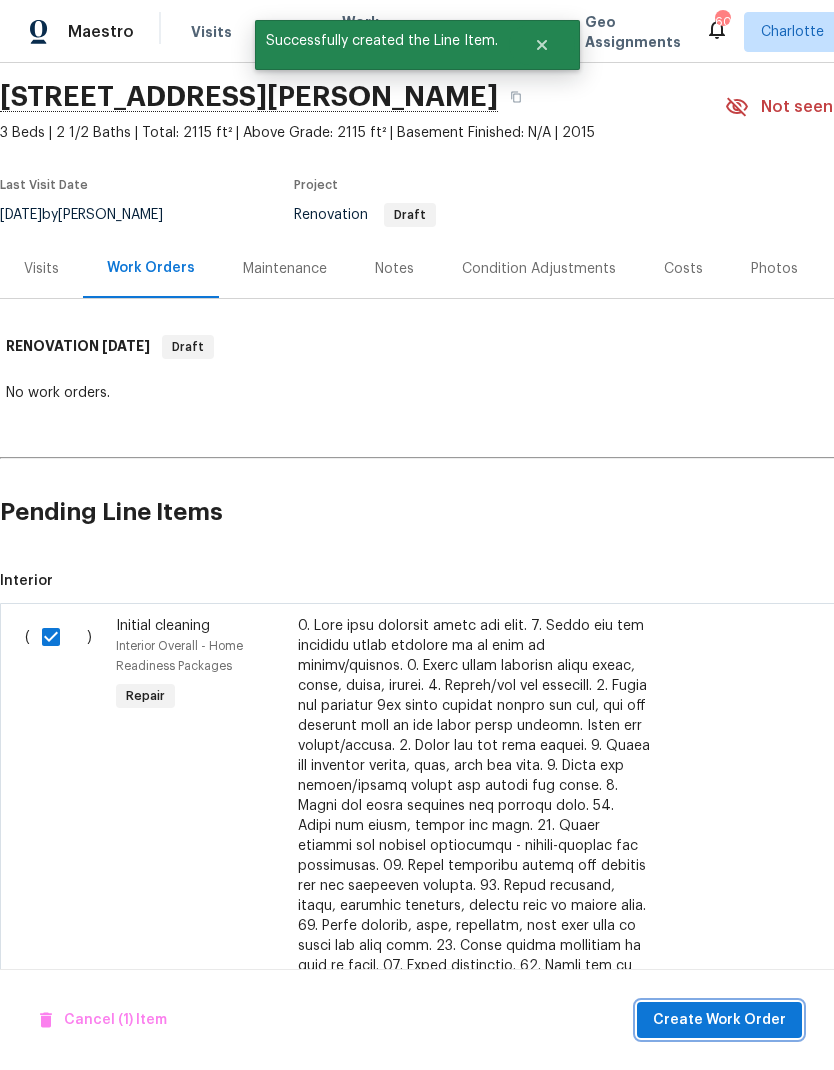 click on "Create Work Order" at bounding box center (719, 1020) 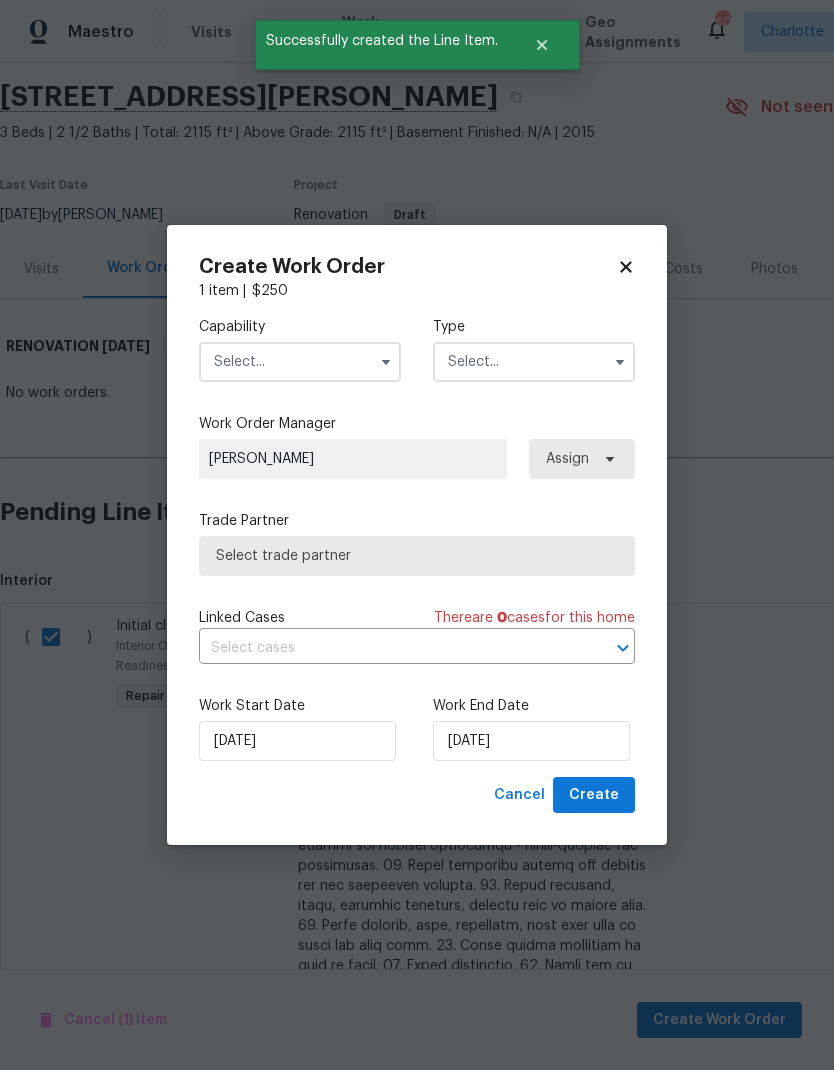 click at bounding box center (300, 362) 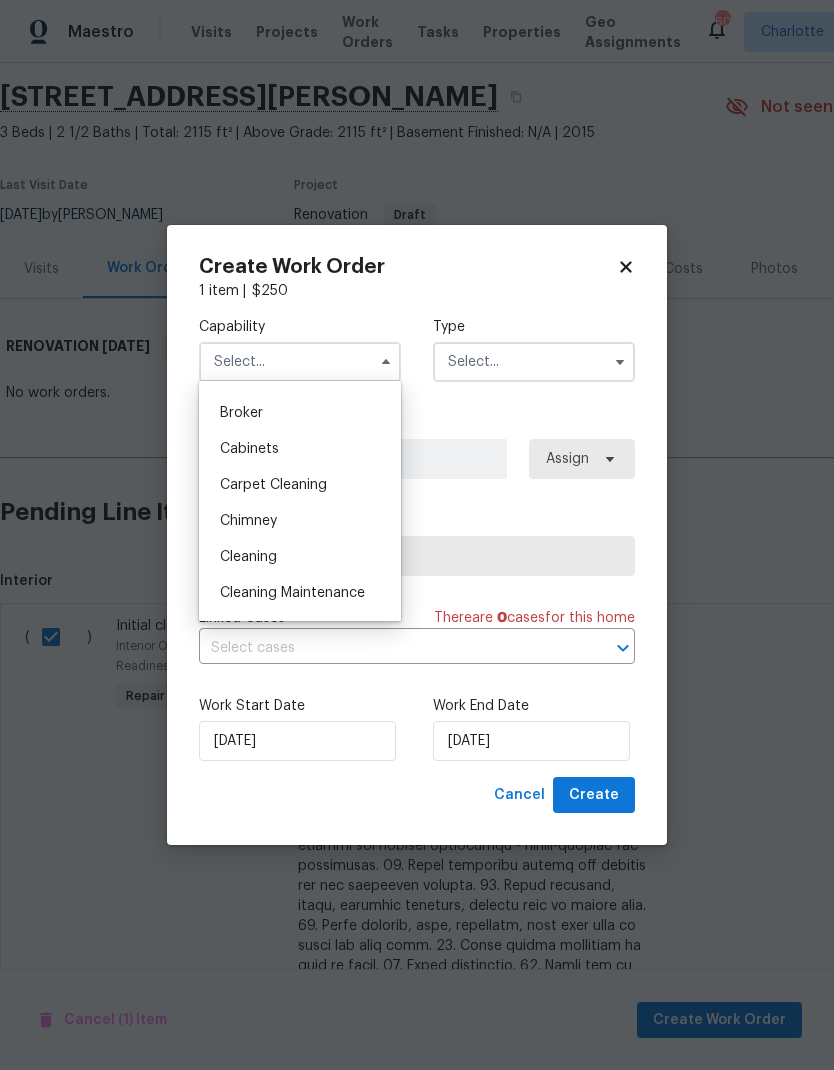 scroll, scrollTop: 165, scrollLeft: 0, axis: vertical 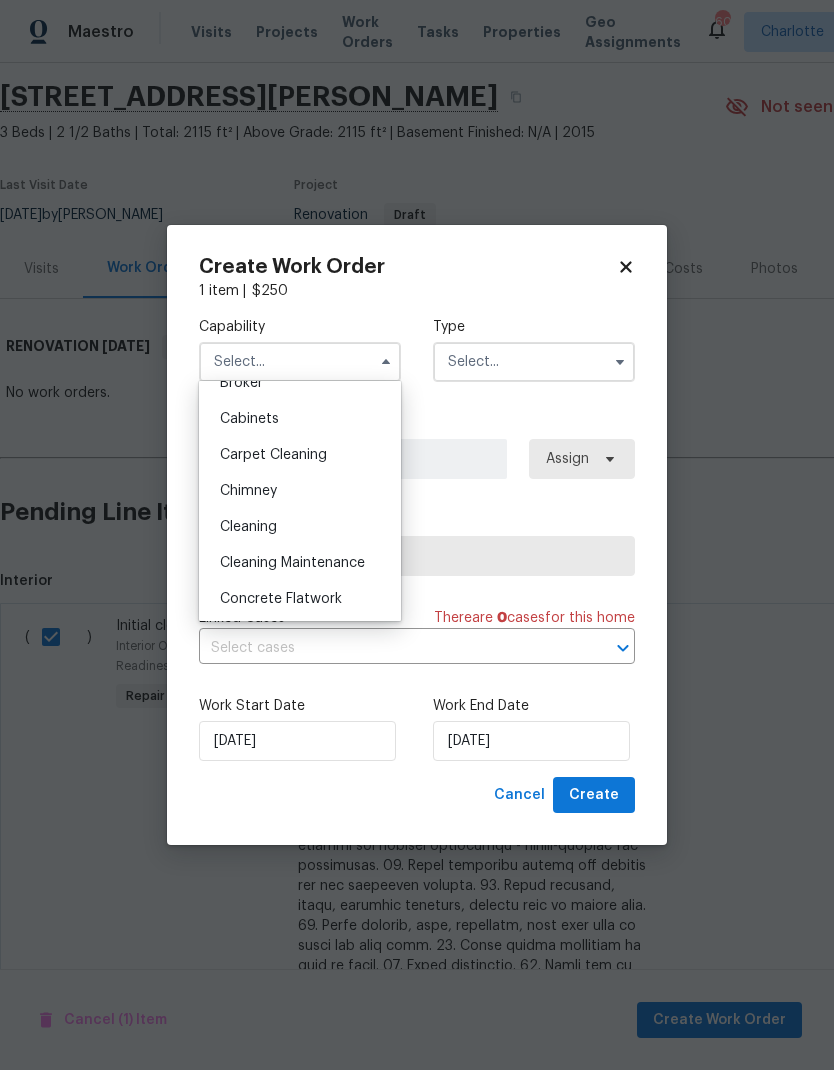 click on "Cleaning" at bounding box center [248, 527] 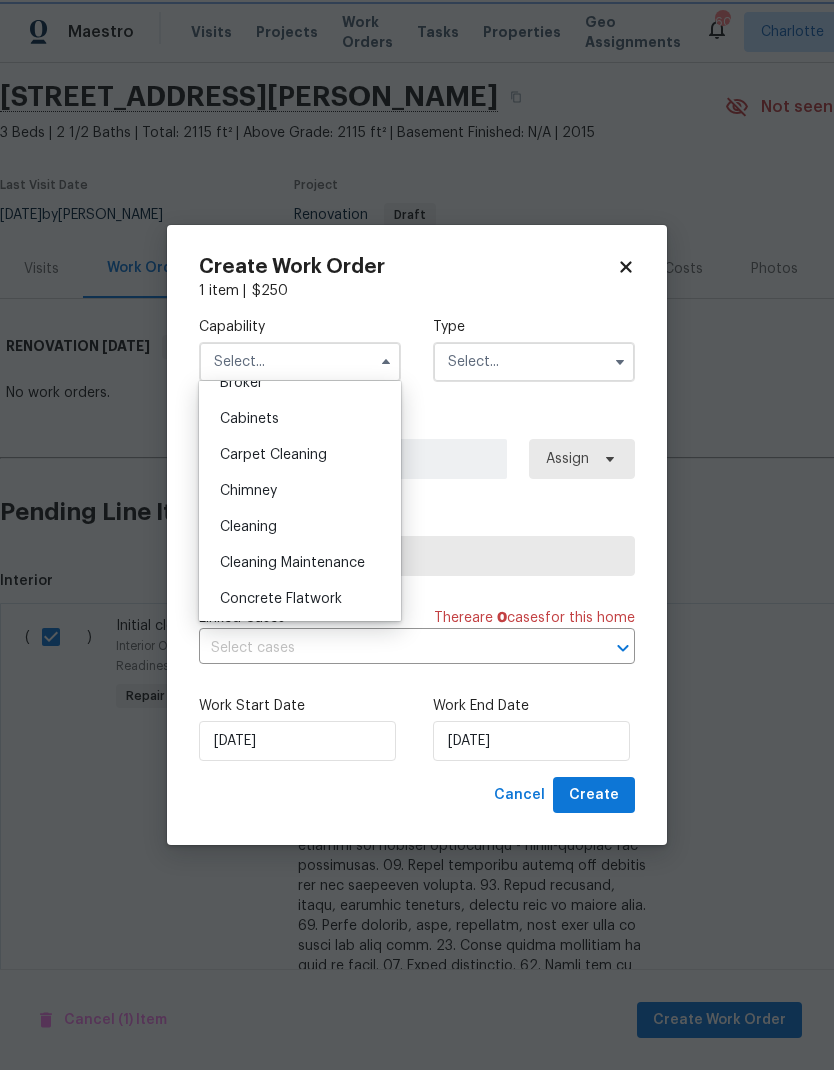 type on "Cleaning" 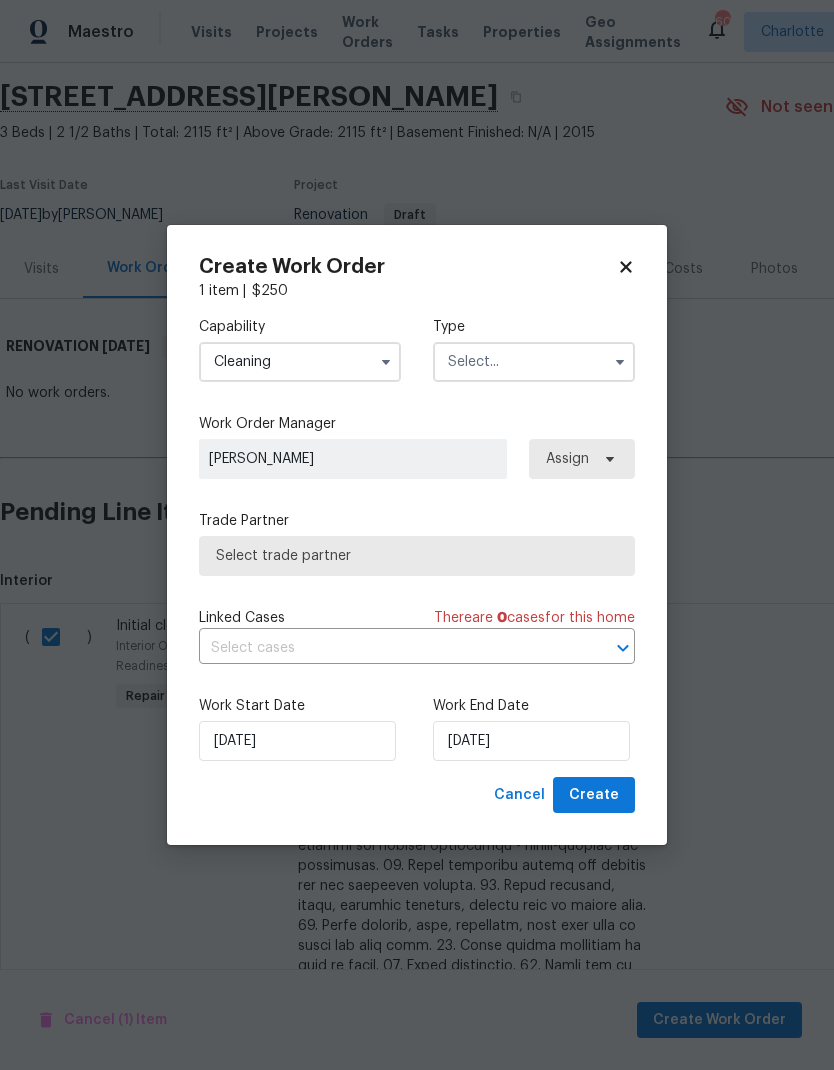click at bounding box center (534, 362) 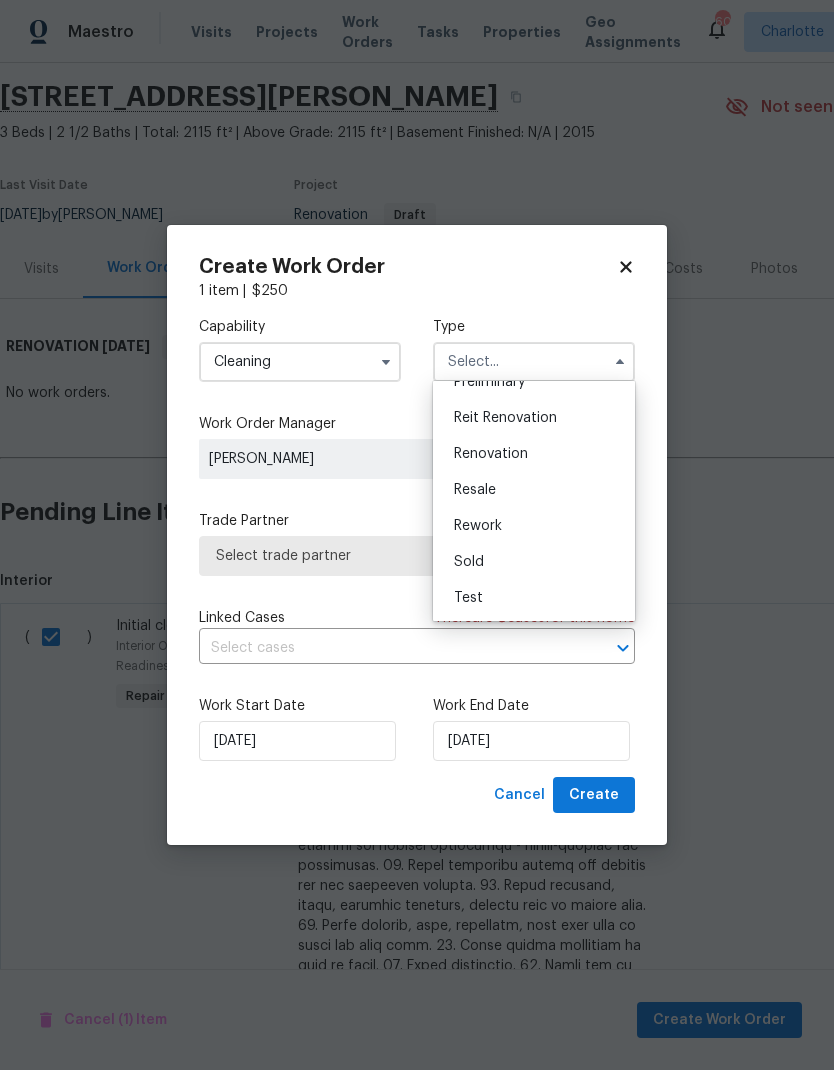 scroll, scrollTop: 454, scrollLeft: 0, axis: vertical 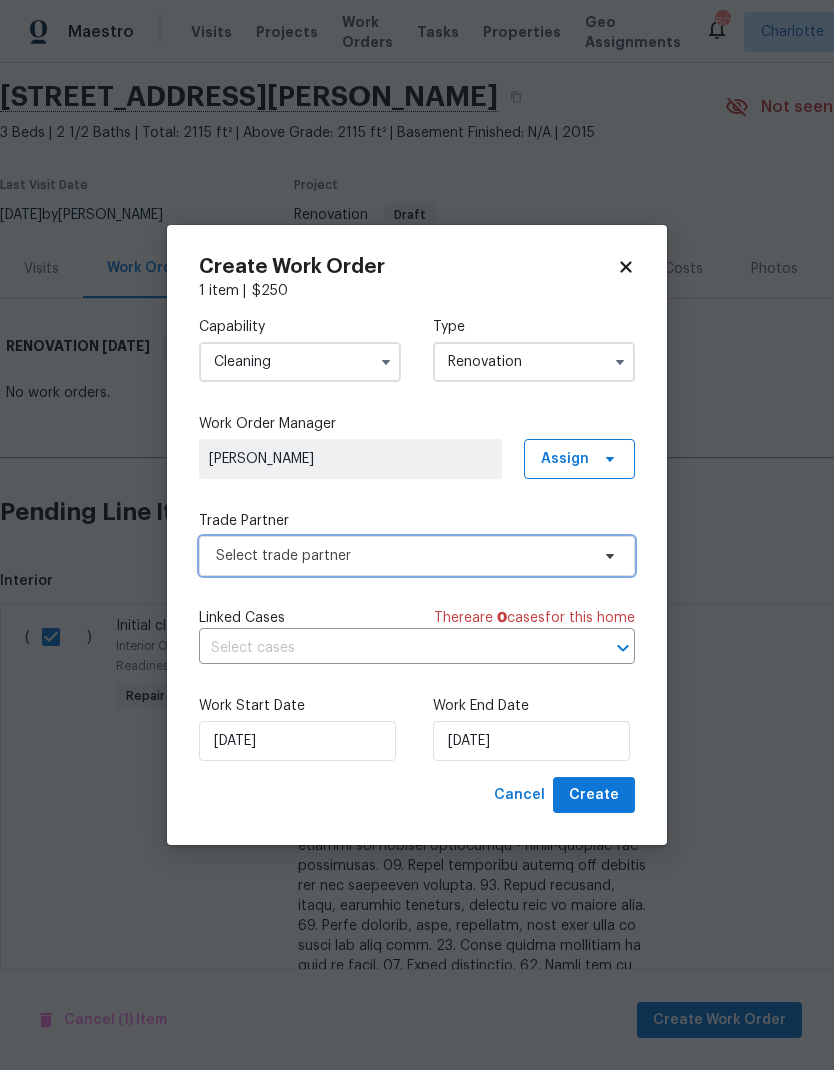 click 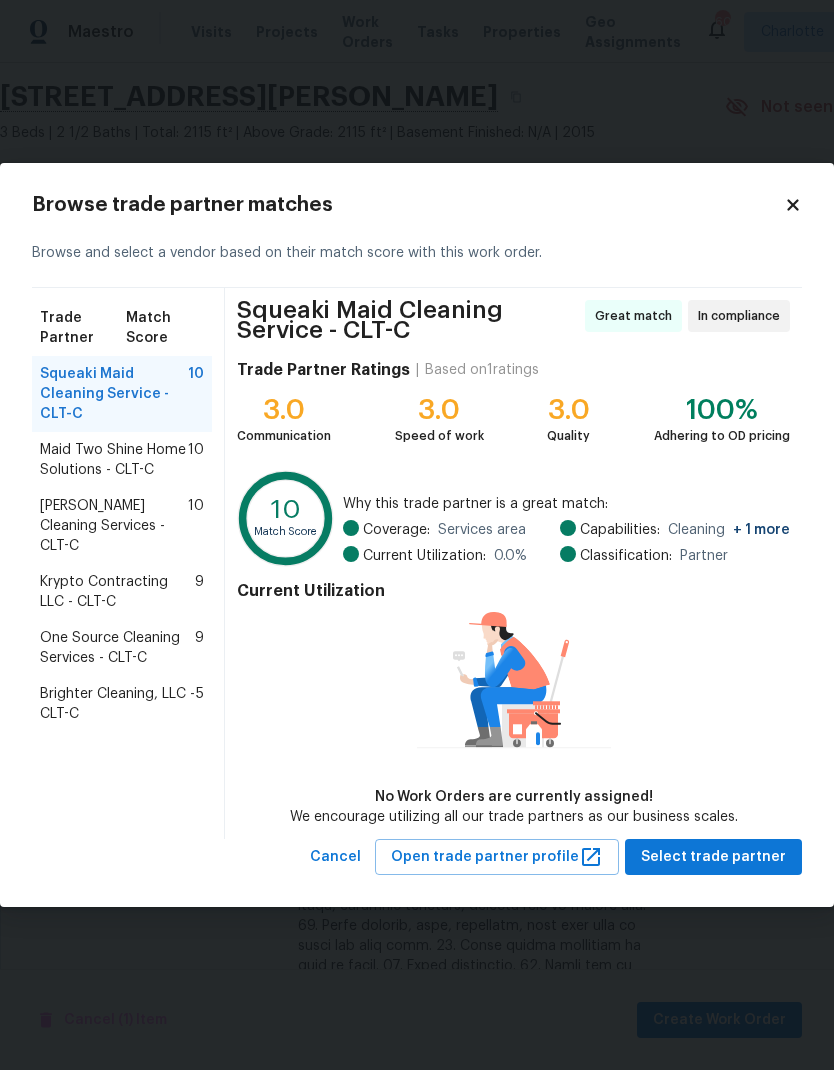 click on "One Source Cleaning Services - CLT-C" at bounding box center (117, 648) 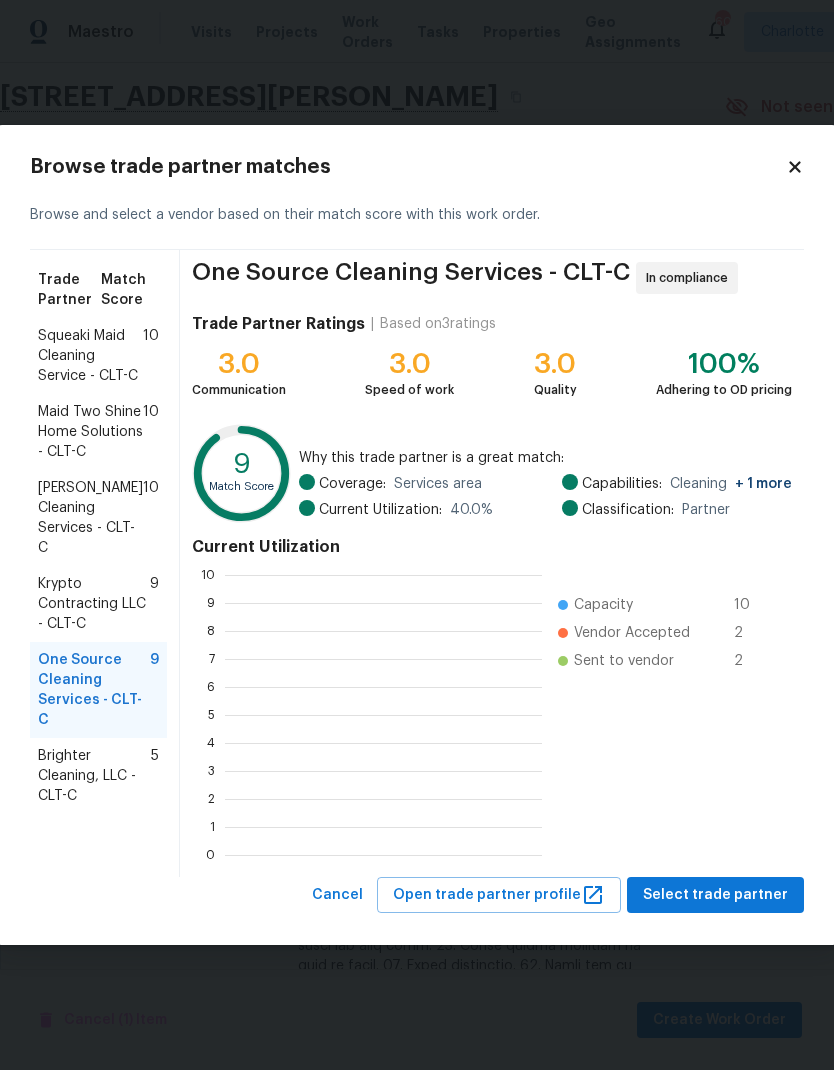 scroll, scrollTop: 2, scrollLeft: 2, axis: both 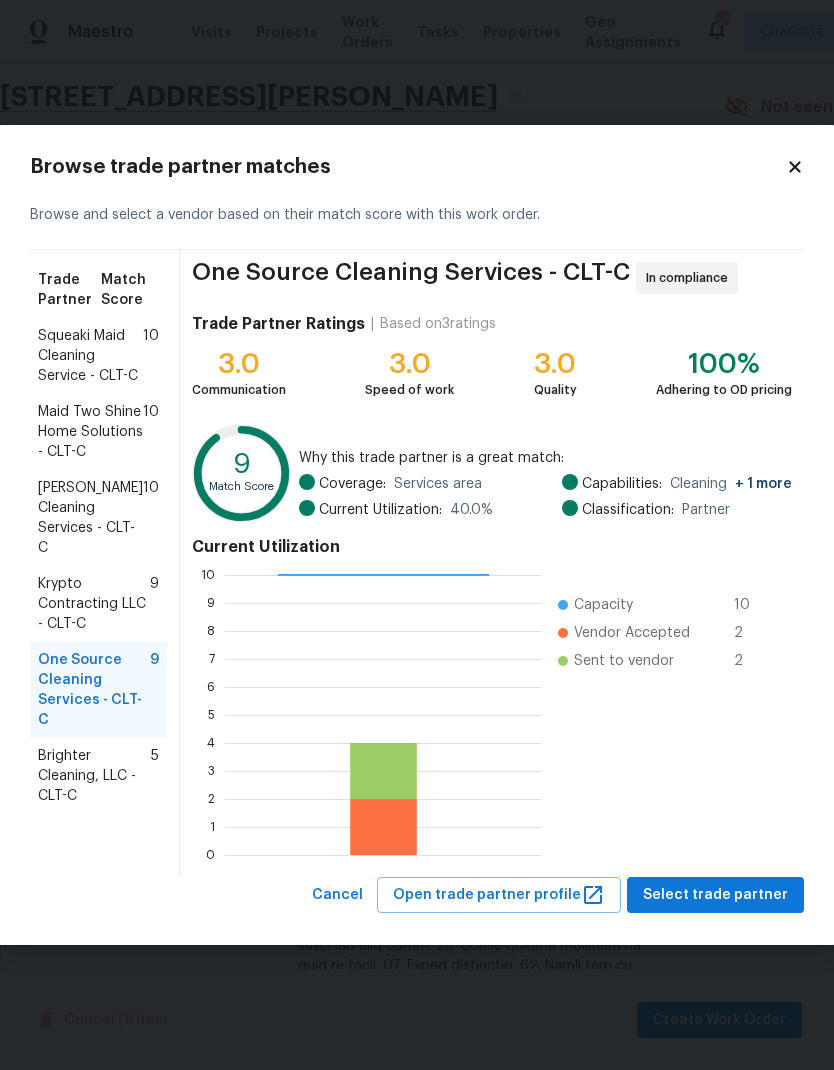 click on "Brighter Cleaning, LLC - CLT-C" at bounding box center [94, 776] 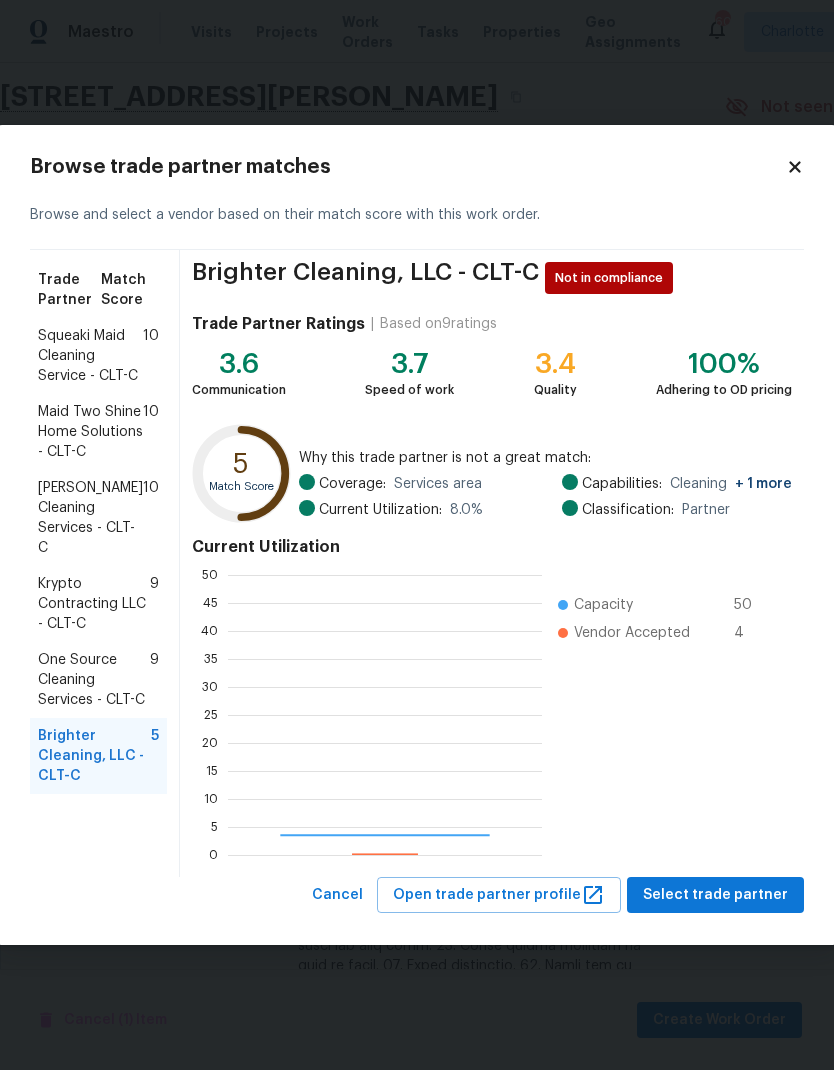 scroll, scrollTop: 2, scrollLeft: 2, axis: both 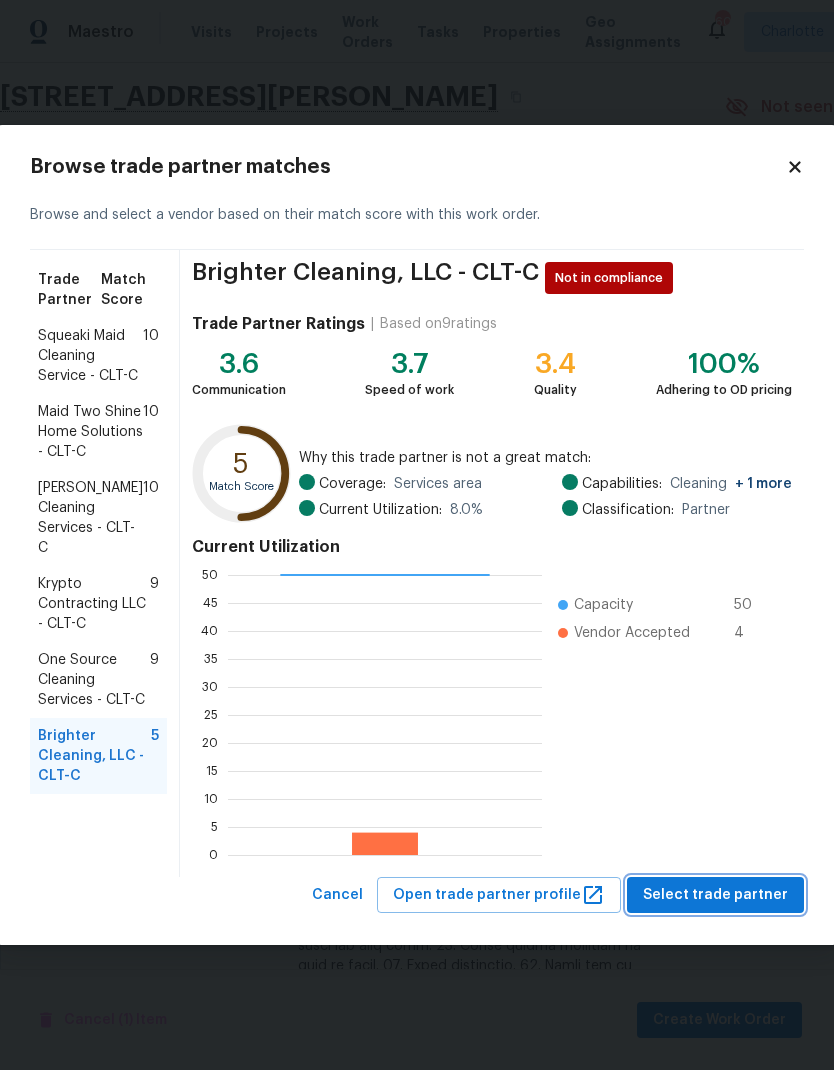click on "Select trade partner" at bounding box center (715, 895) 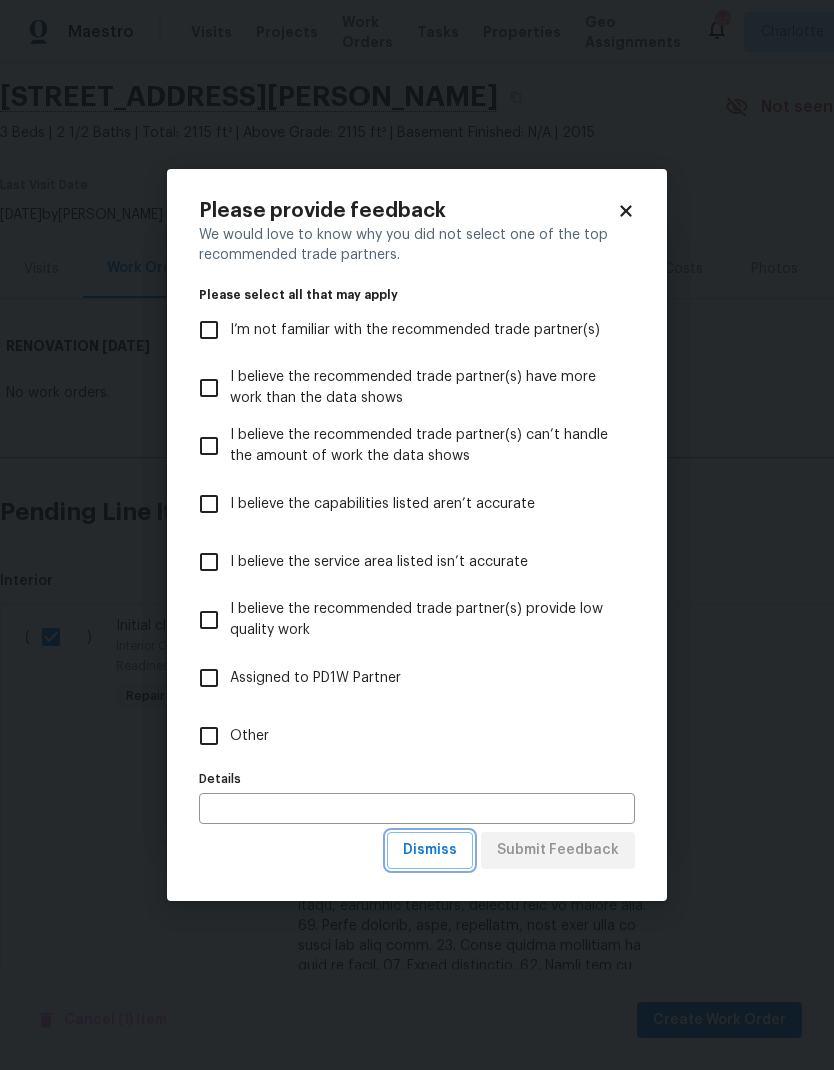 click on "Dismiss" at bounding box center (430, 850) 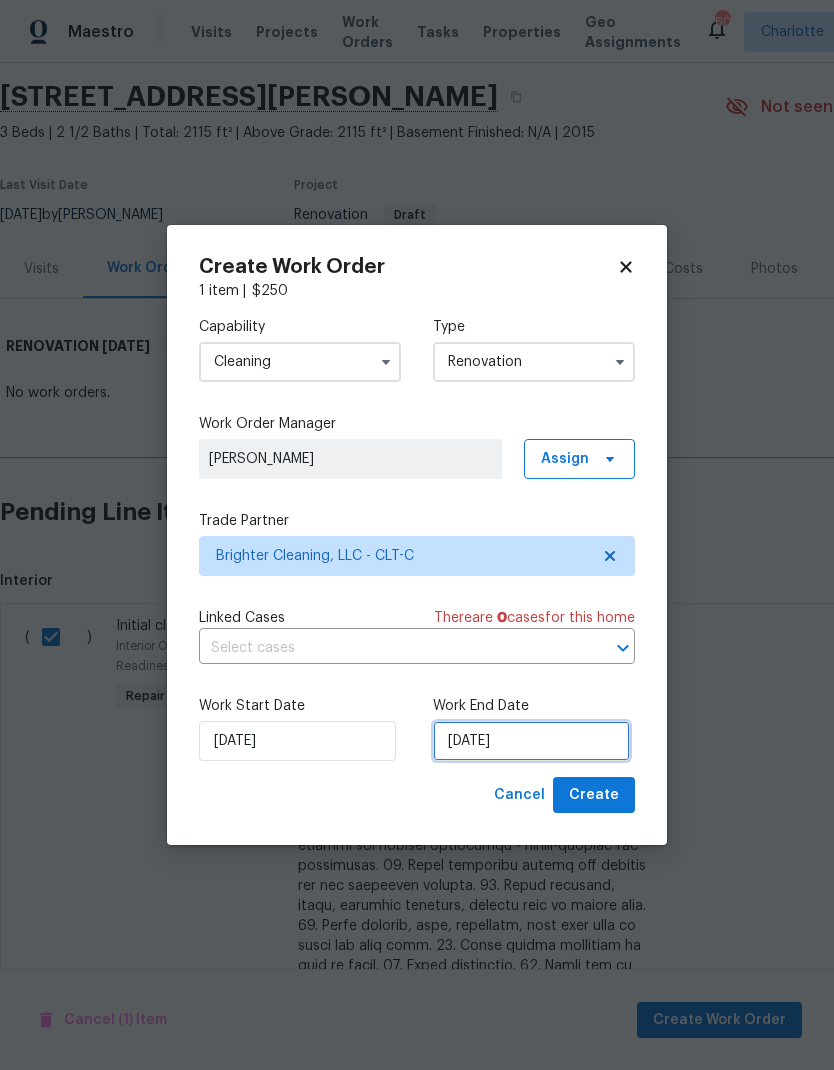 click on "[DATE]" at bounding box center [531, 741] 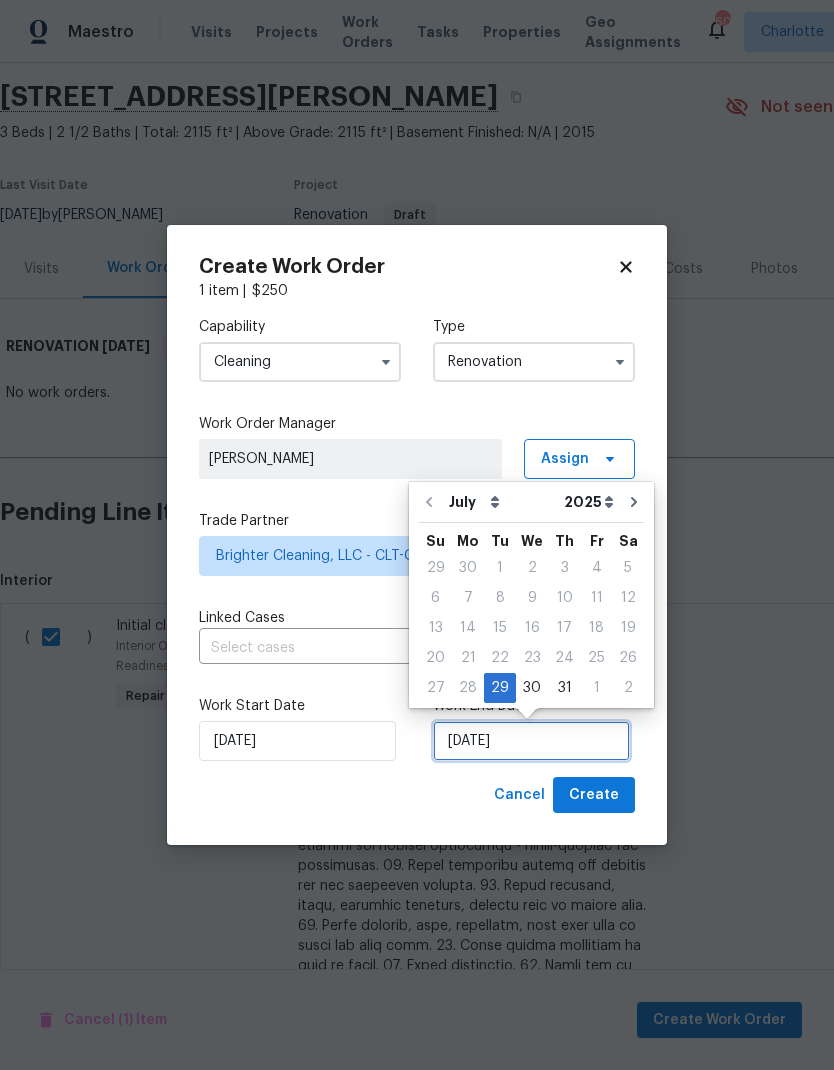 scroll, scrollTop: 15, scrollLeft: 0, axis: vertical 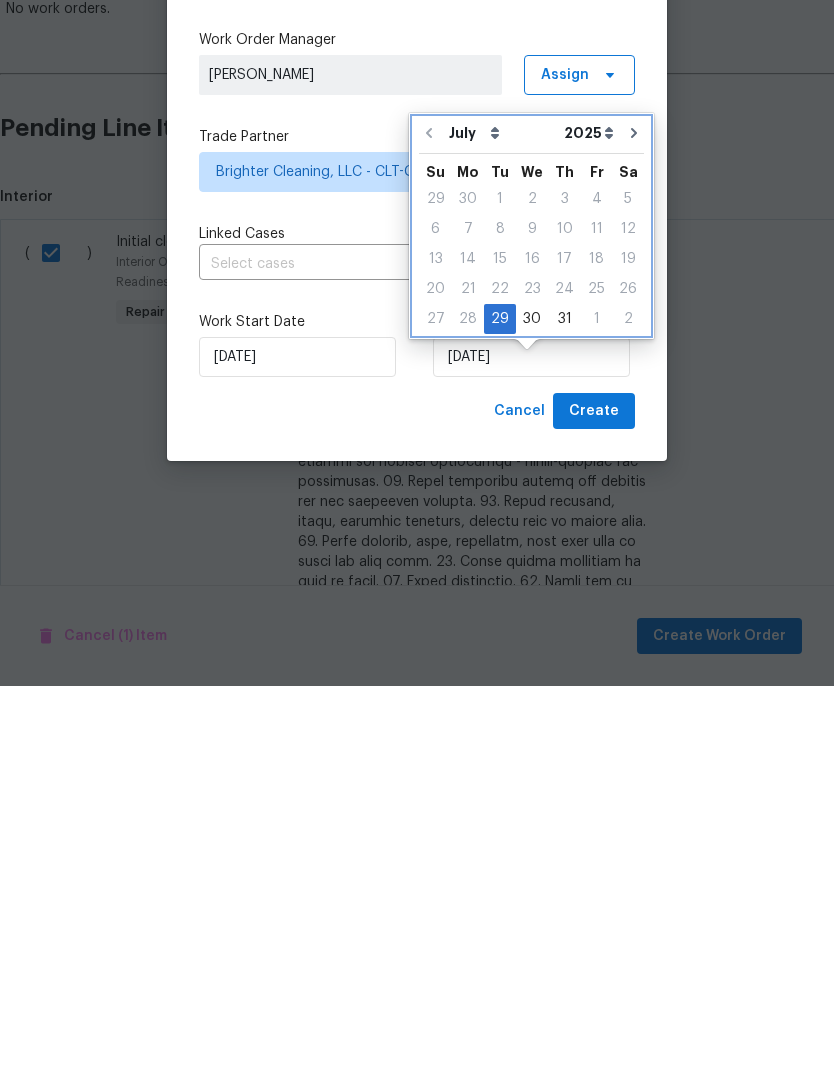 click 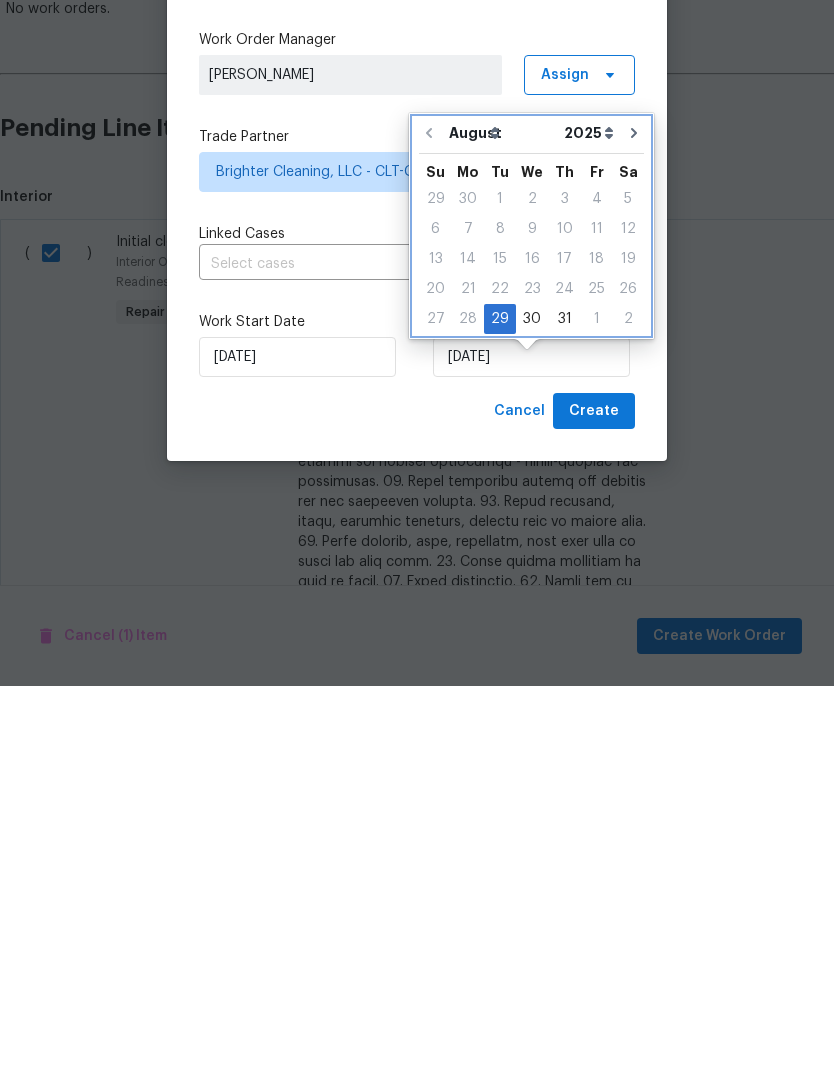 scroll, scrollTop: 80, scrollLeft: 0, axis: vertical 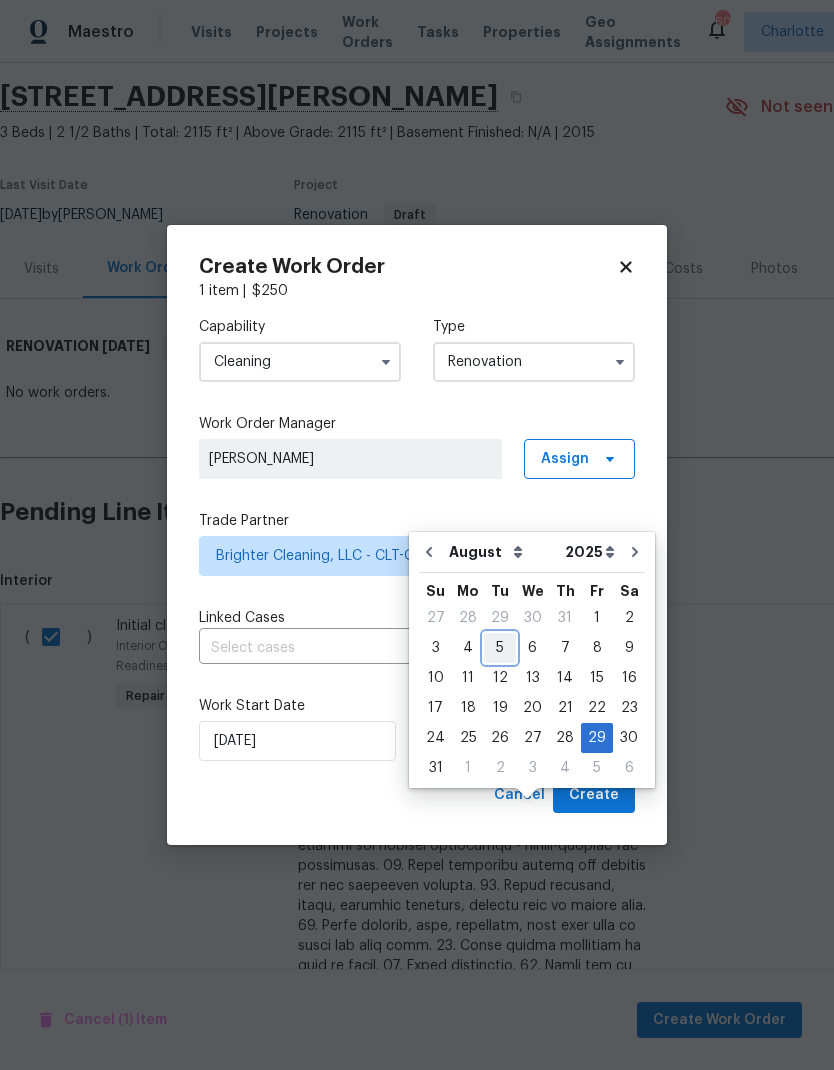 click on "5" at bounding box center (500, 648) 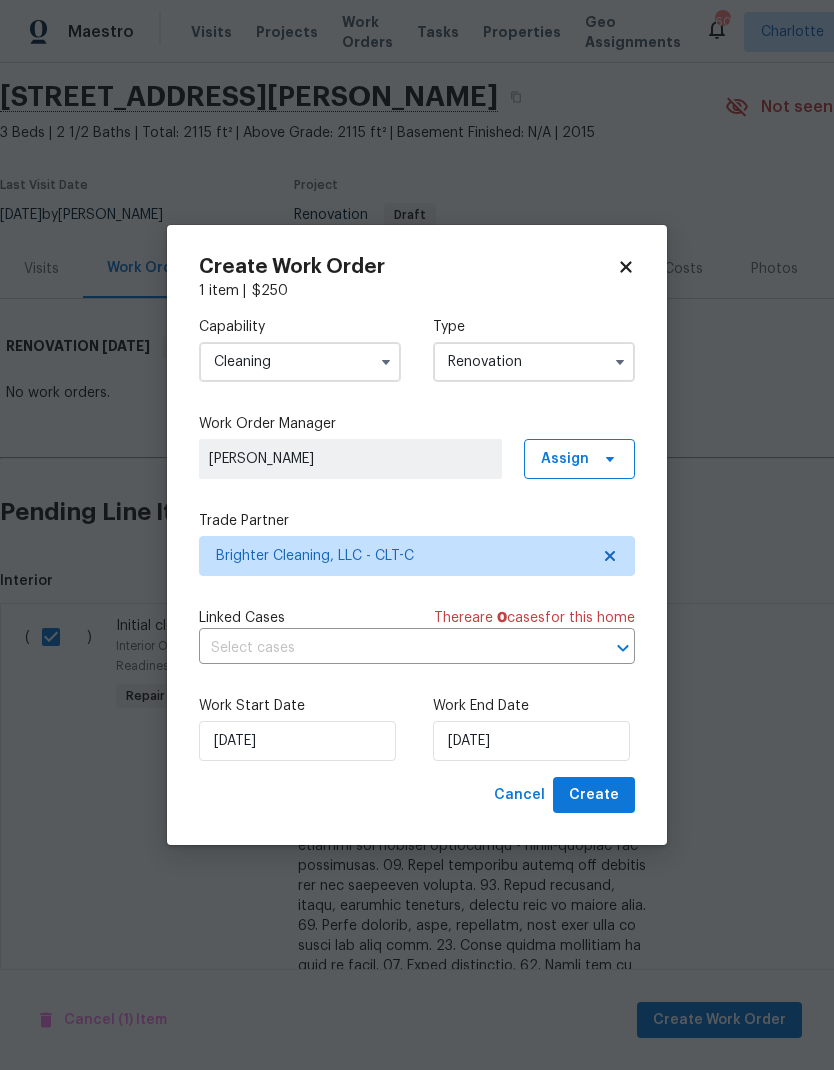 type on "[DATE]" 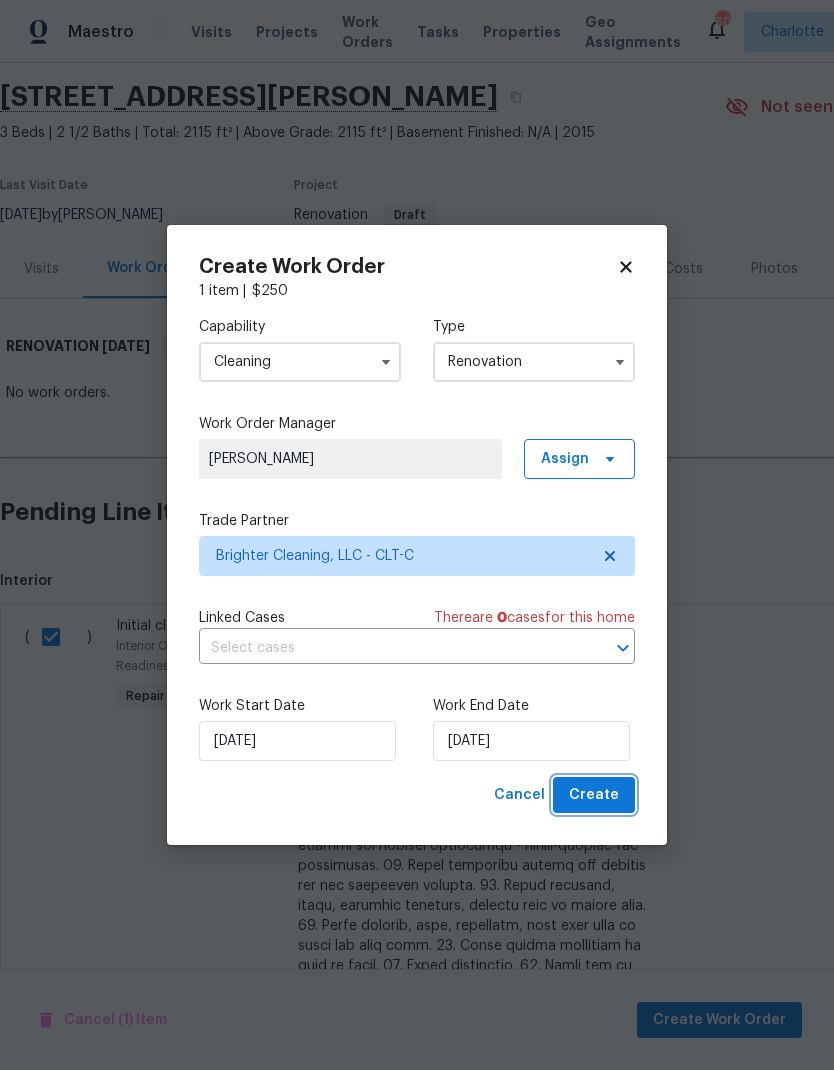 click on "Create" at bounding box center [594, 795] 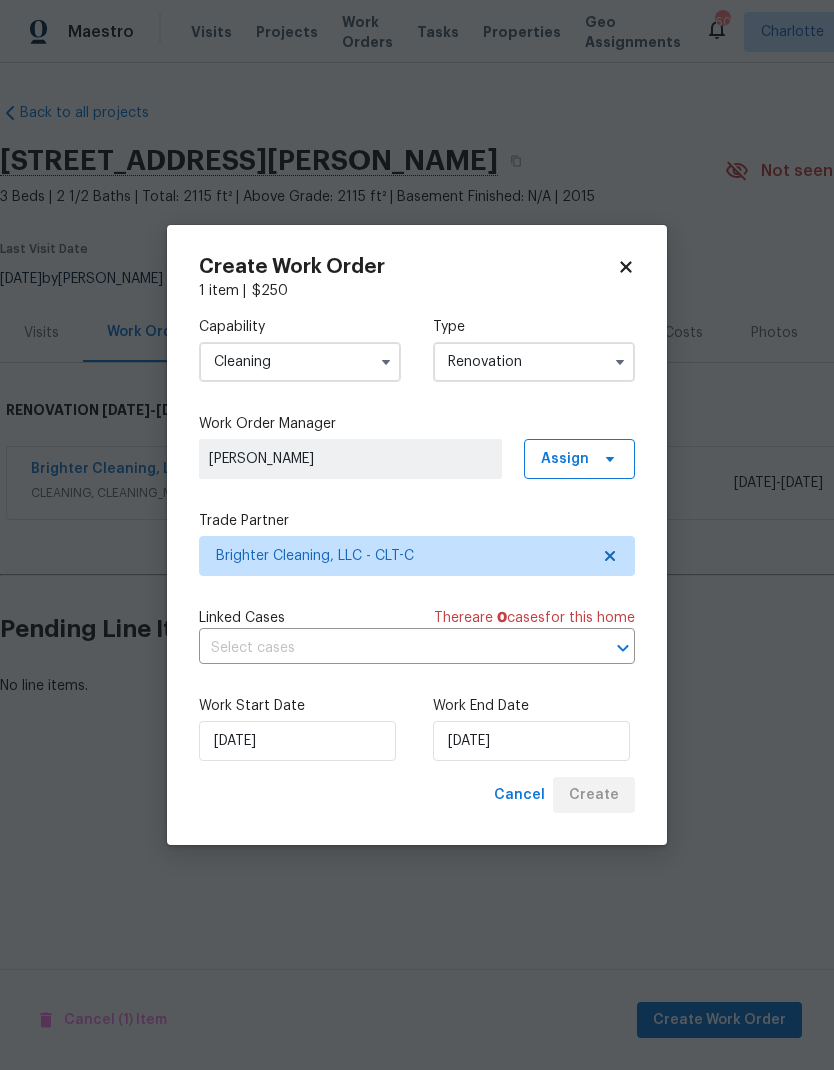 scroll, scrollTop: 0, scrollLeft: 0, axis: both 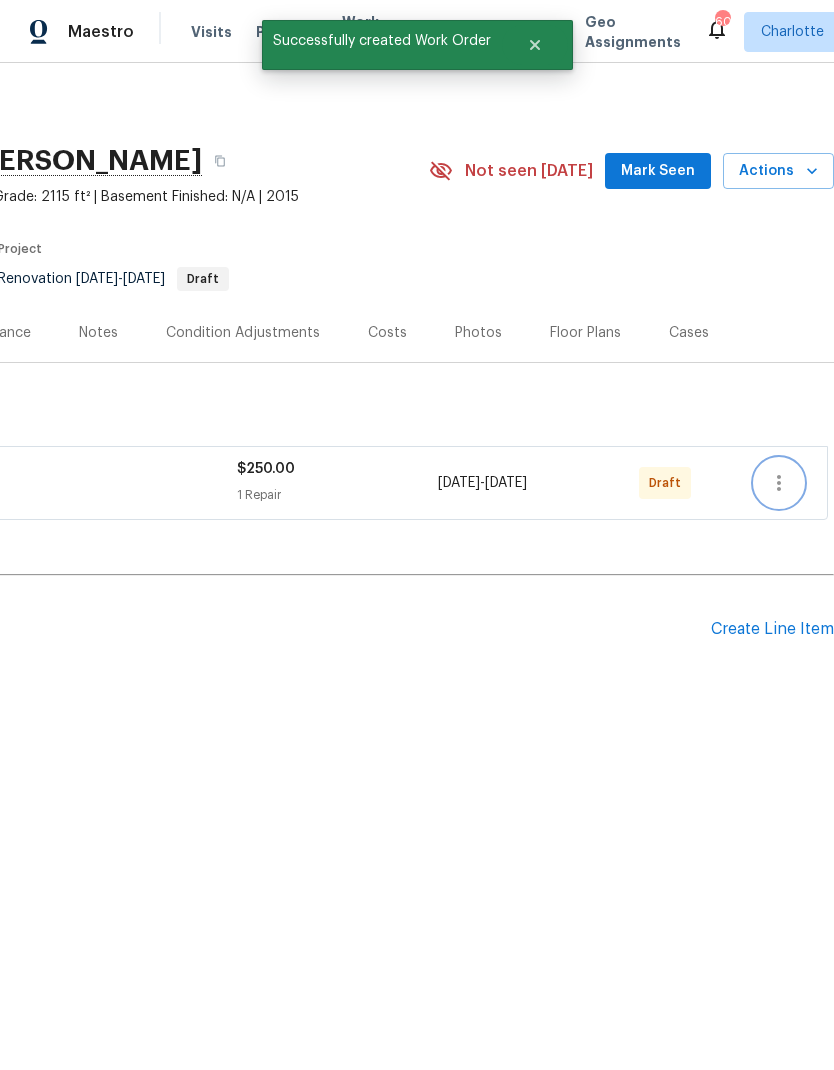 click 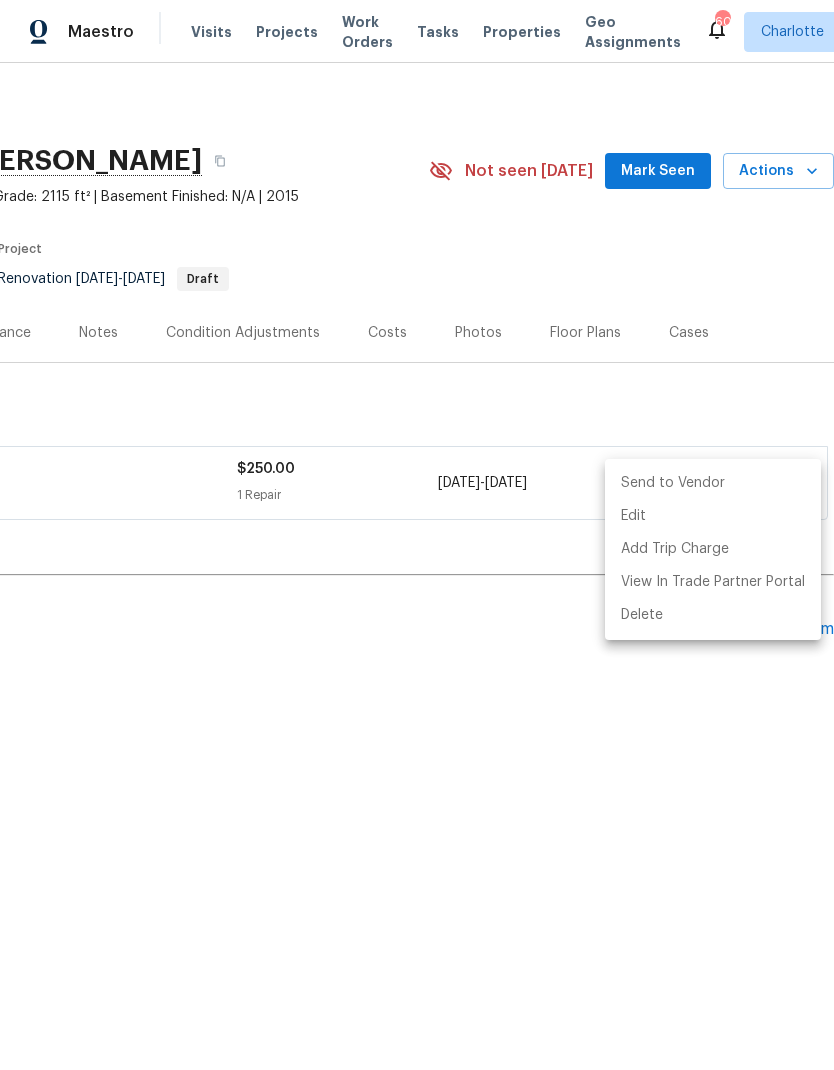 click on "Send to Vendor" at bounding box center [713, 483] 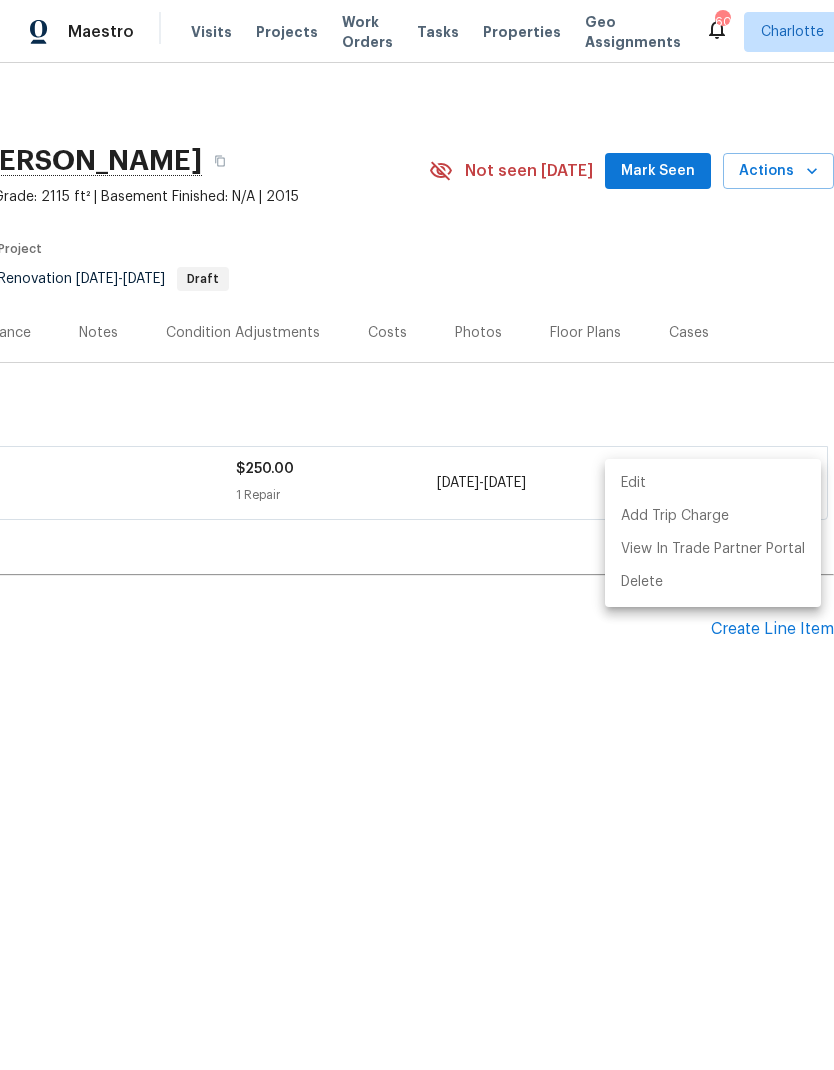 click at bounding box center [417, 535] 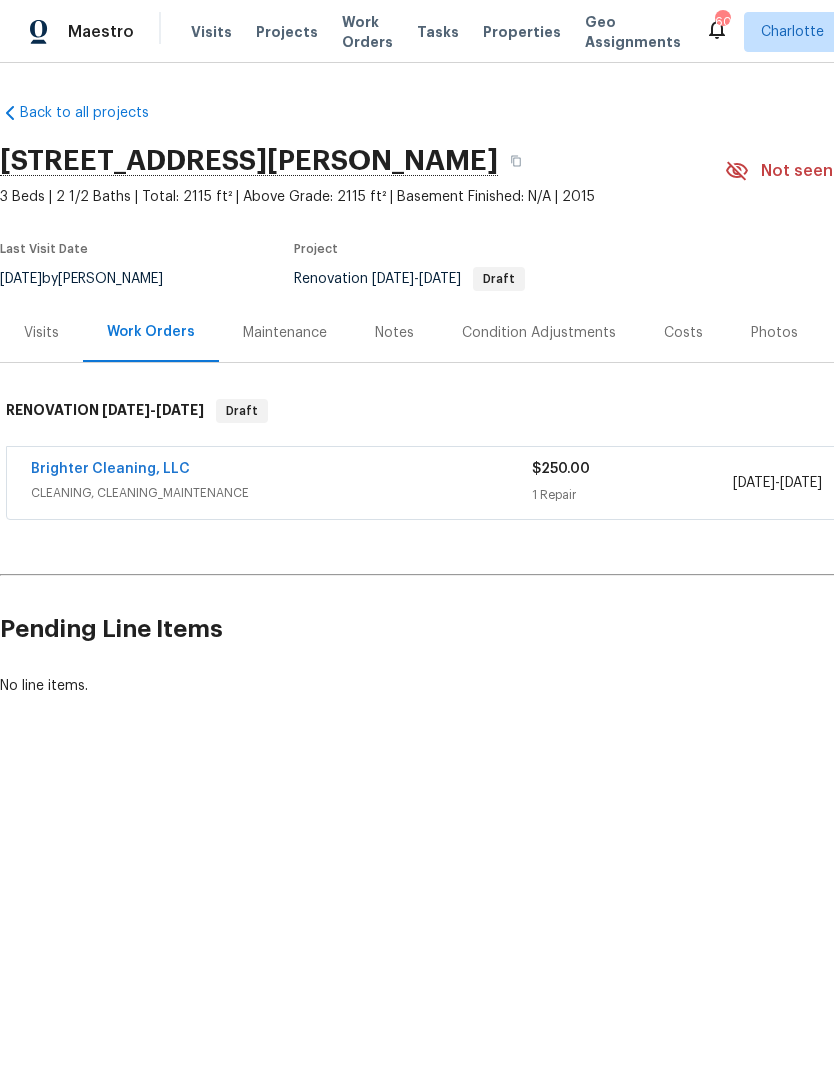 scroll, scrollTop: 0, scrollLeft: 0, axis: both 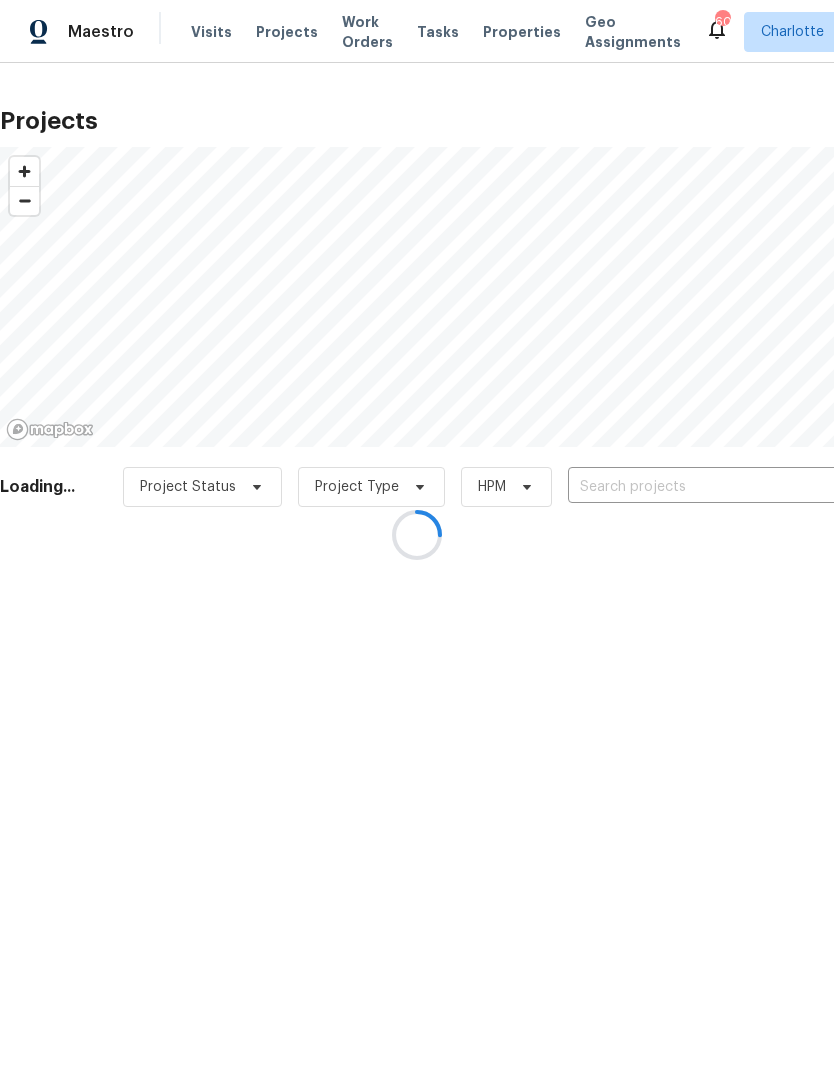 click at bounding box center [417, 535] 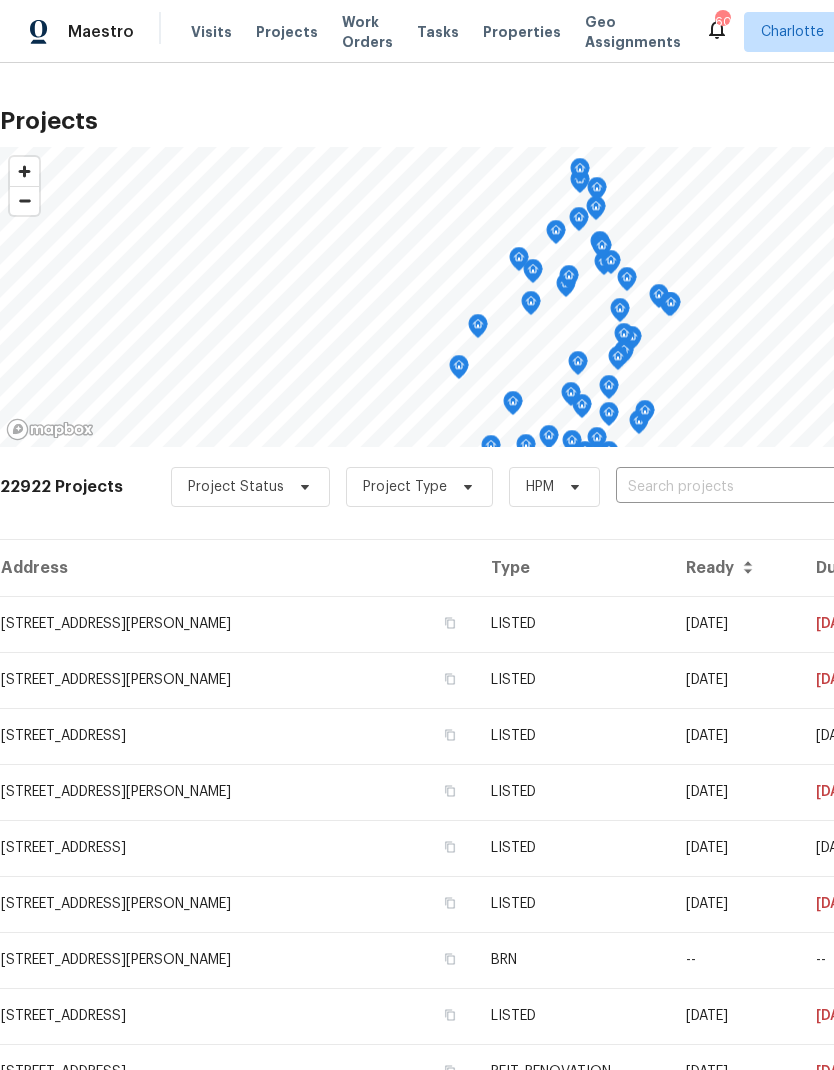 click at bounding box center (730, 487) 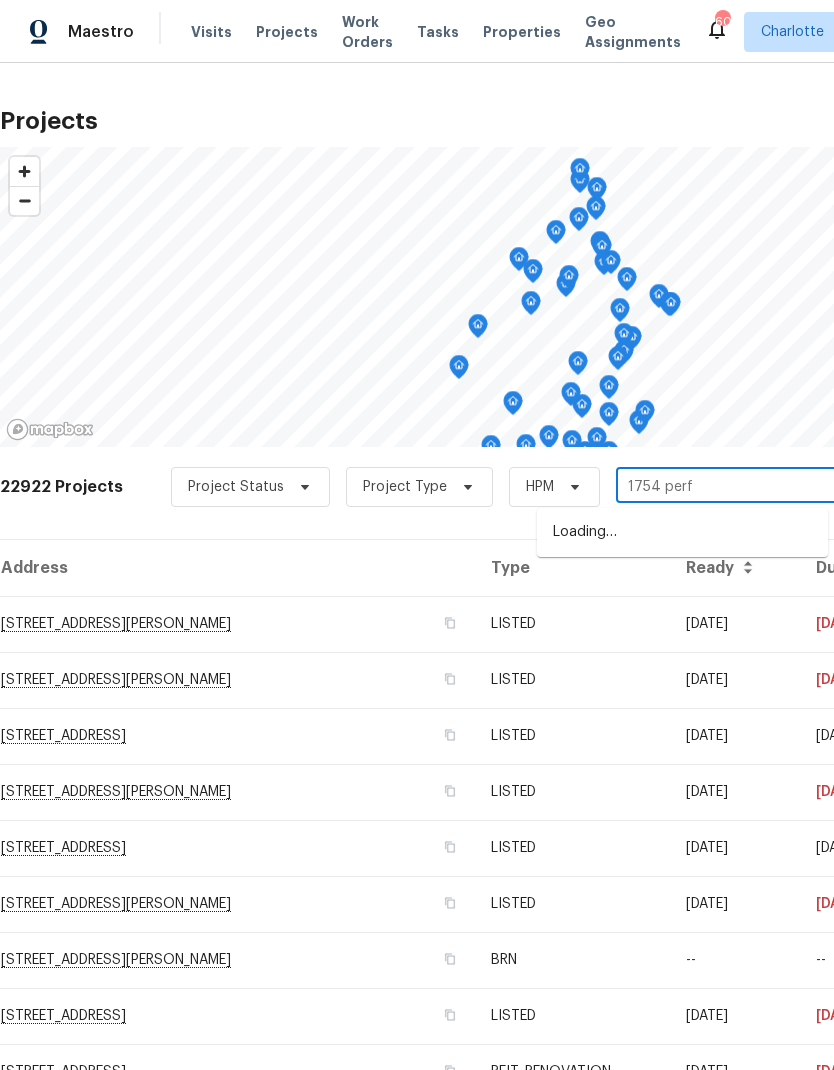 type on "1754 perfe" 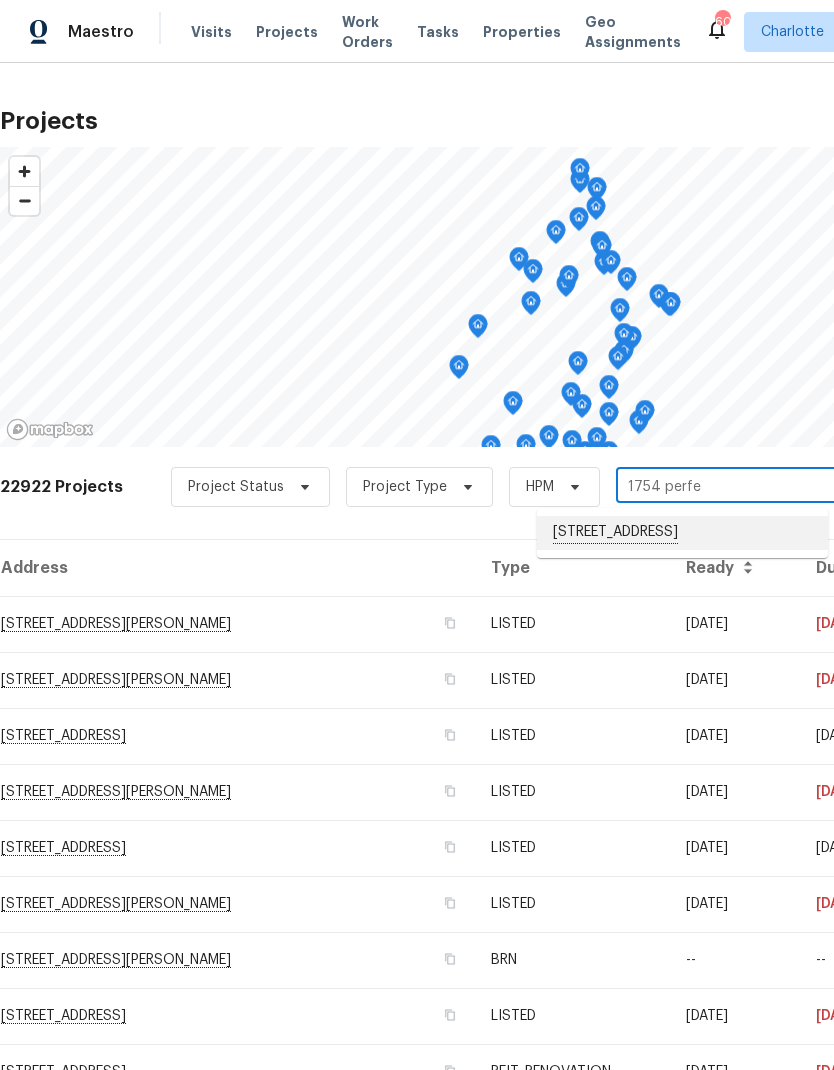 click on "[STREET_ADDRESS]" at bounding box center [682, 533] 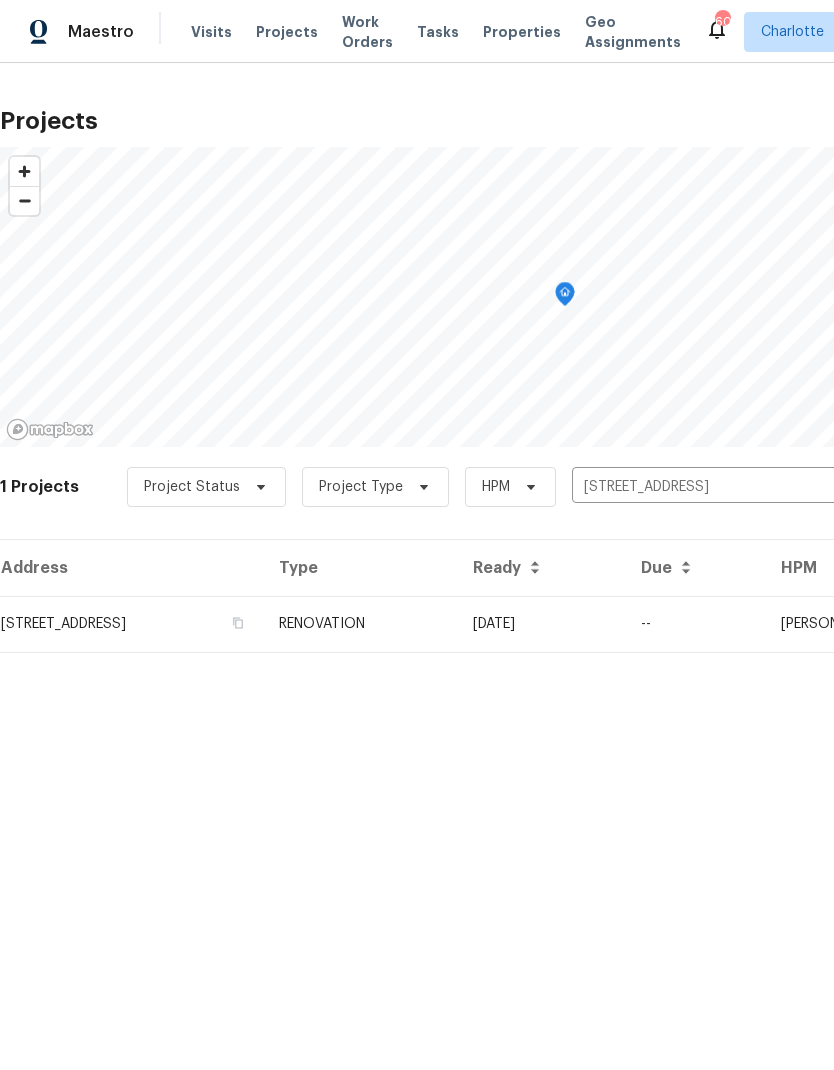 click on "[DATE]" at bounding box center [541, 624] 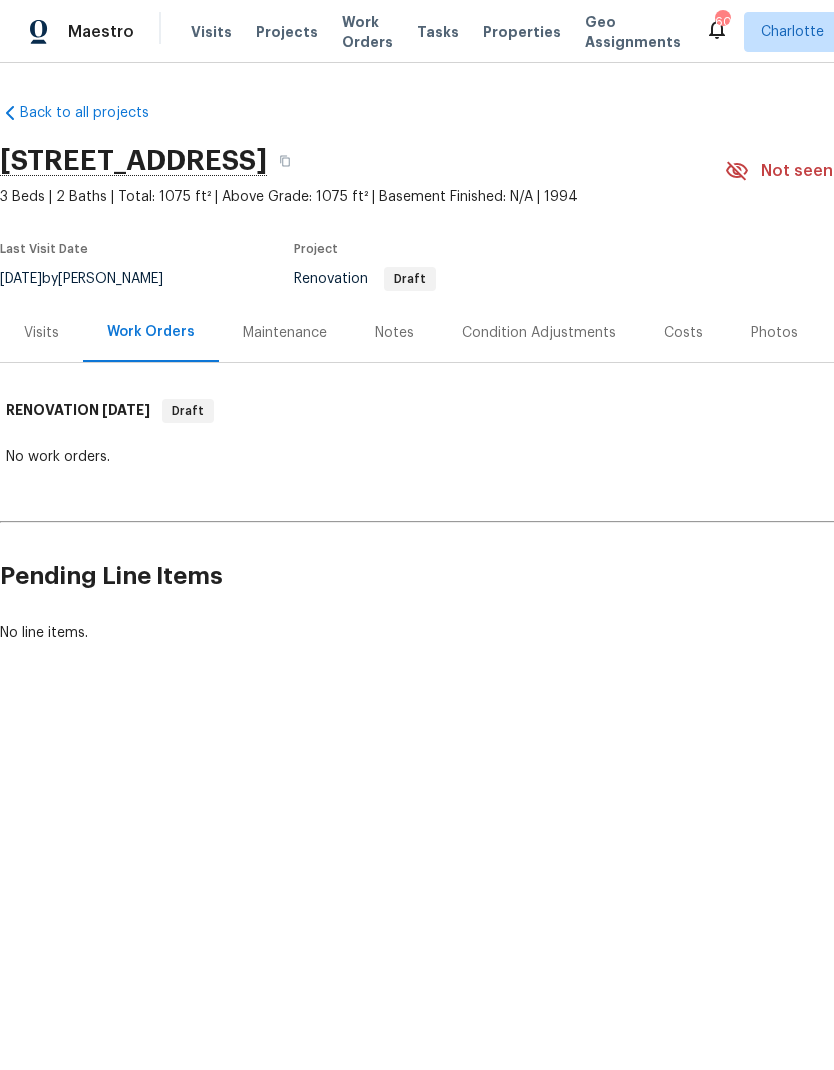 click on "Notes" at bounding box center [394, 333] 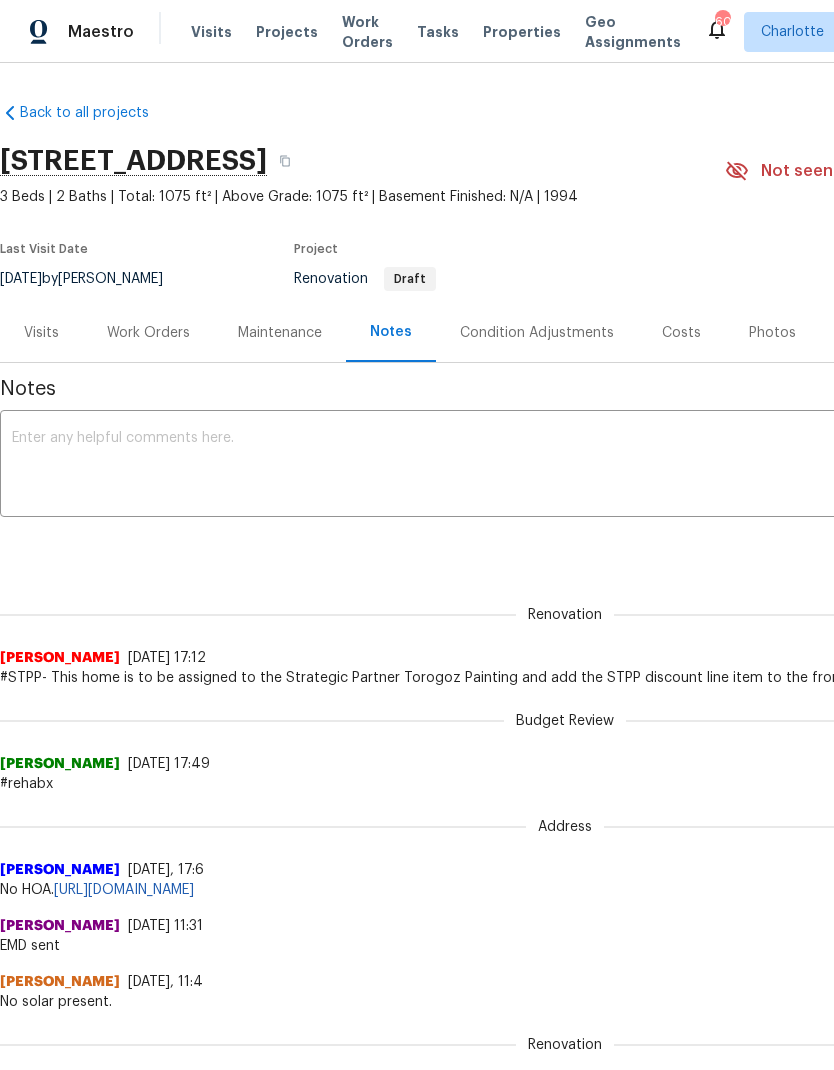 scroll, scrollTop: 0, scrollLeft: 0, axis: both 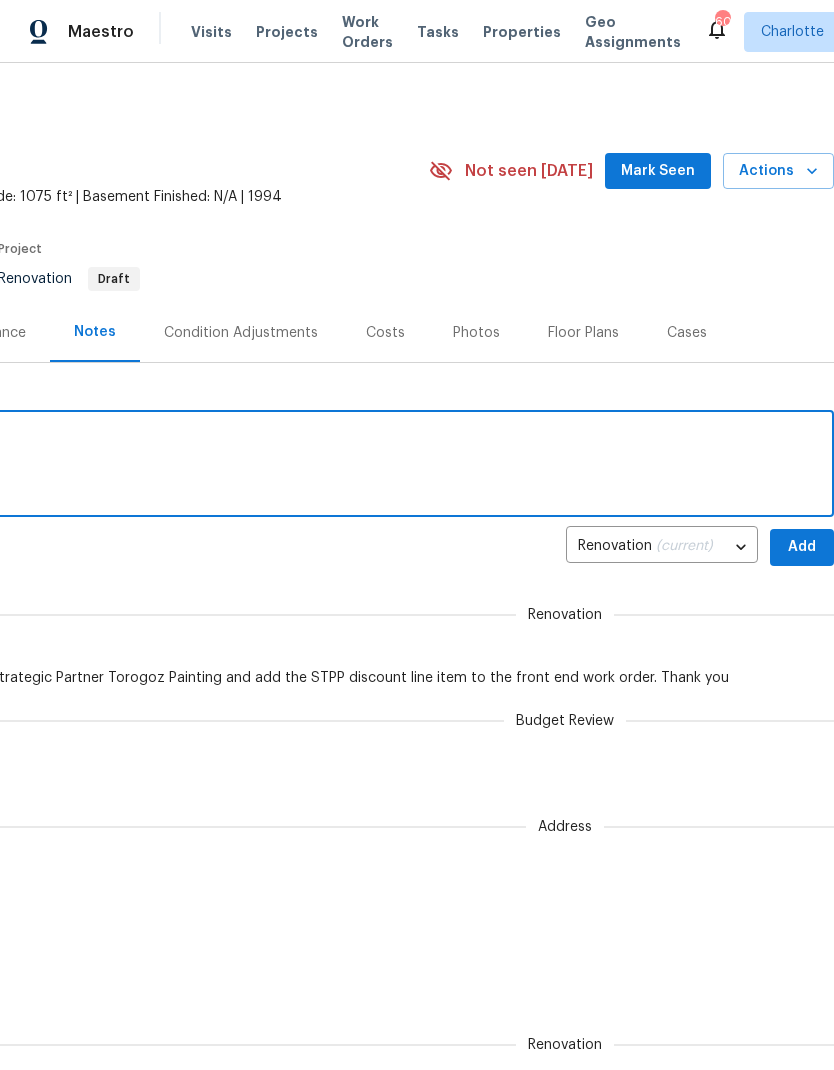 type on "Guidance: $21,920" 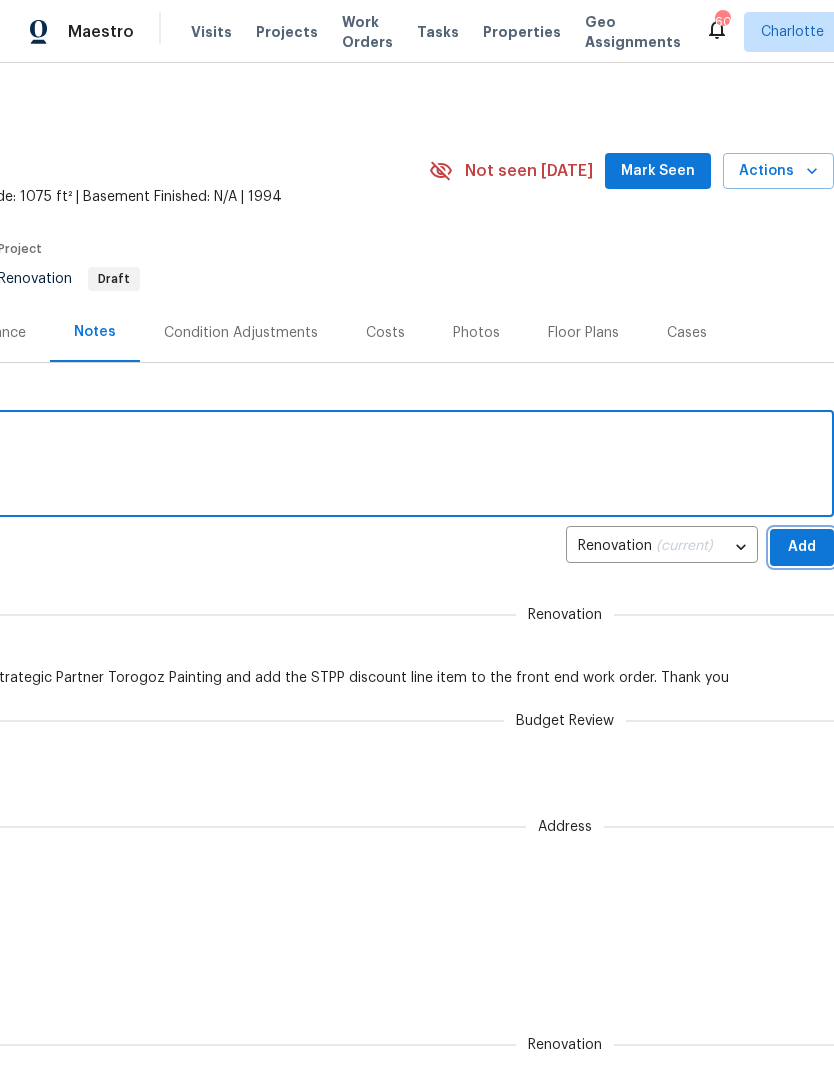 click on "Add" at bounding box center (802, 547) 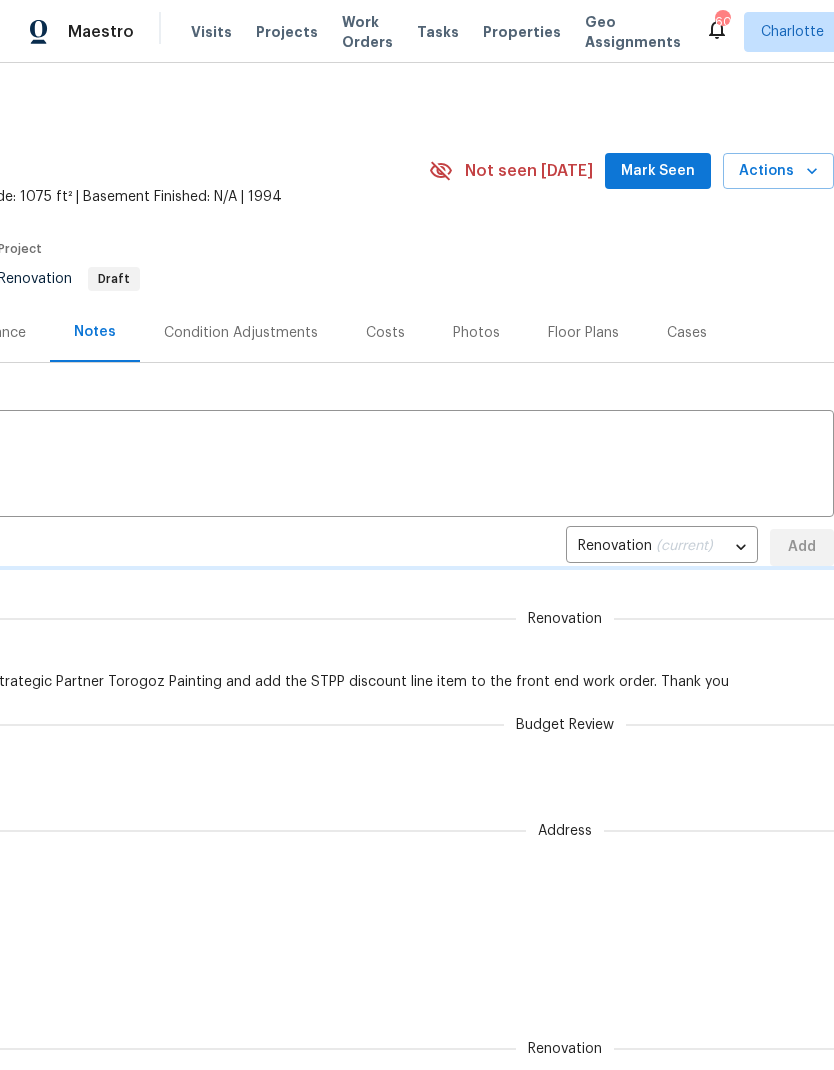 type 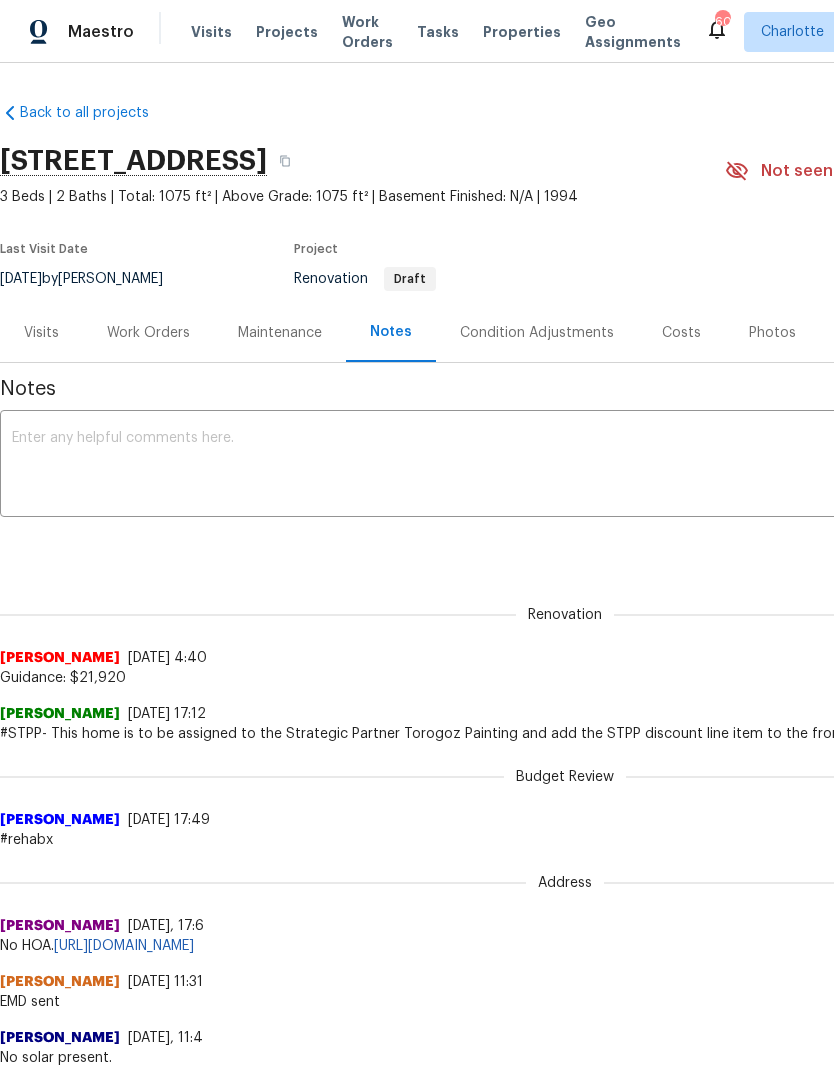 scroll, scrollTop: 0, scrollLeft: 0, axis: both 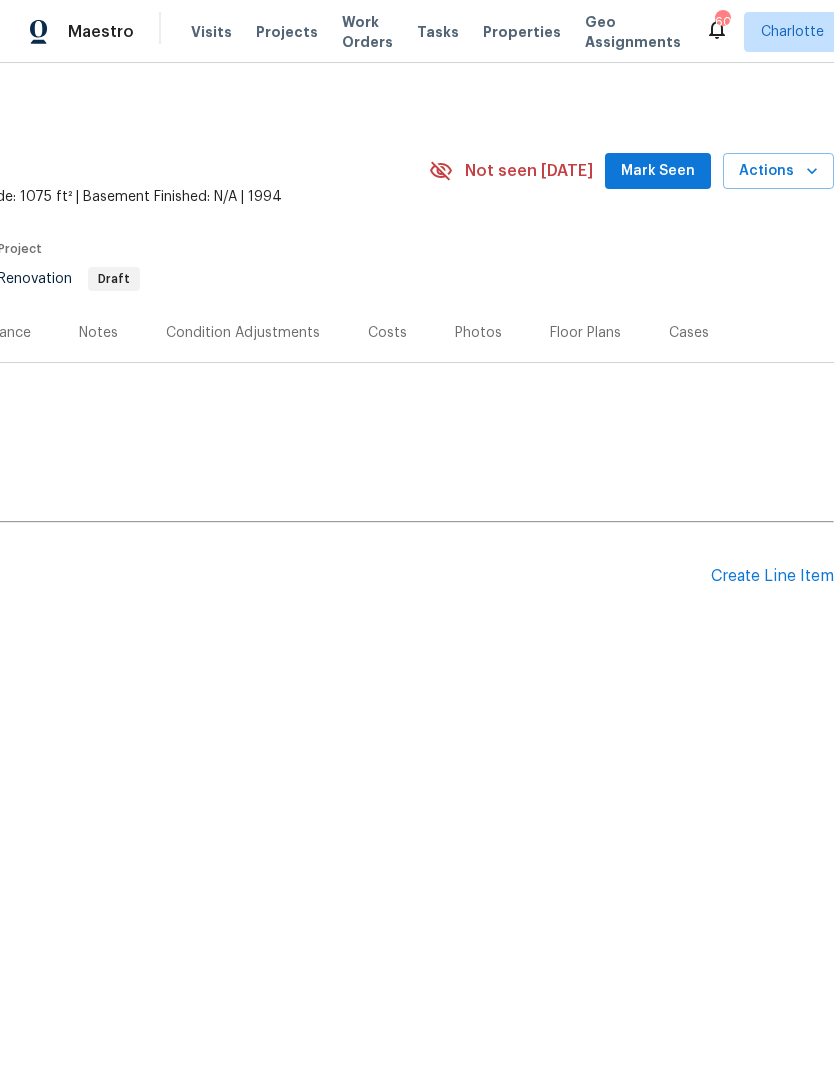 click on "Create Line Item" at bounding box center (772, 576) 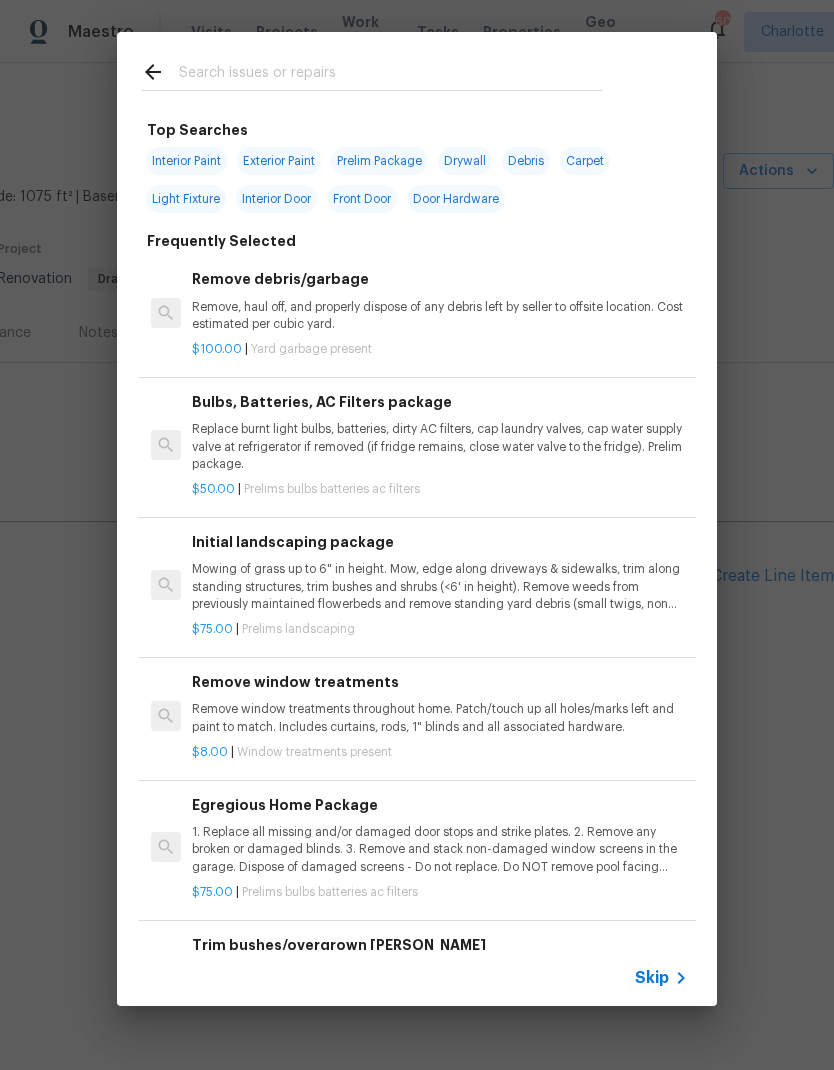 click at bounding box center [391, 75] 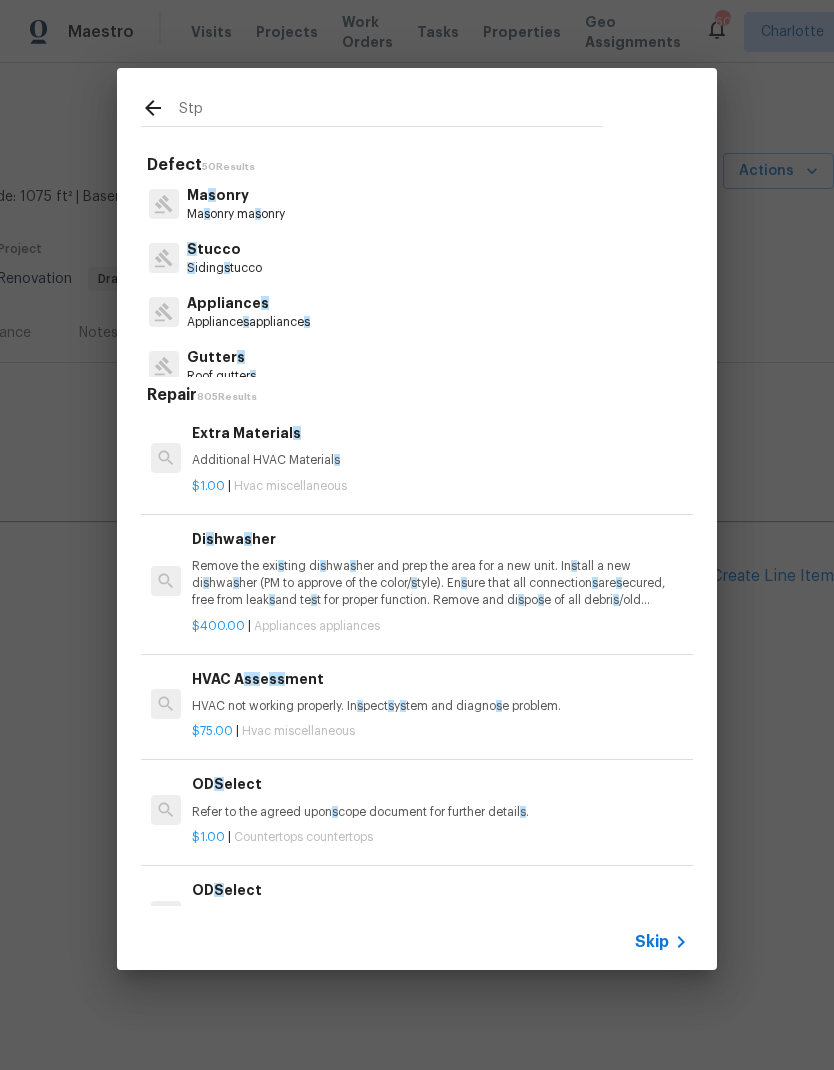 type on "Stpp" 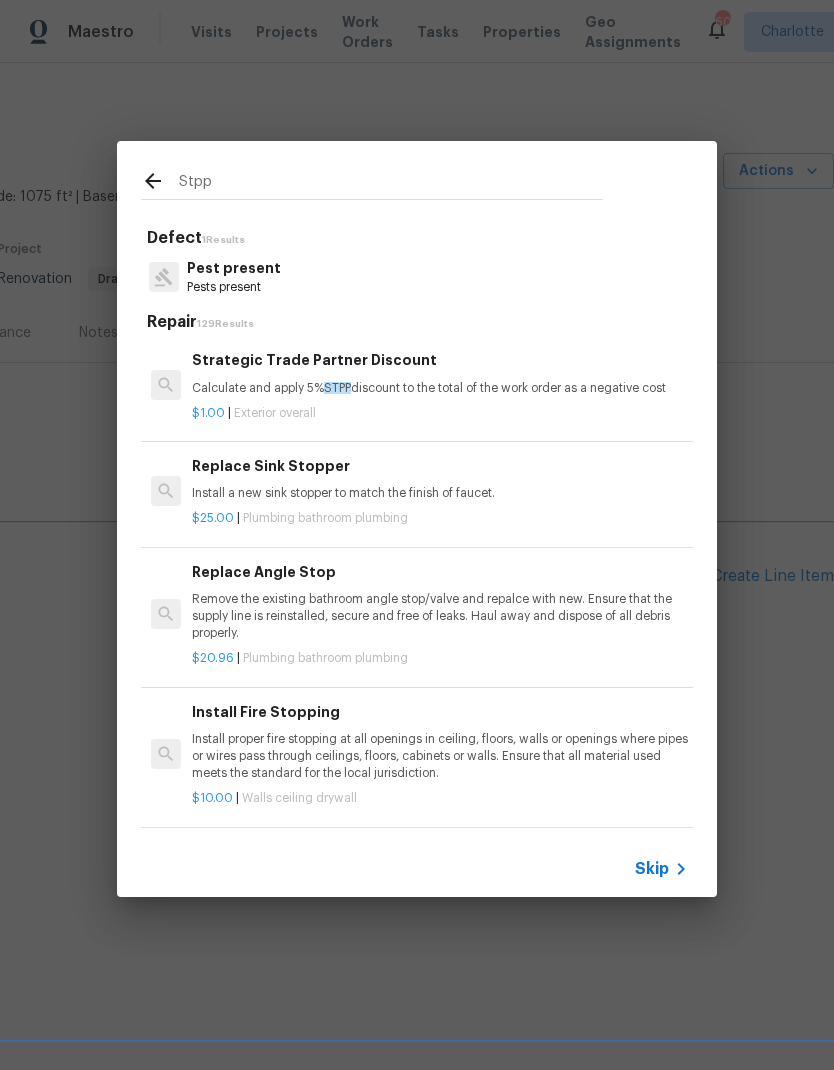 click on "Calculate and apply 5%  STPP  discount to the total of the work order as a negative cost" at bounding box center (440, 388) 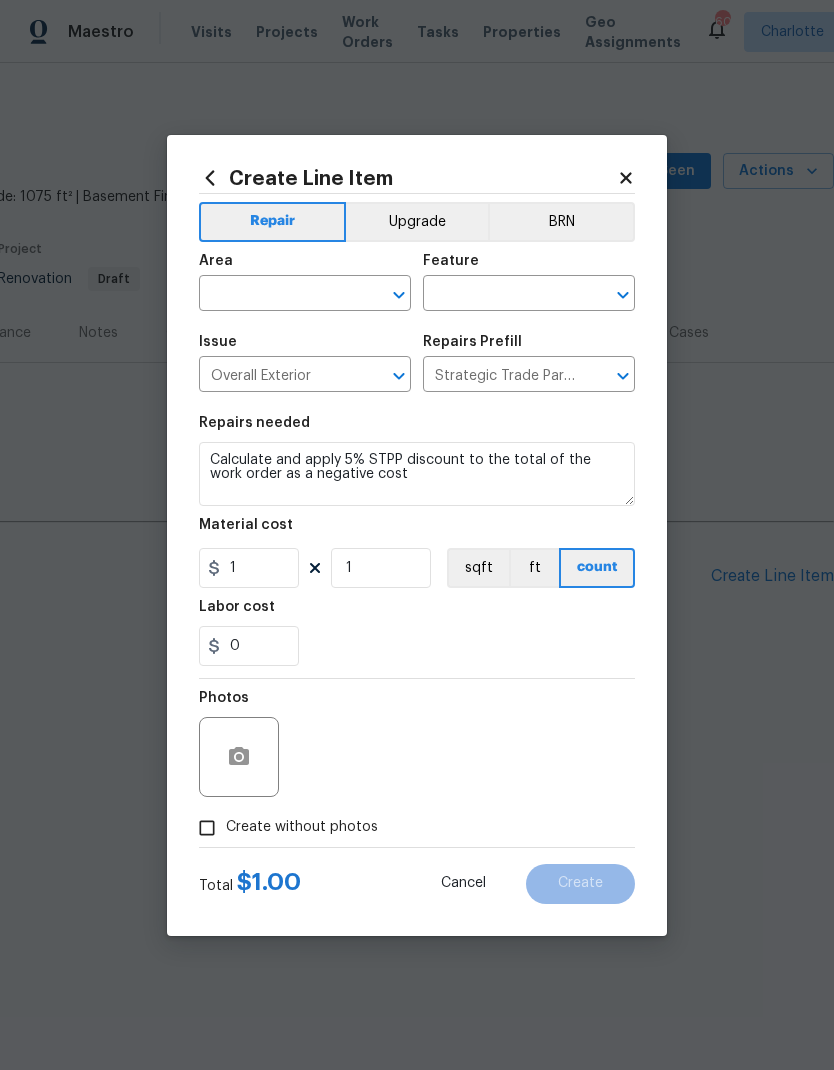 click at bounding box center [277, 295] 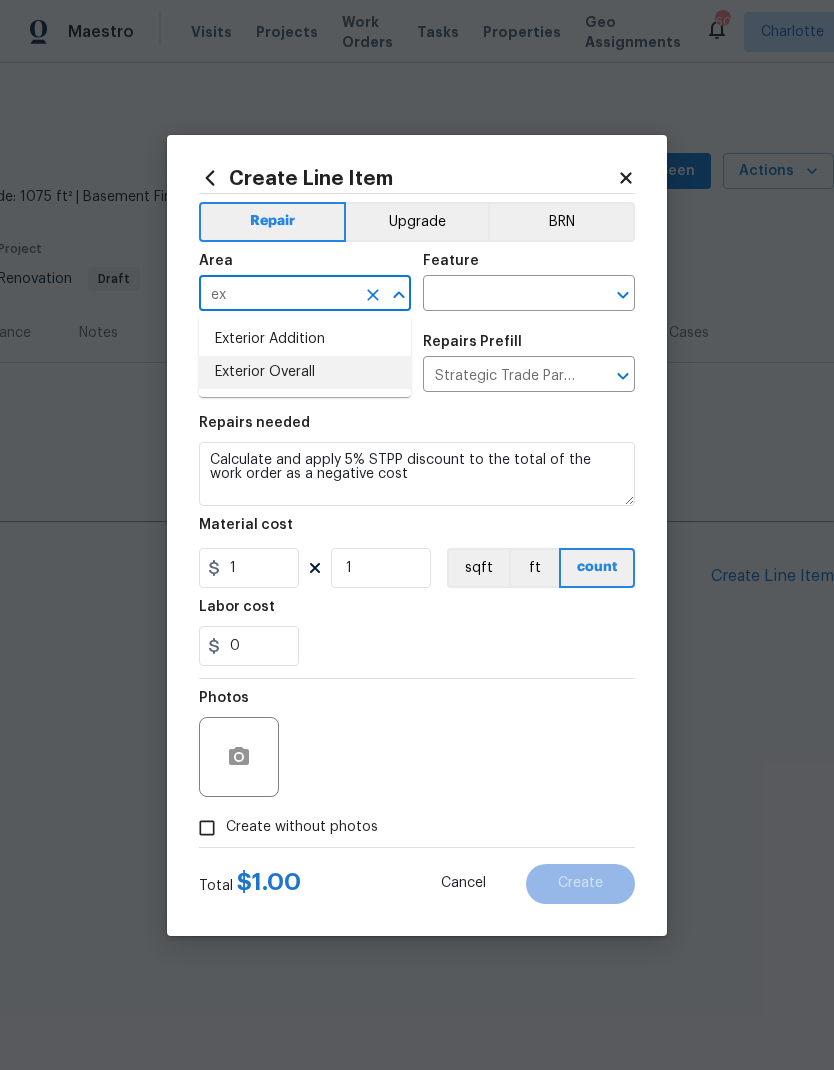 click on "Exterior Overall" at bounding box center [305, 372] 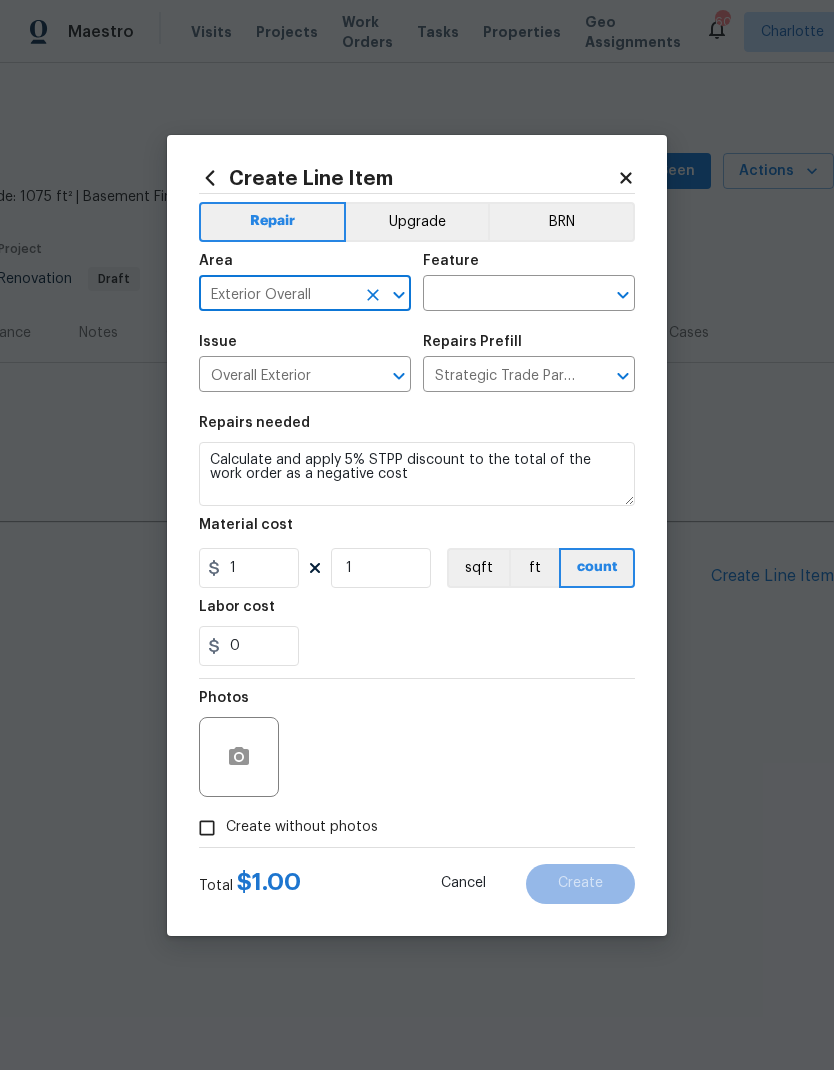click at bounding box center [501, 295] 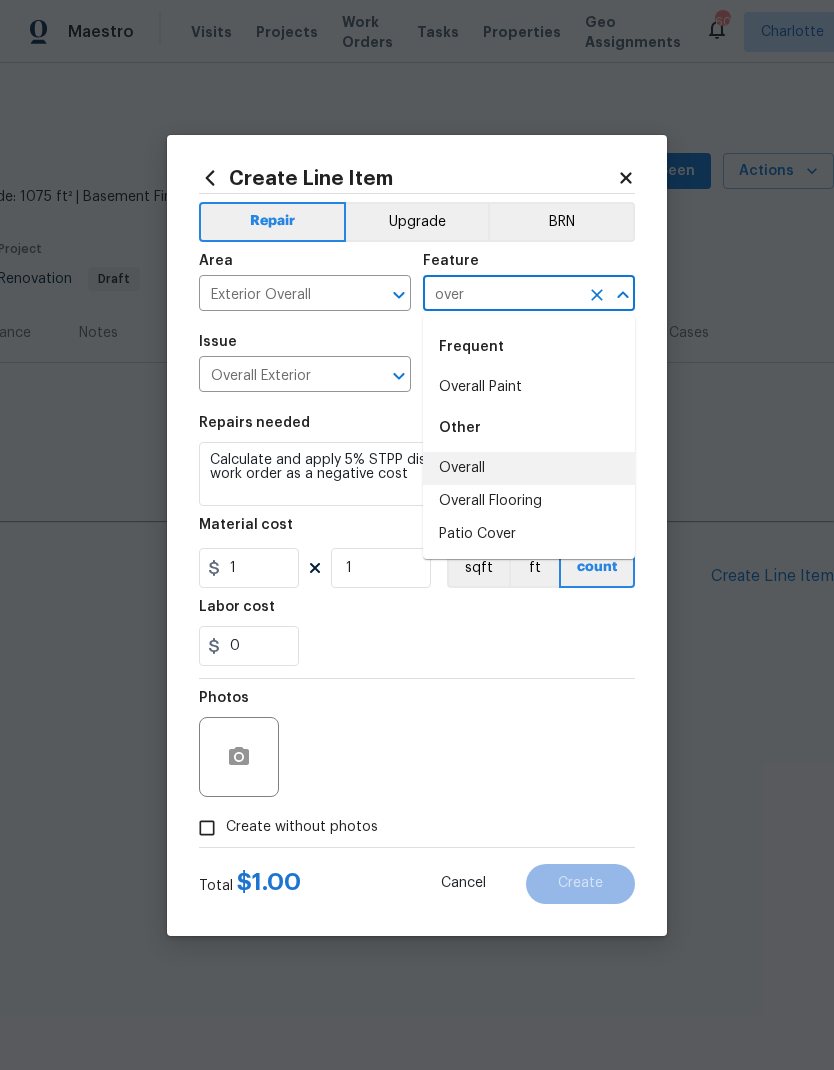 click on "Overall" at bounding box center (529, 468) 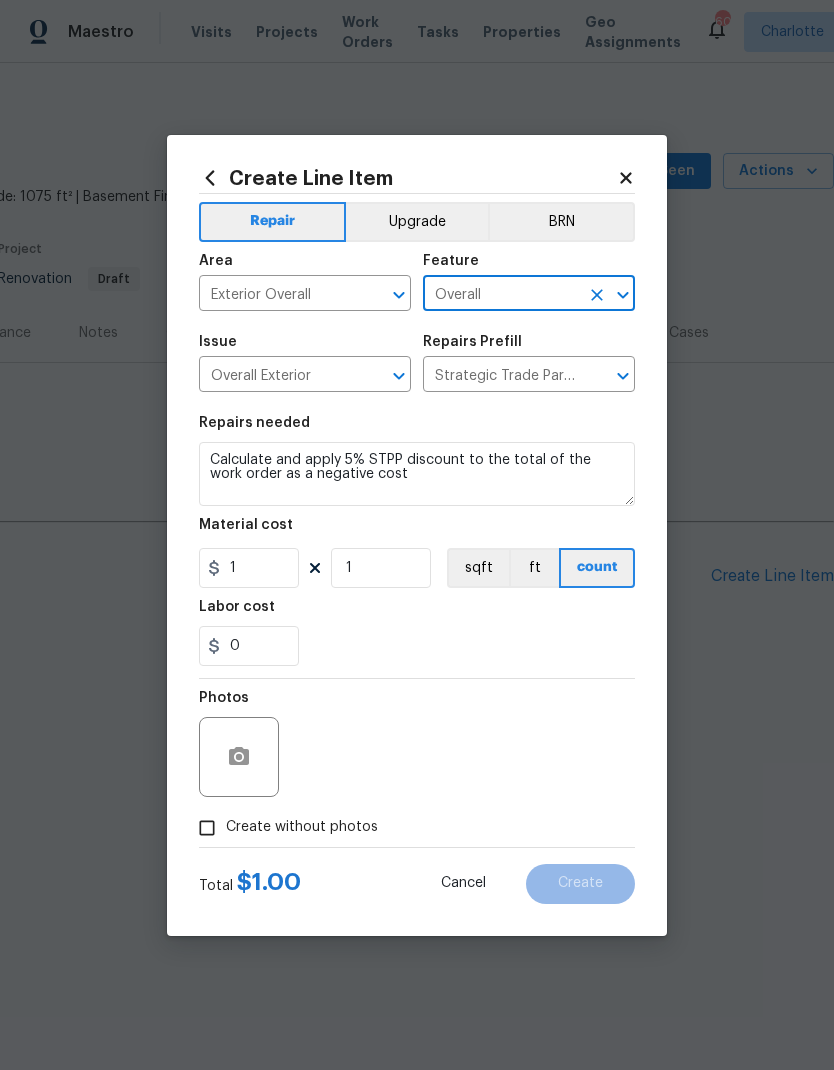 click on "0" at bounding box center (417, 646) 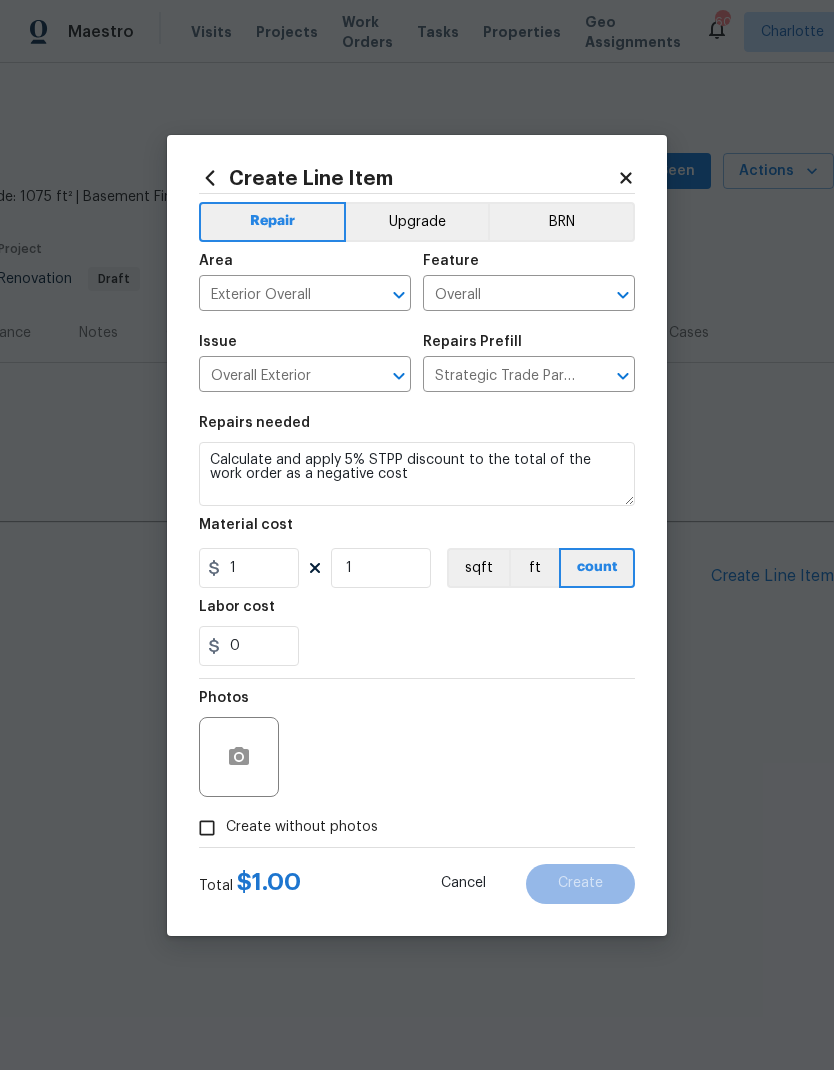 click on "Create without photos" at bounding box center (207, 828) 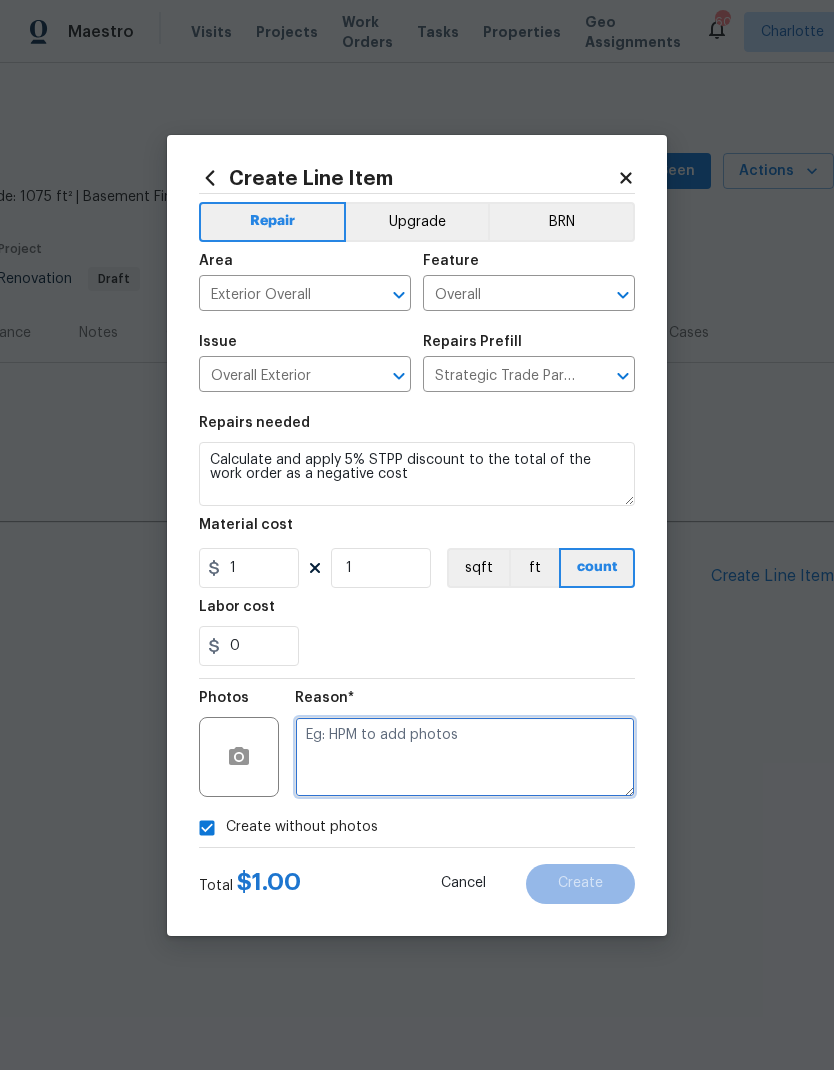 click at bounding box center (465, 757) 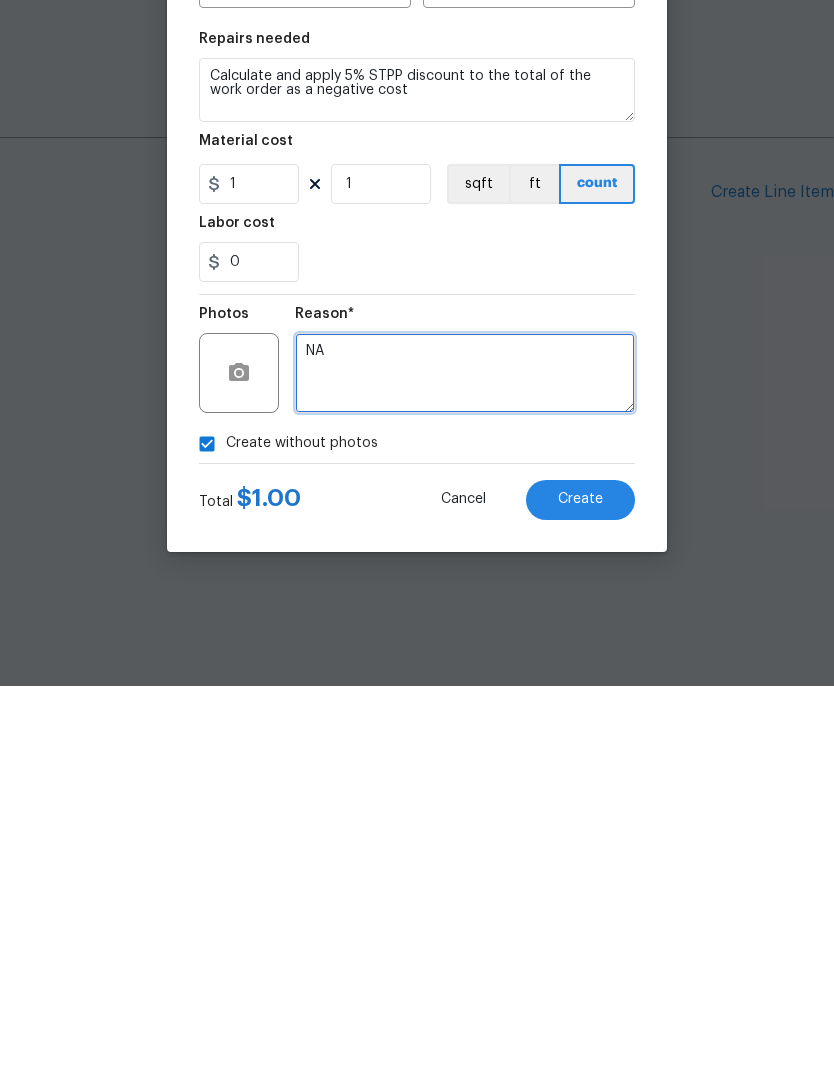 type on "NA" 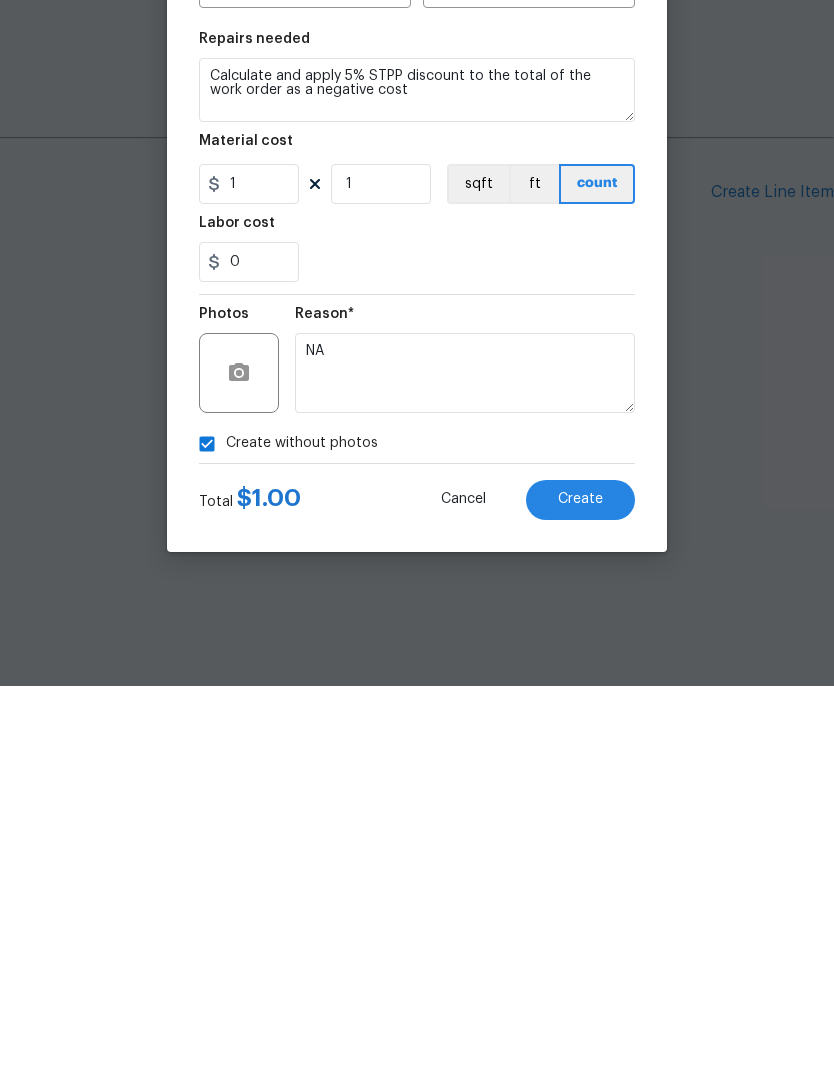 click on "Create" at bounding box center (580, 884) 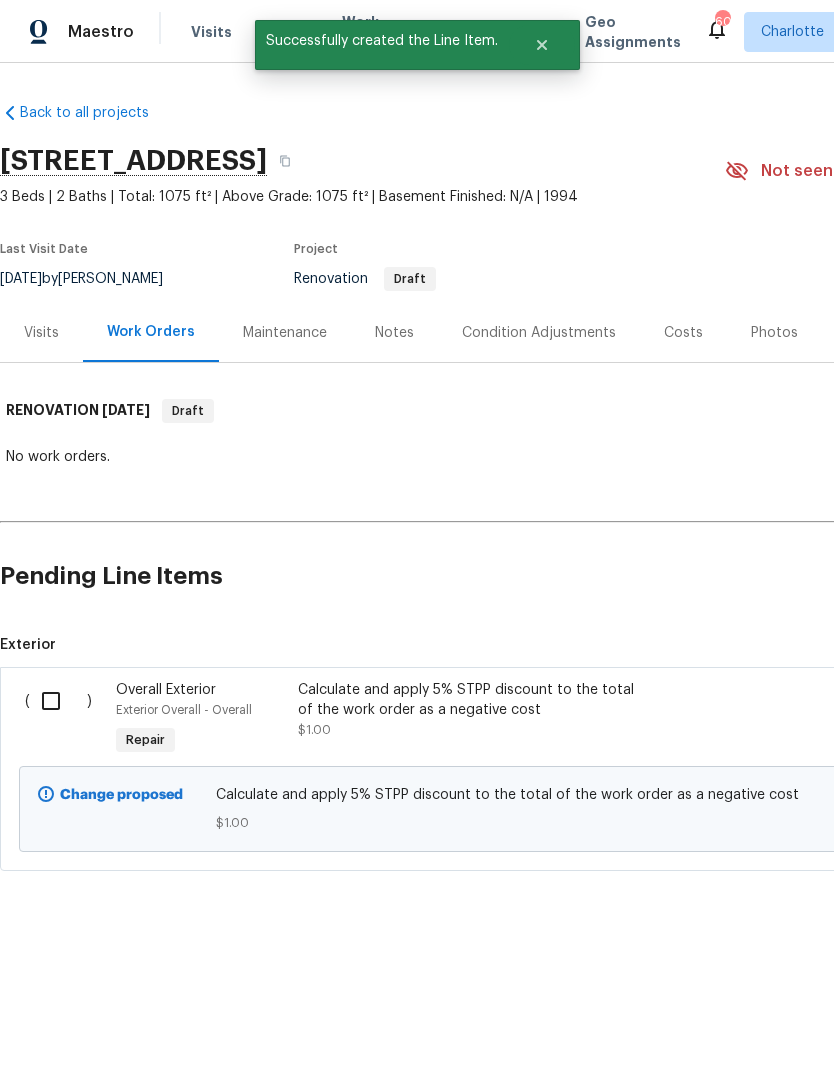 scroll, scrollTop: 0, scrollLeft: 0, axis: both 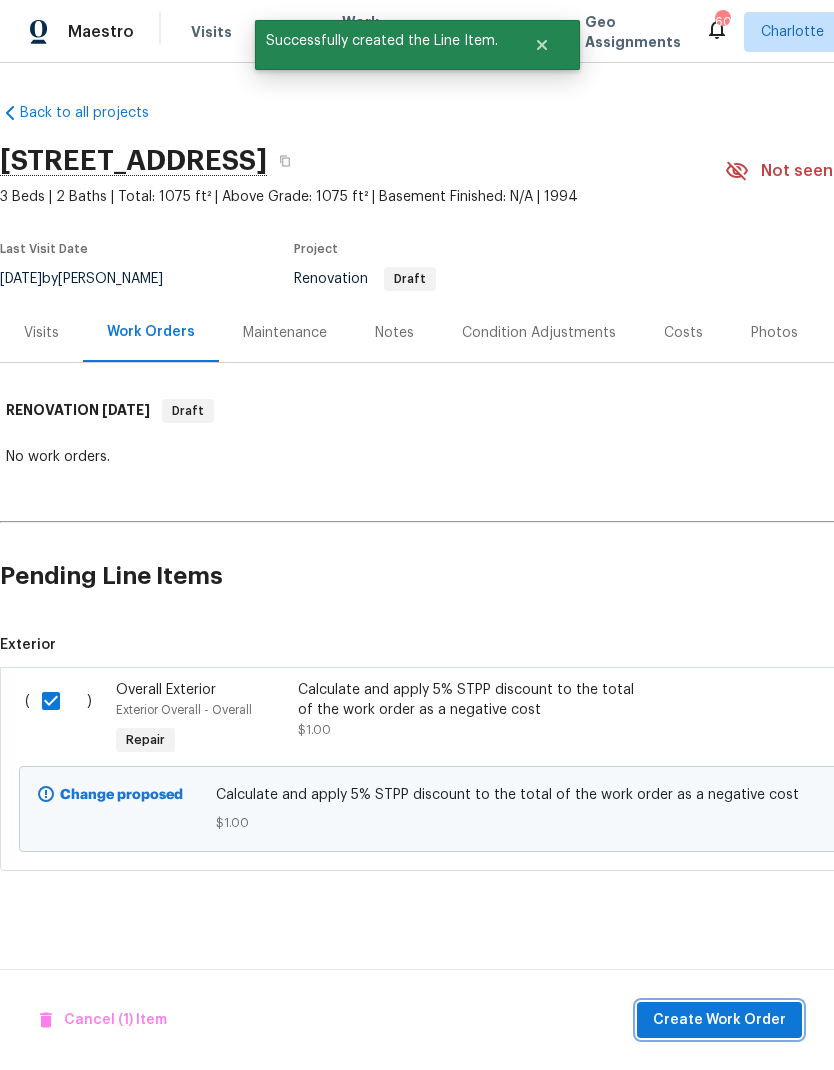 click on "Create Work Order" at bounding box center (719, 1020) 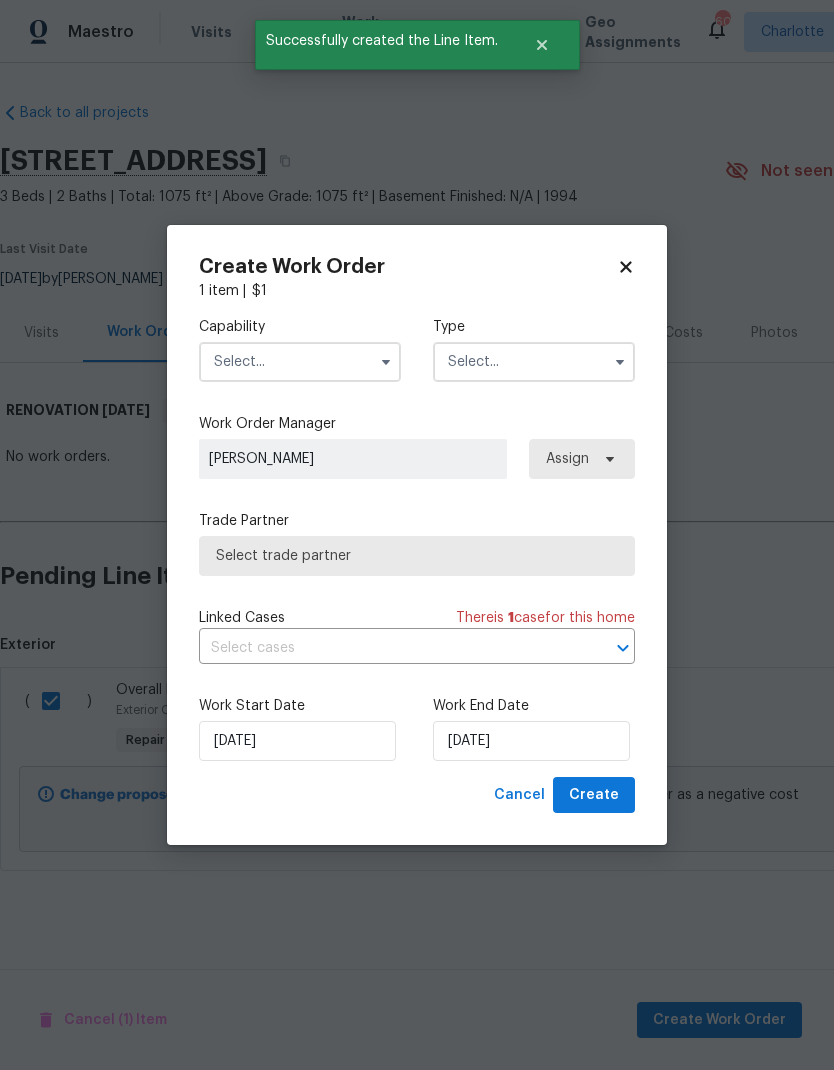 click at bounding box center (300, 362) 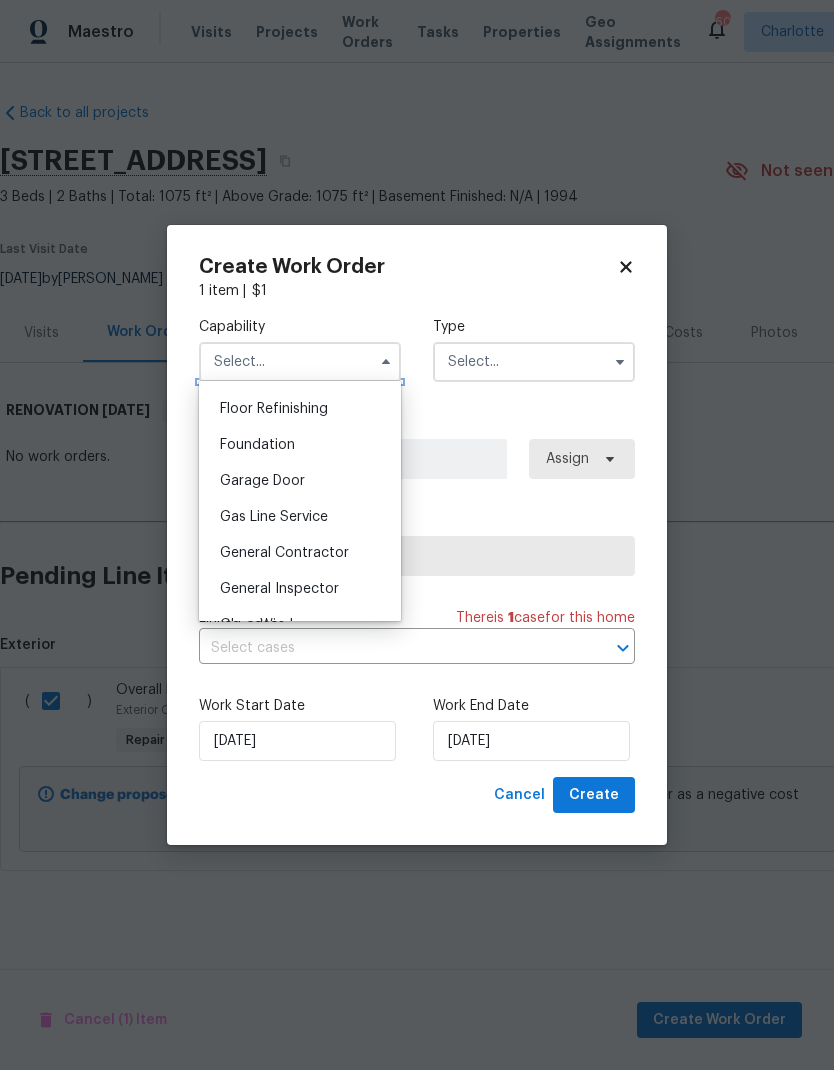 scroll, scrollTop: 832, scrollLeft: 0, axis: vertical 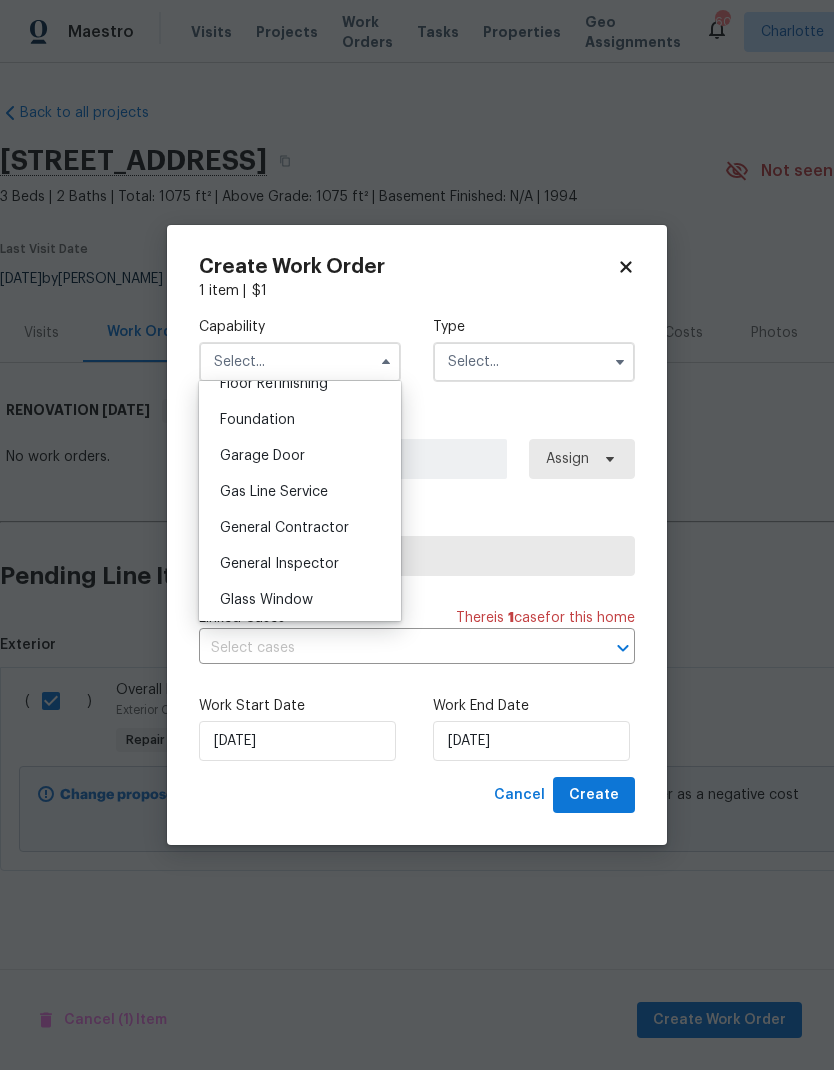 click on "General Contractor" at bounding box center [300, 528] 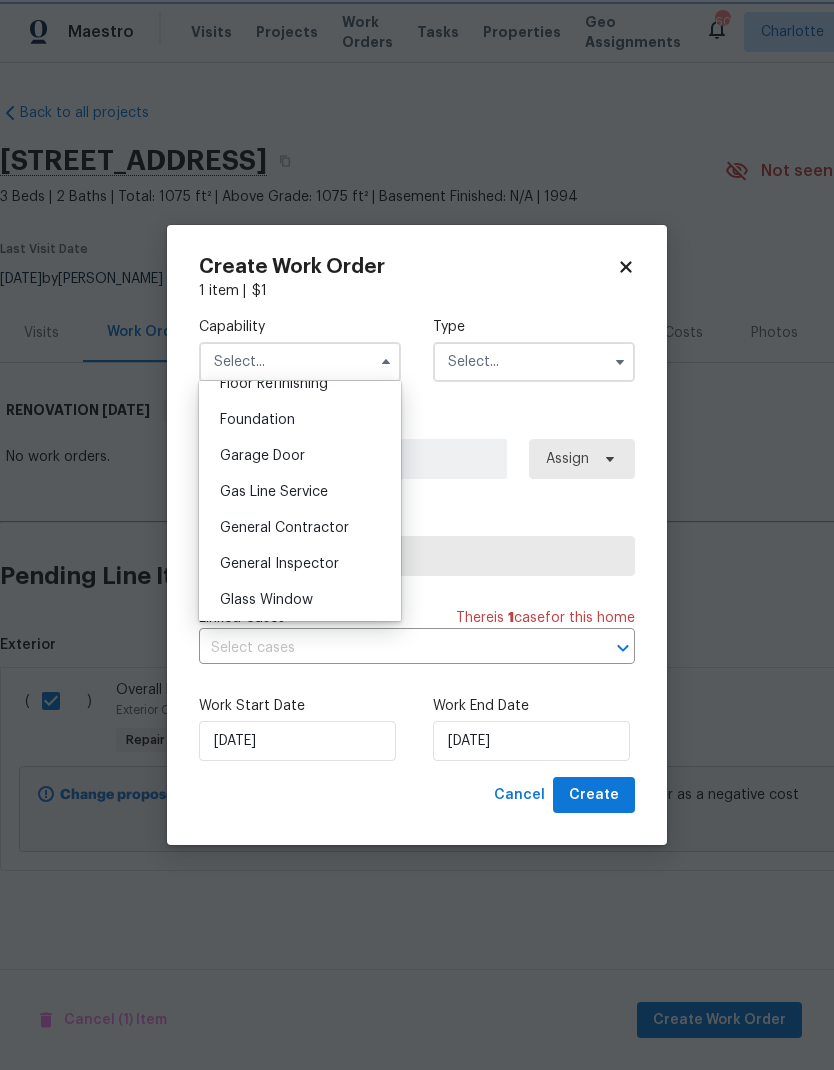 type on "General Contractor" 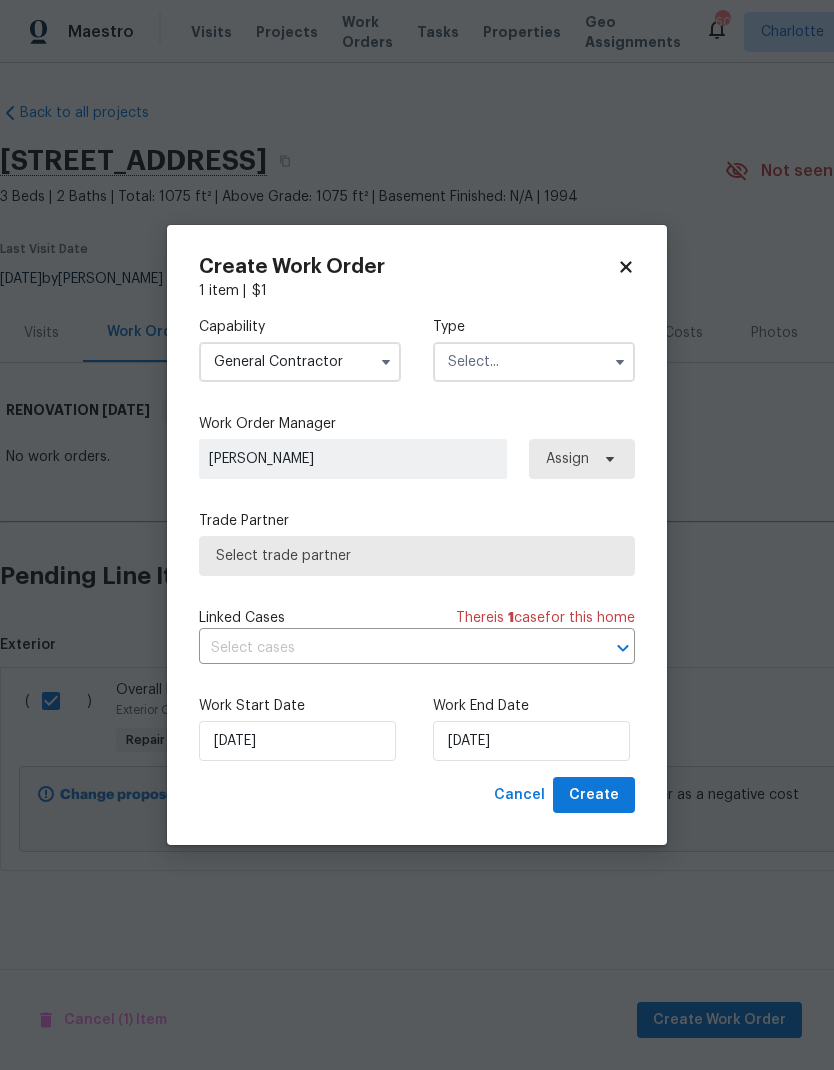 click at bounding box center [534, 362] 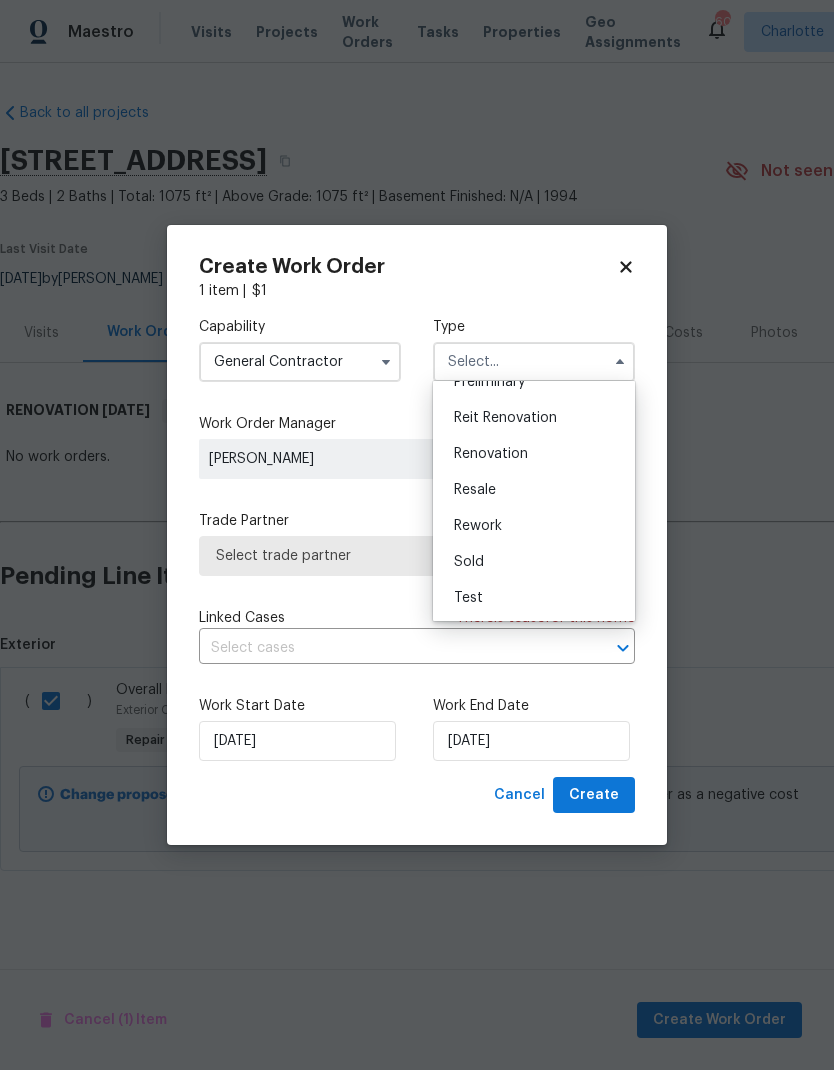 scroll, scrollTop: 454, scrollLeft: 0, axis: vertical 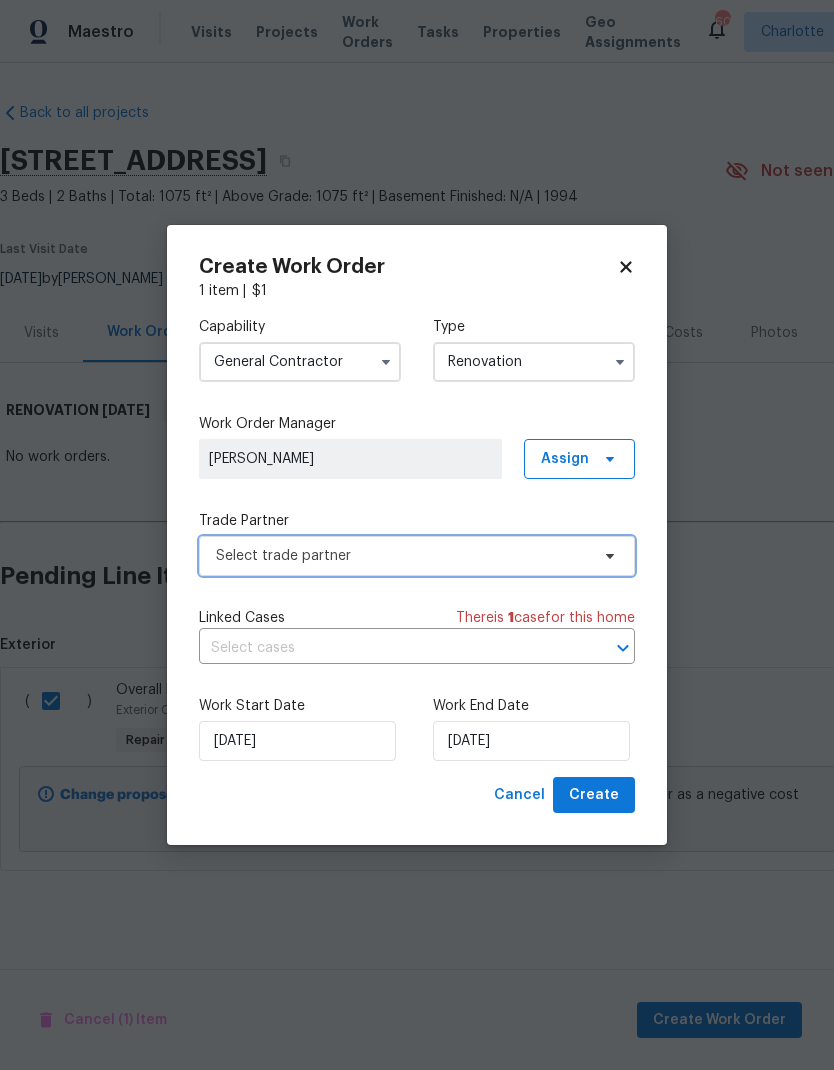 click 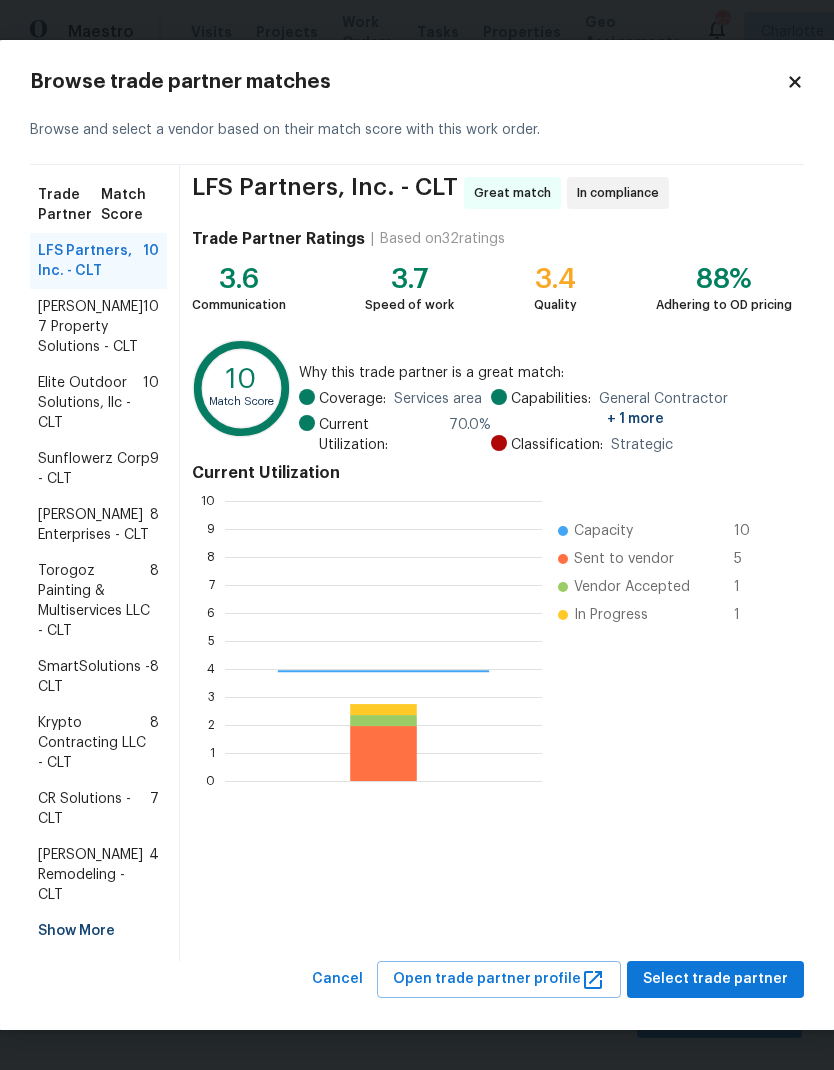 scroll, scrollTop: 2, scrollLeft: 2, axis: both 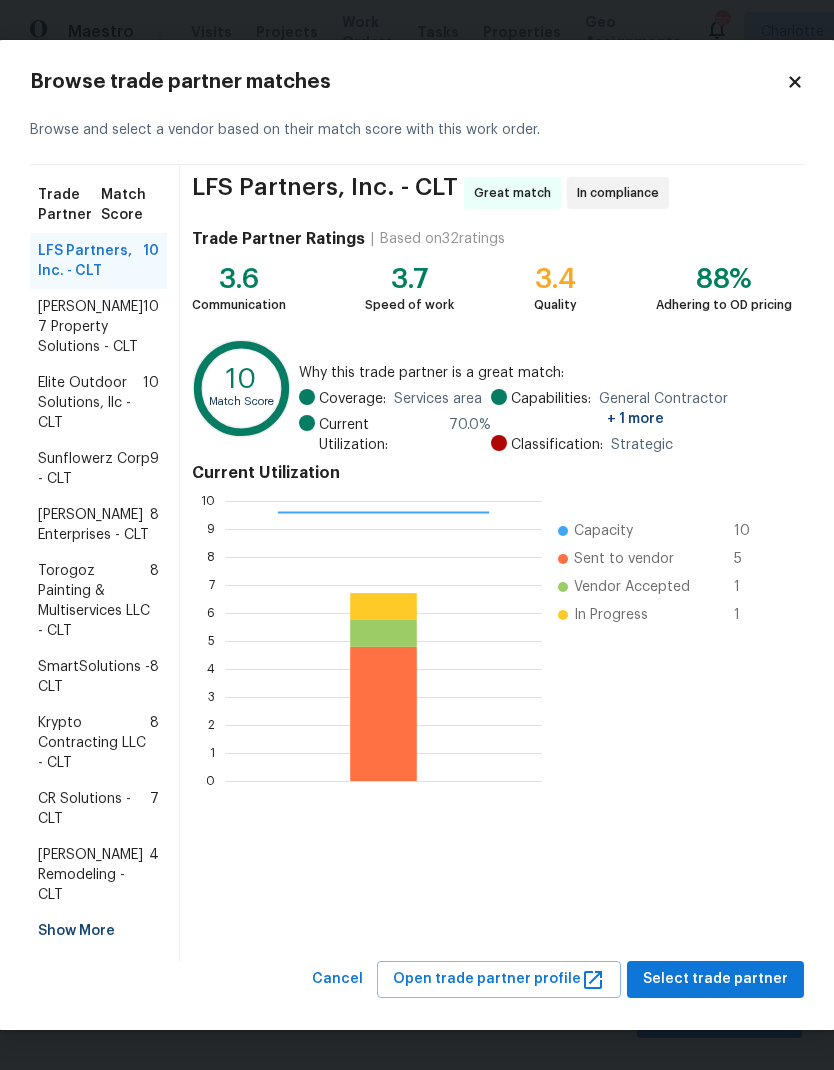 click on "Torogoz Painting & Multiservices LLC - CLT" at bounding box center [94, 601] 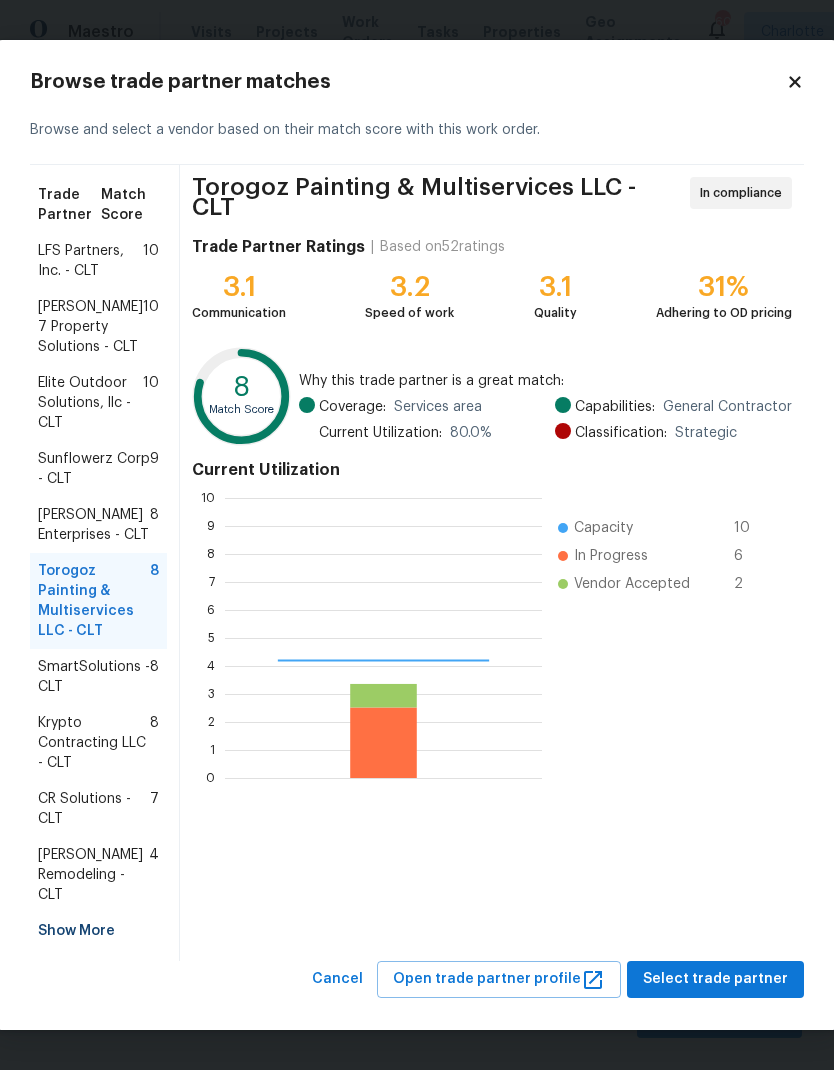 scroll, scrollTop: 2, scrollLeft: 2, axis: both 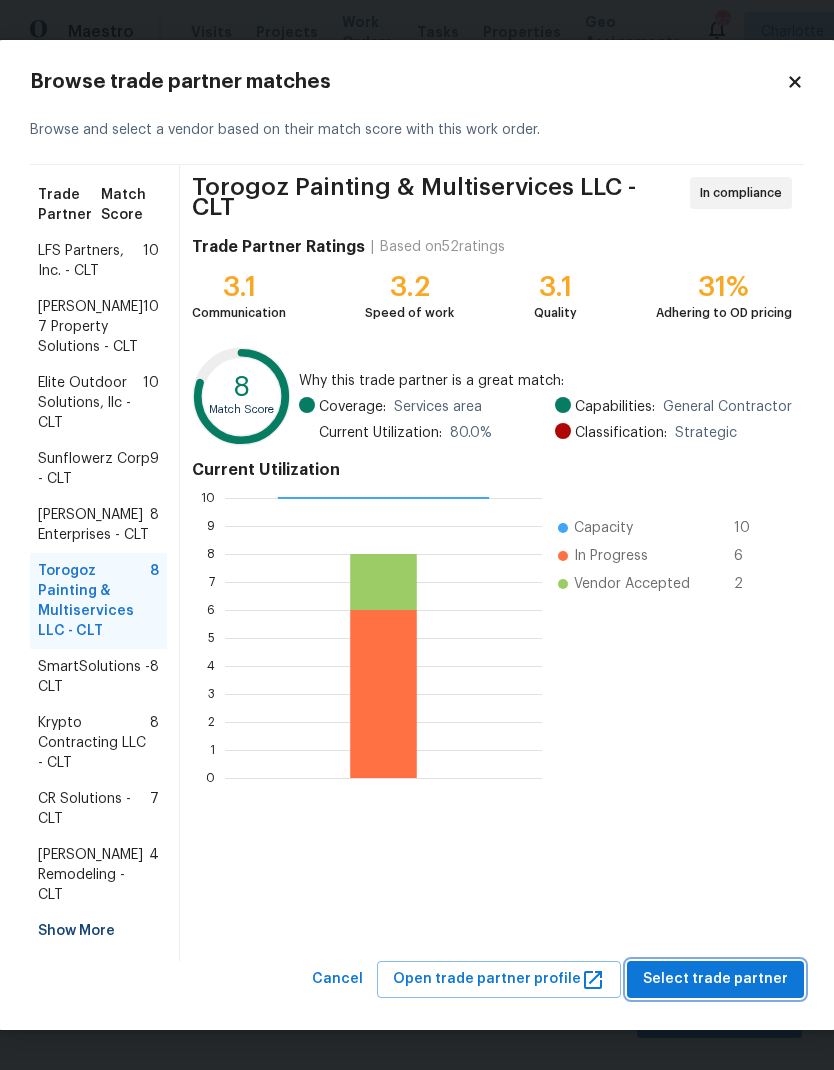 click on "Select trade partner" at bounding box center (715, 979) 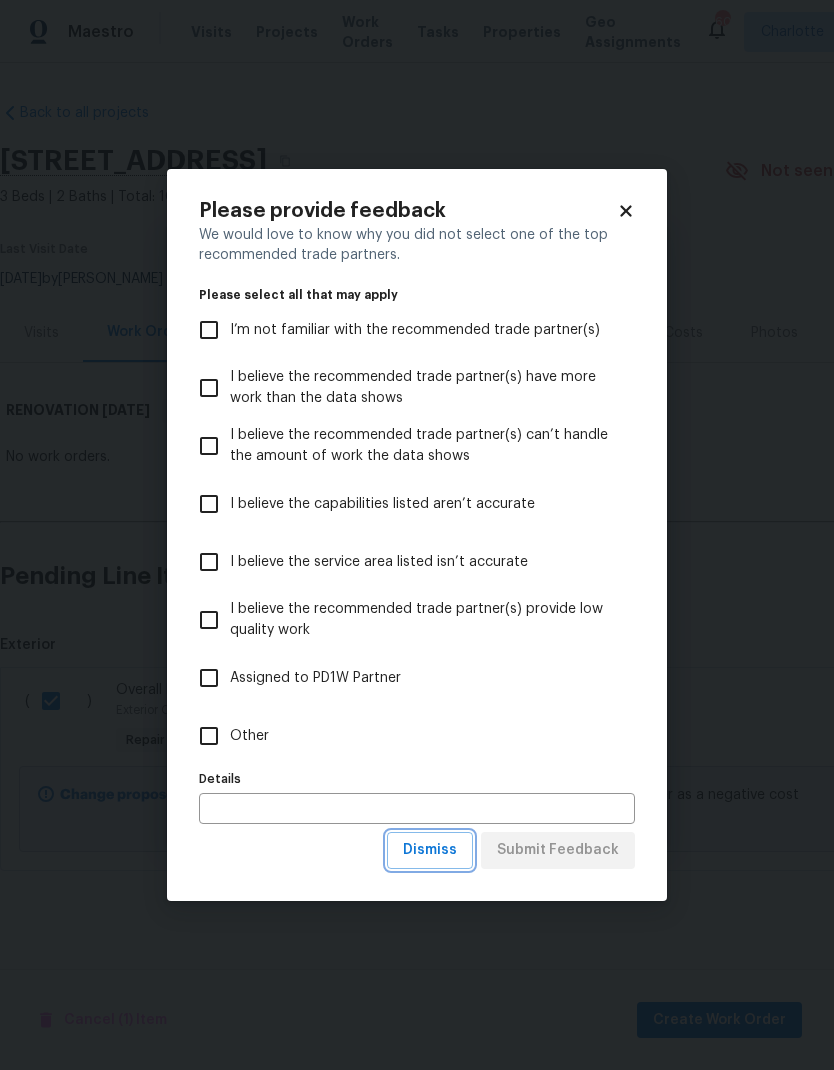 click on "Dismiss" at bounding box center (430, 850) 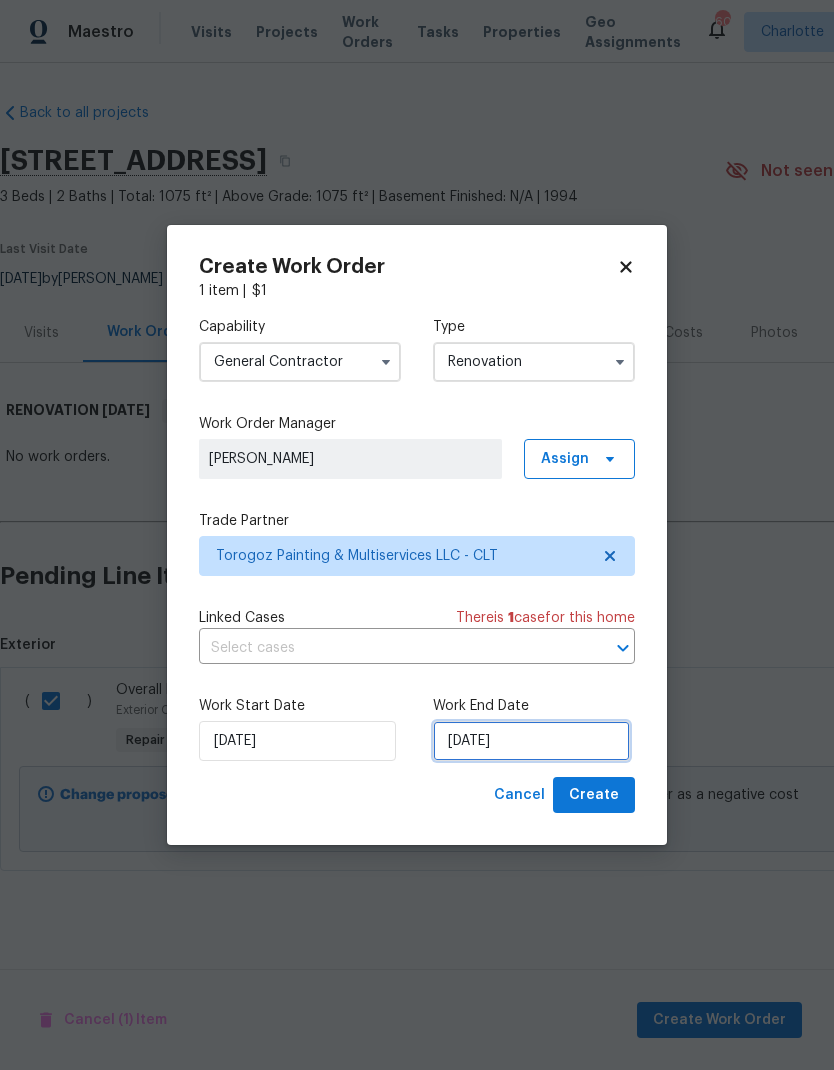 click on "[DATE]" at bounding box center (531, 741) 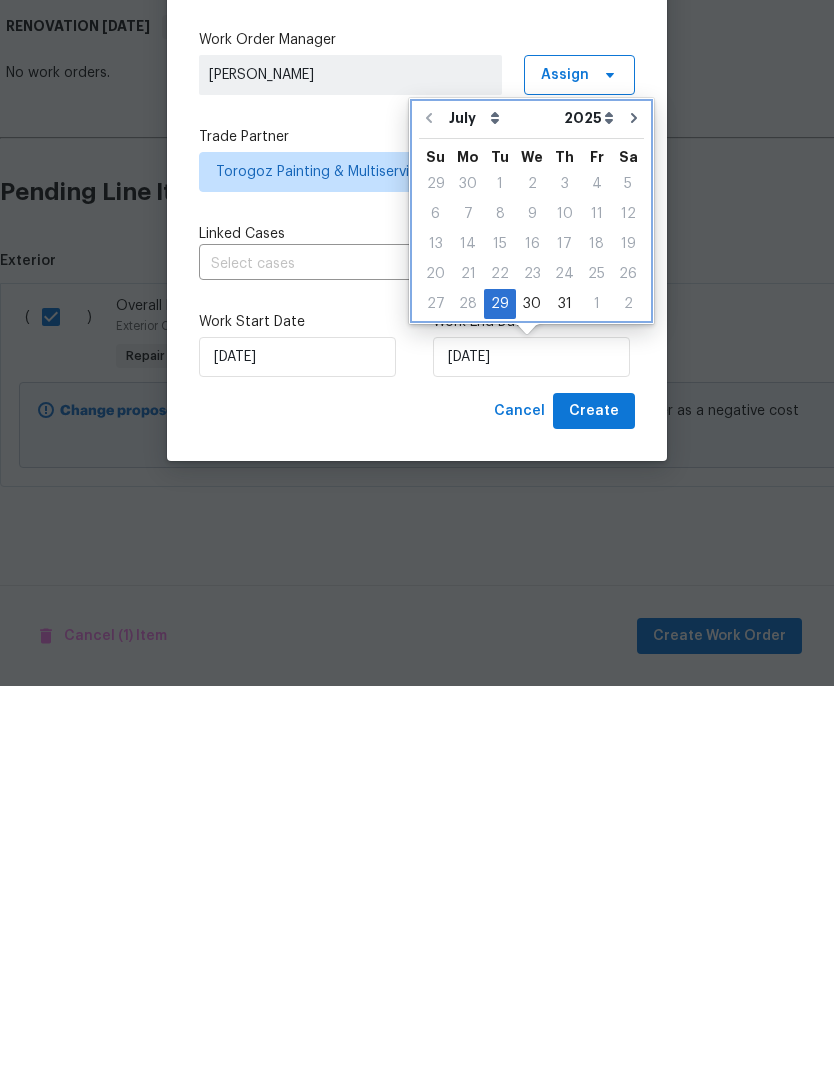 click 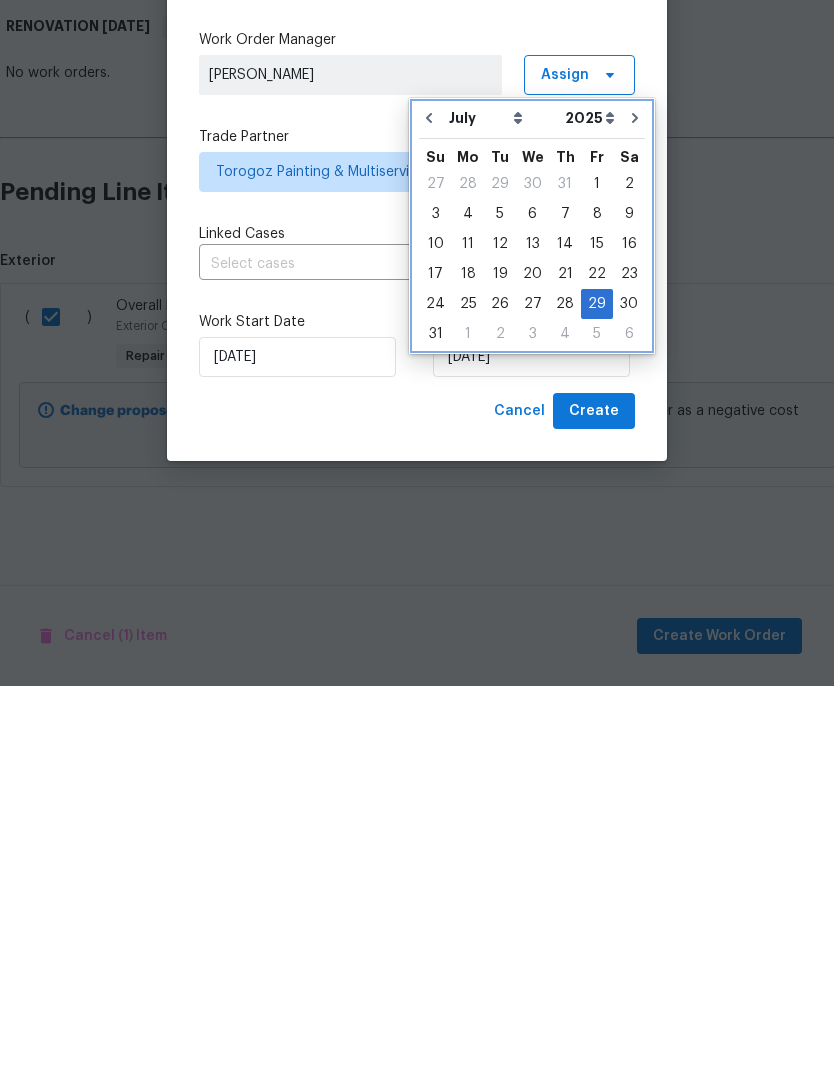 type on "[DATE]" 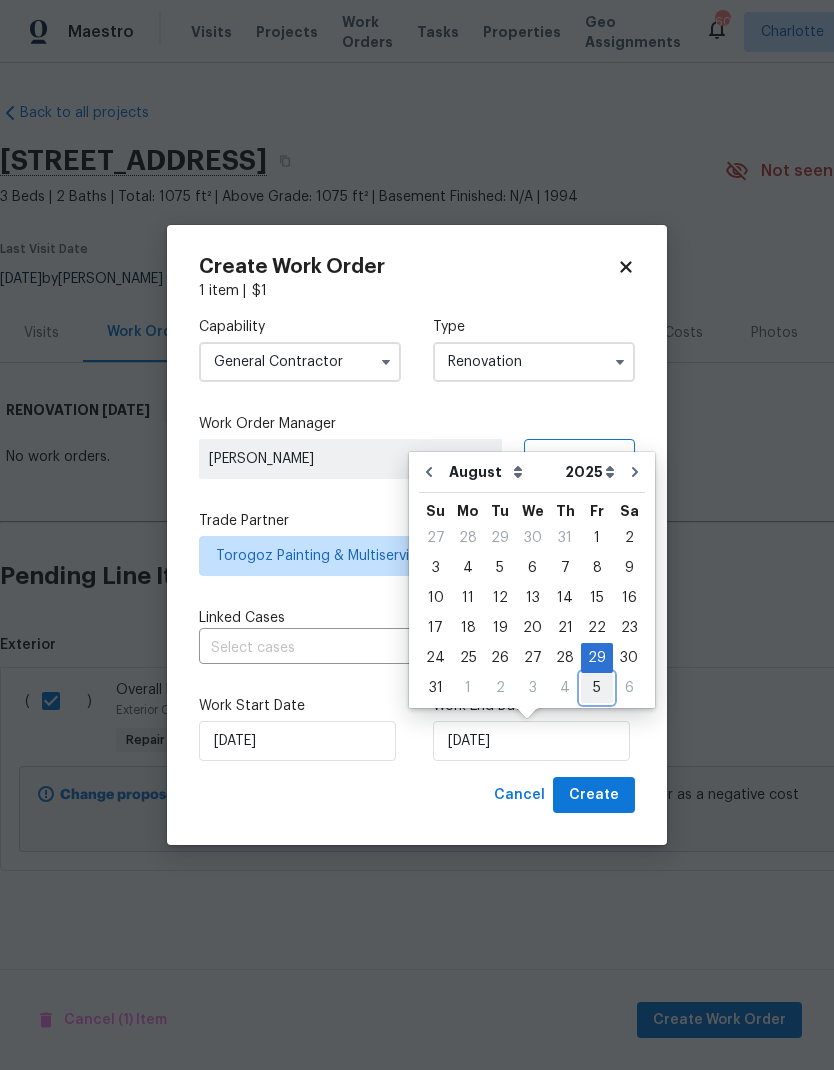 click on "5" at bounding box center [597, 688] 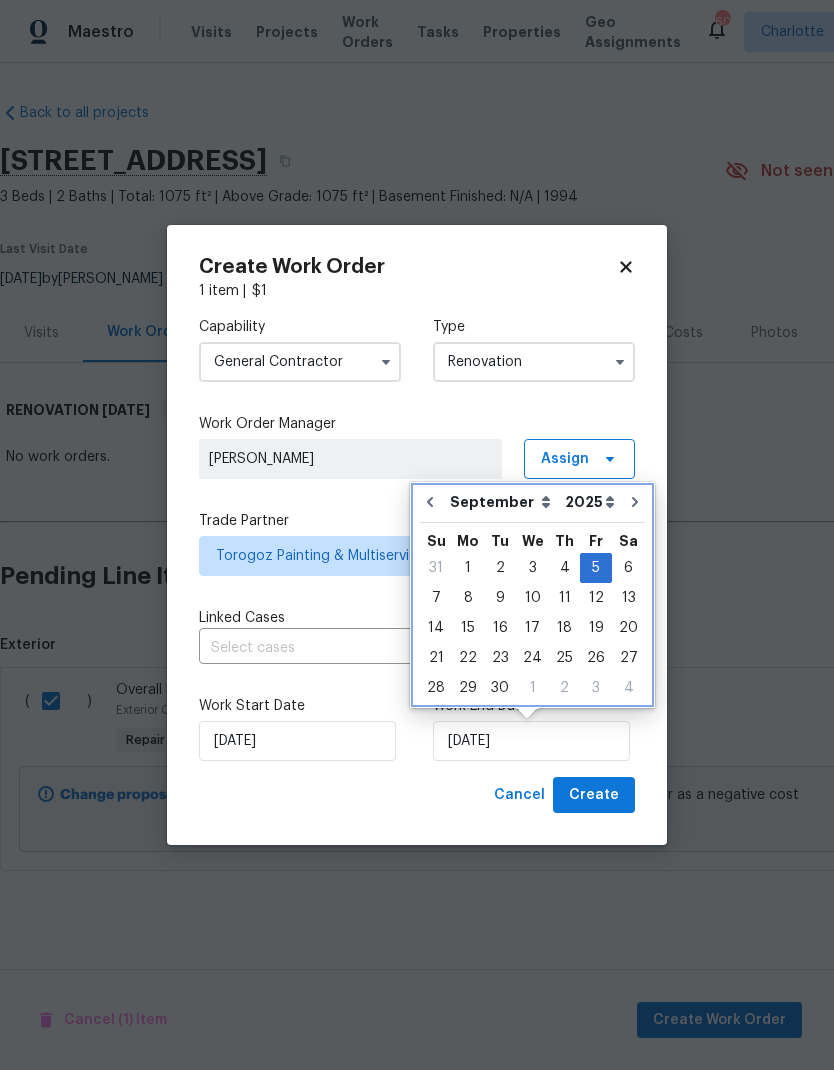 click 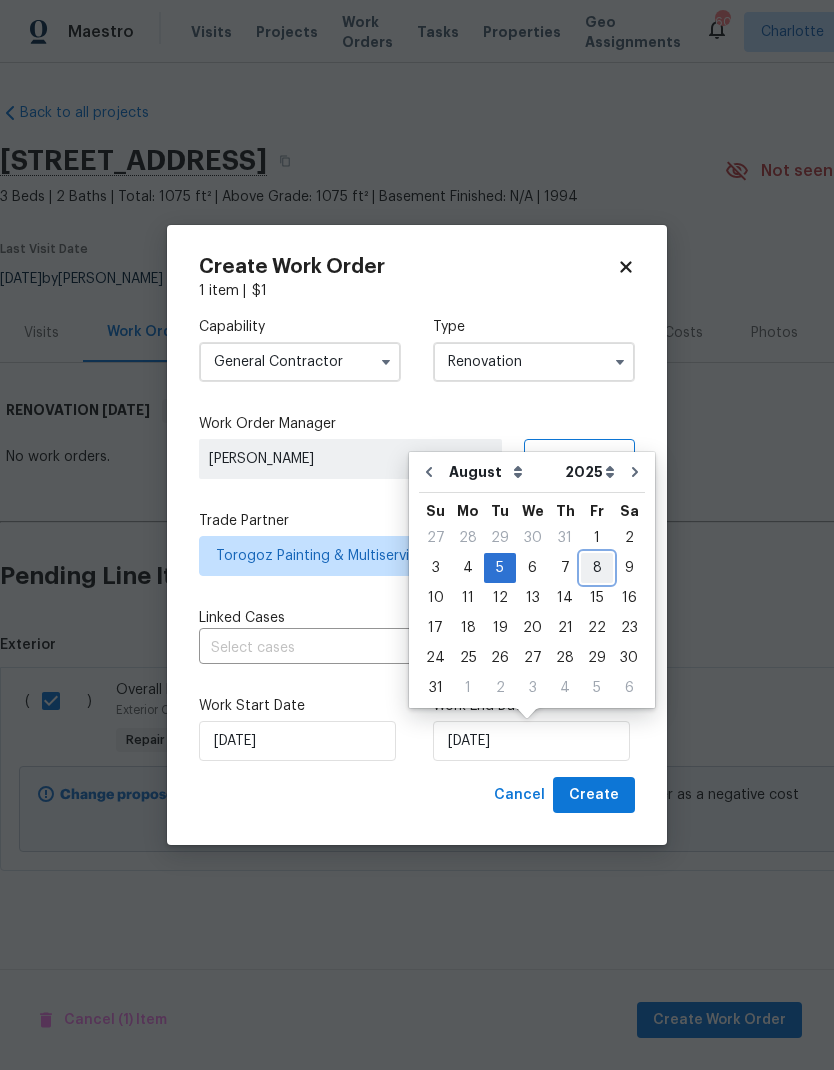 click on "8" at bounding box center (597, 568) 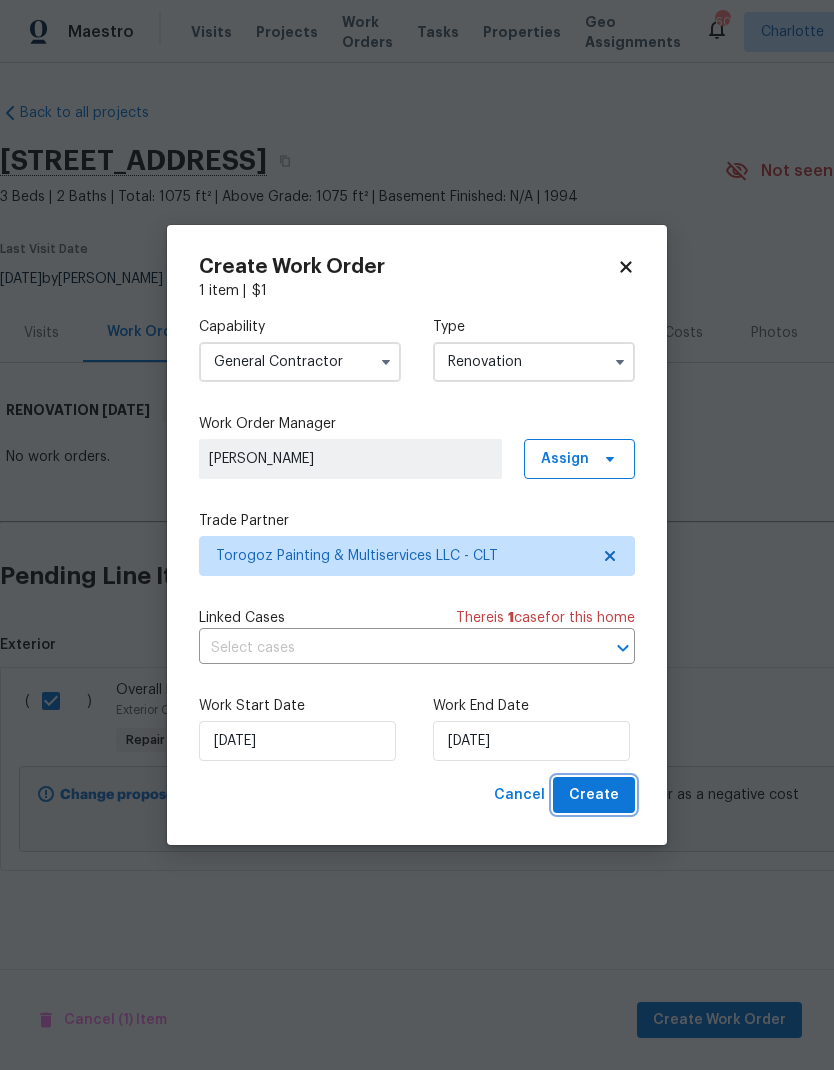 click on "Create" at bounding box center [594, 795] 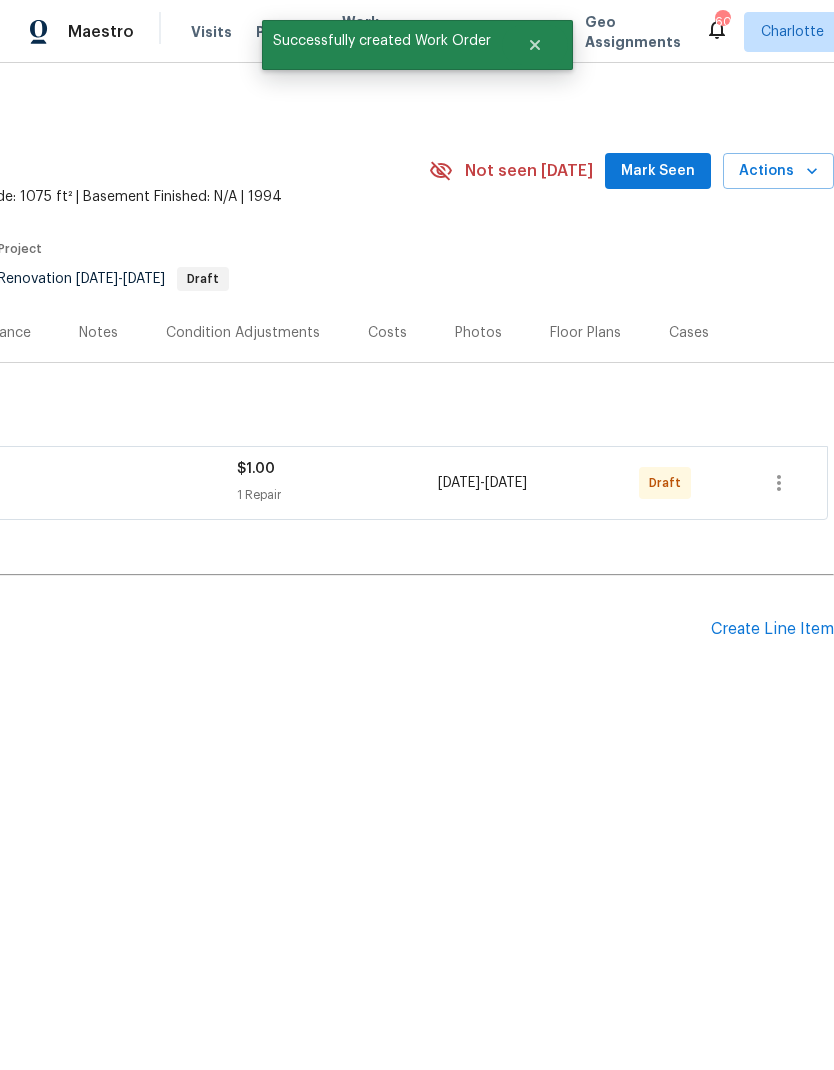 scroll, scrollTop: 0, scrollLeft: 296, axis: horizontal 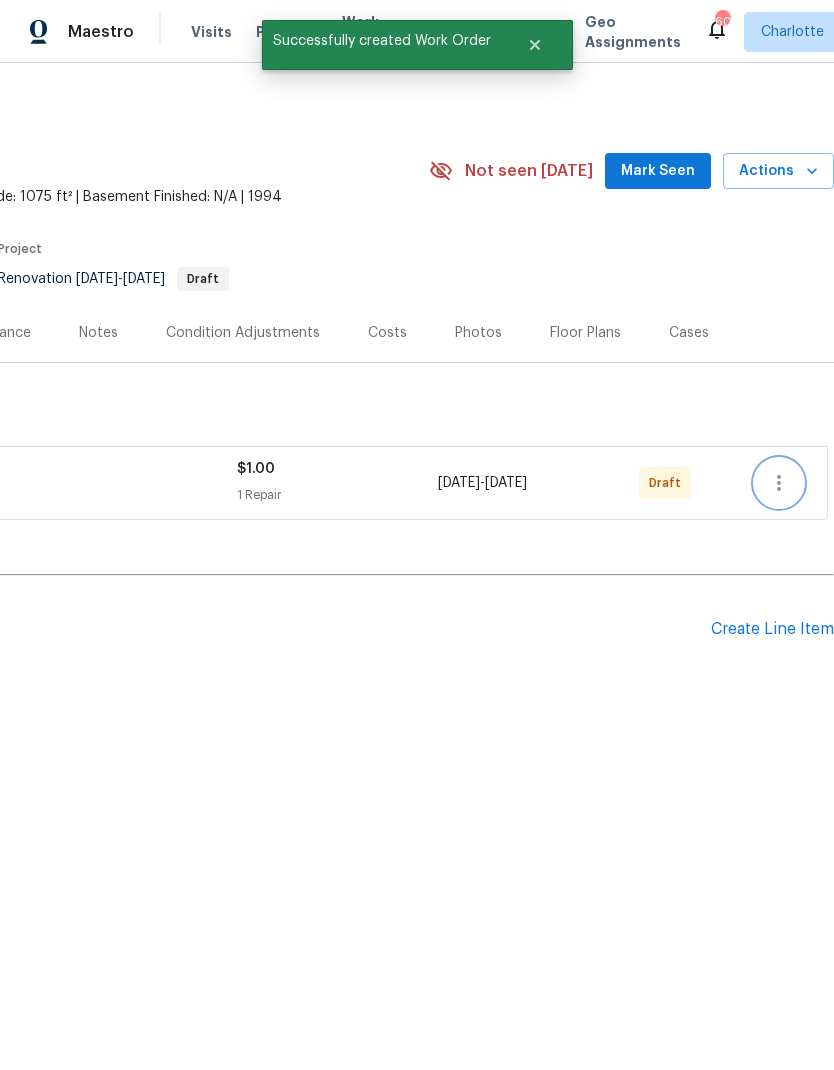 click 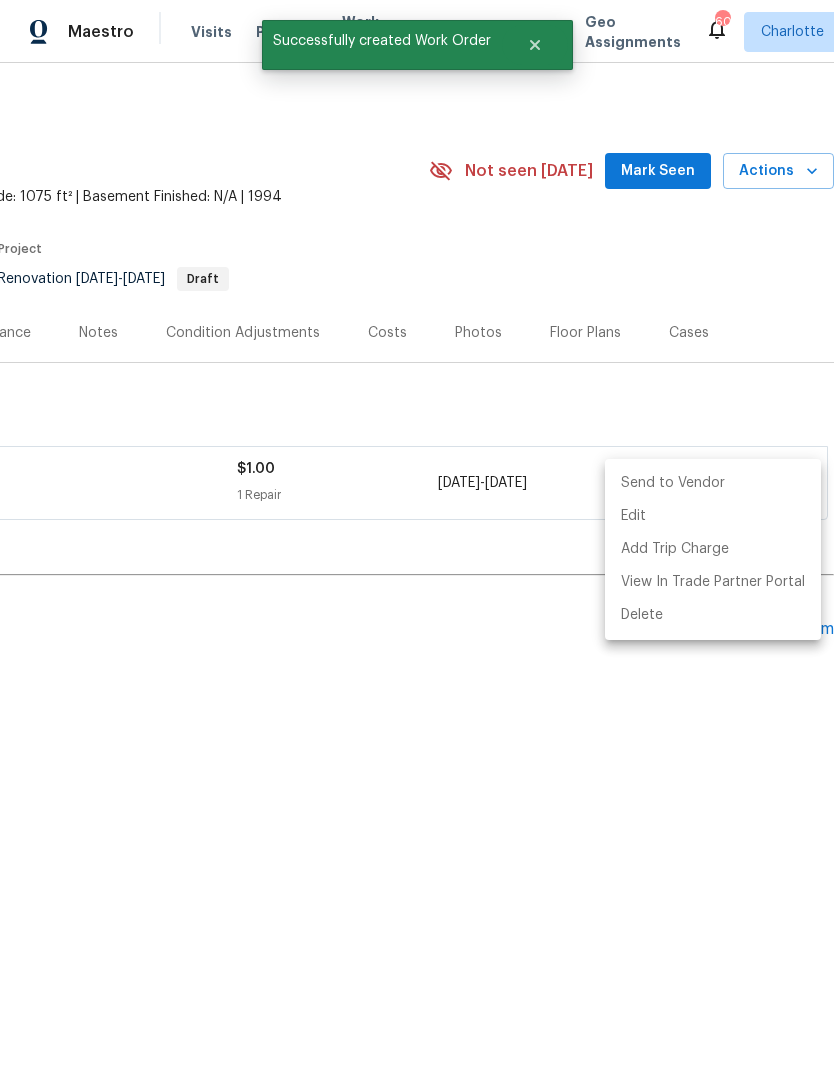click on "Send to Vendor" at bounding box center [713, 483] 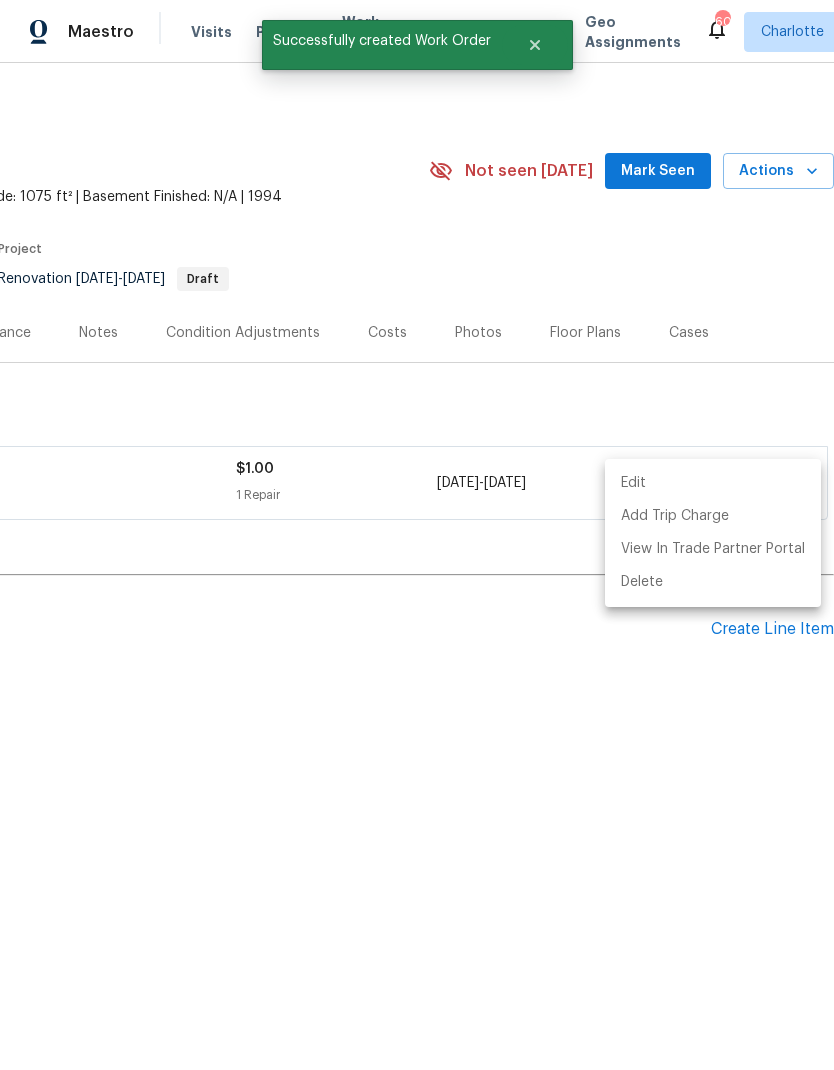 click at bounding box center [417, 535] 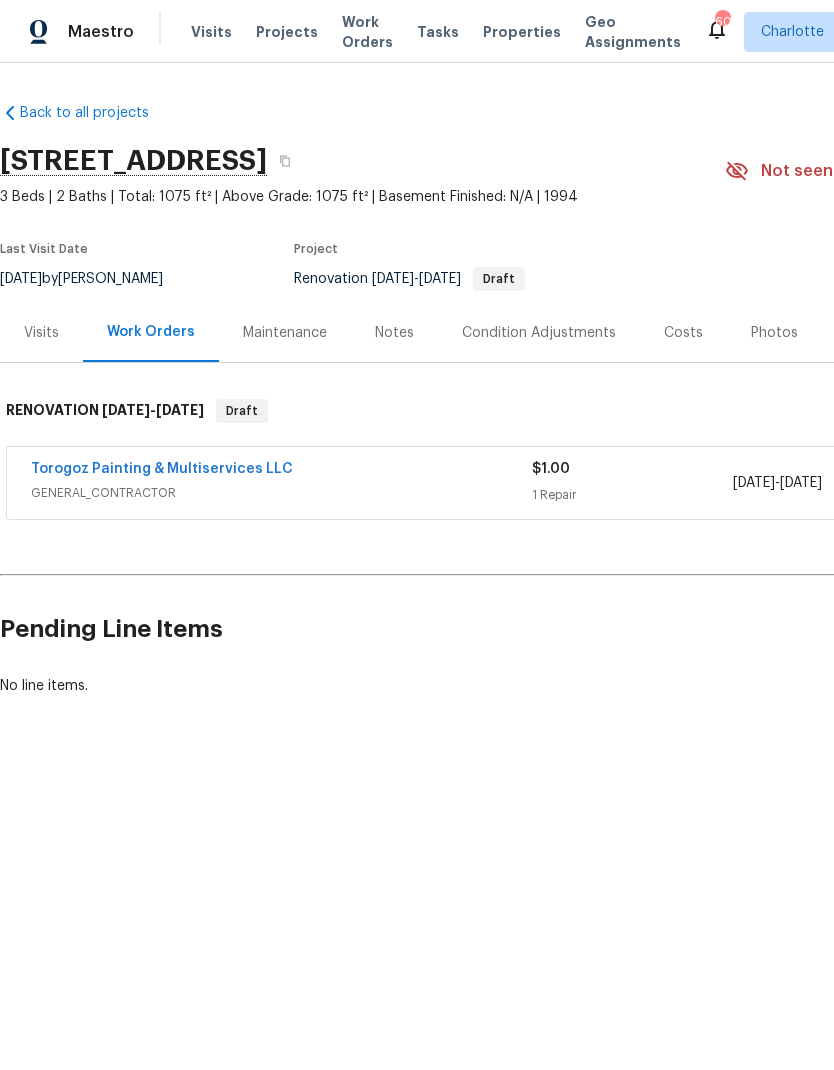 scroll, scrollTop: 0, scrollLeft: -1, axis: horizontal 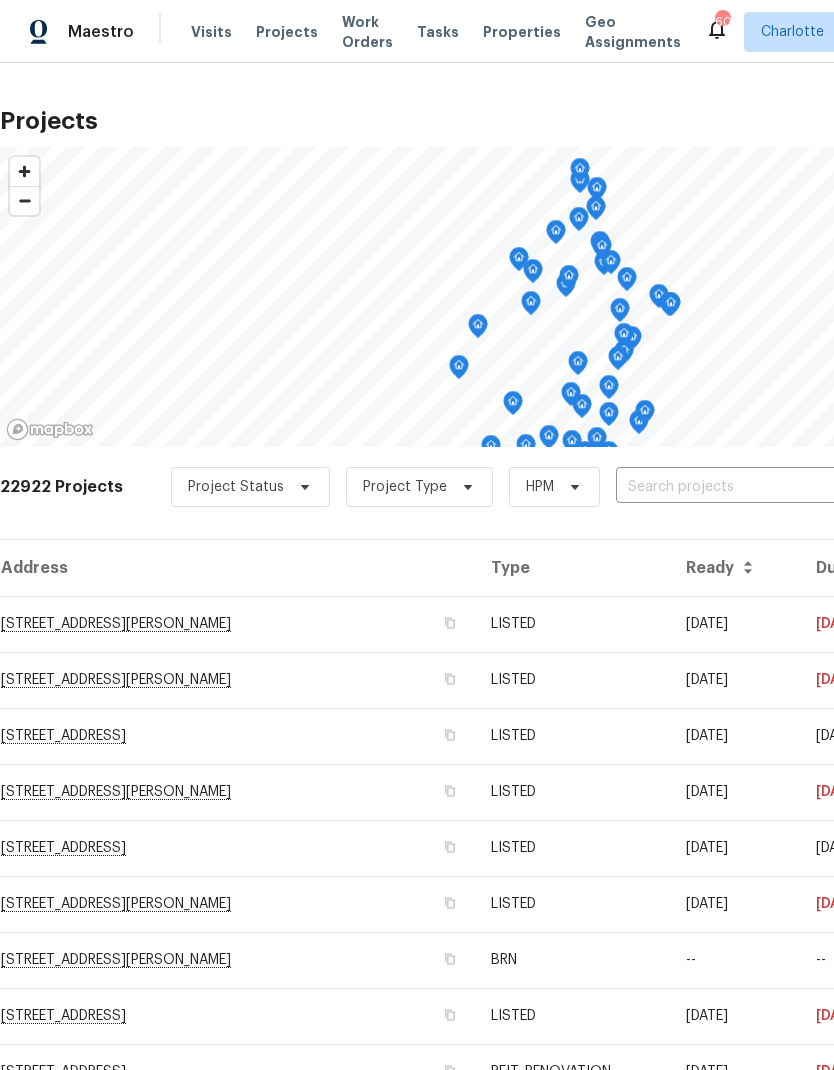 click on "Visits" at bounding box center [211, 32] 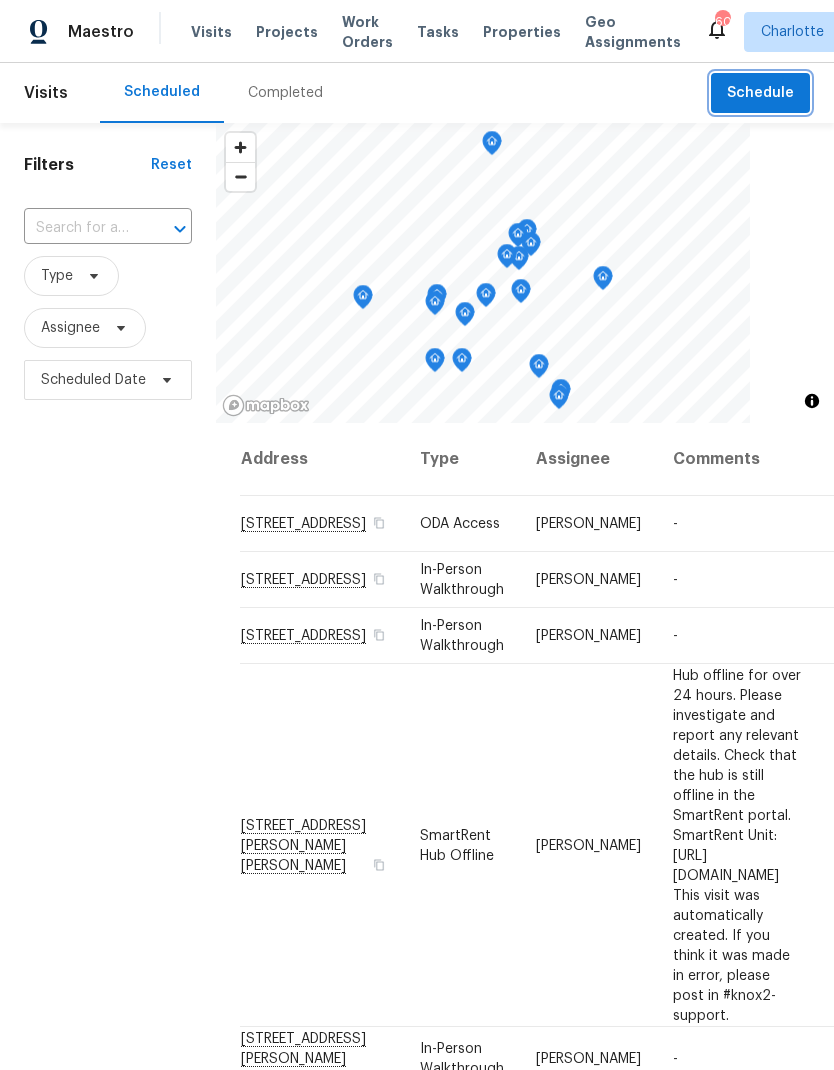 click on "Schedule" at bounding box center (760, 93) 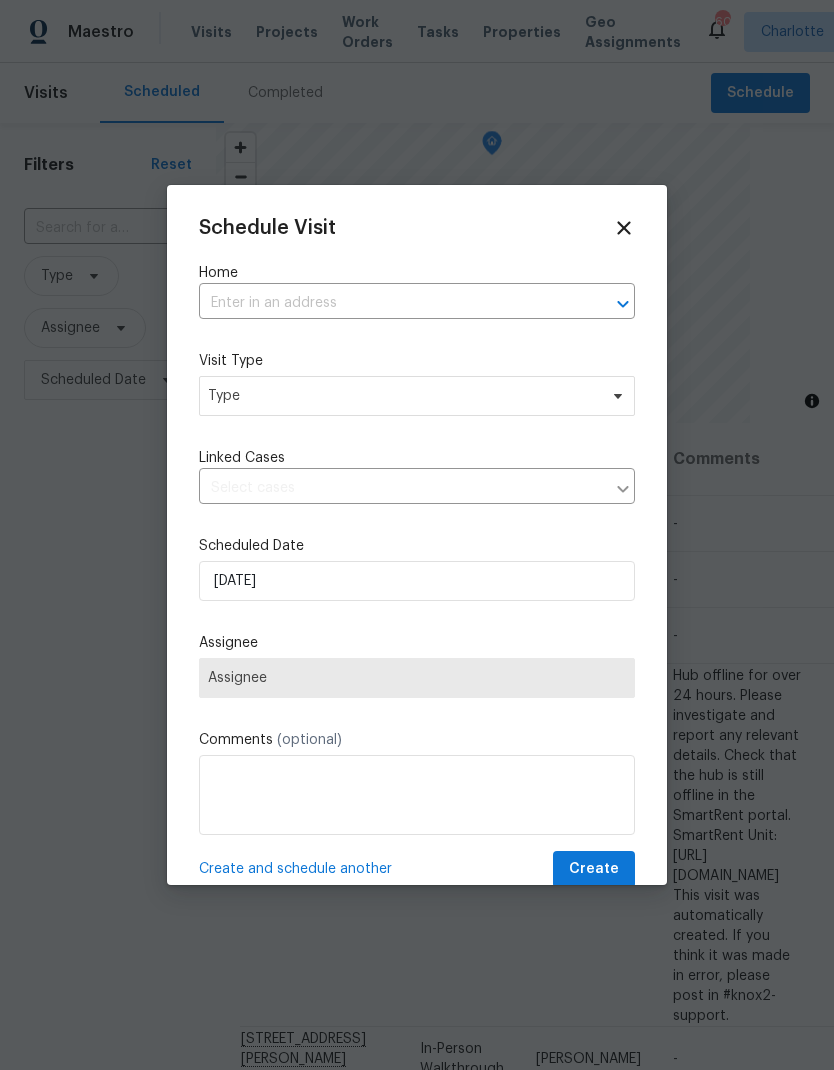 click 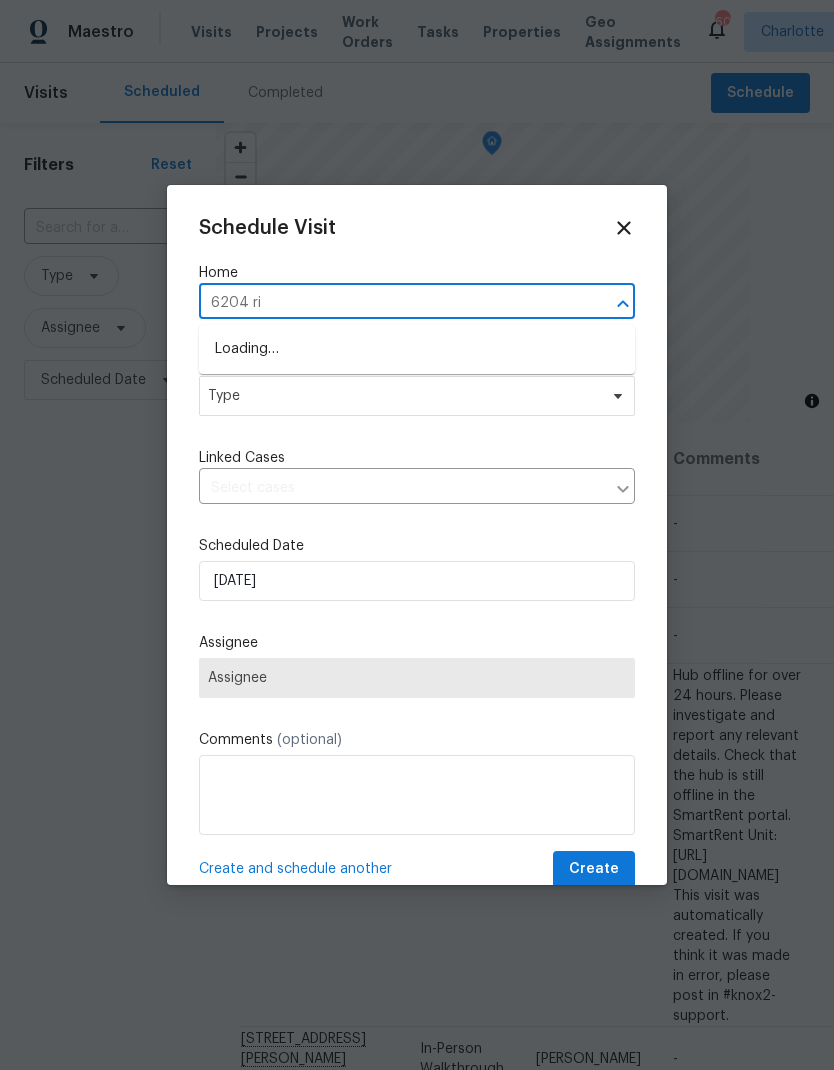 type on "6204 riv" 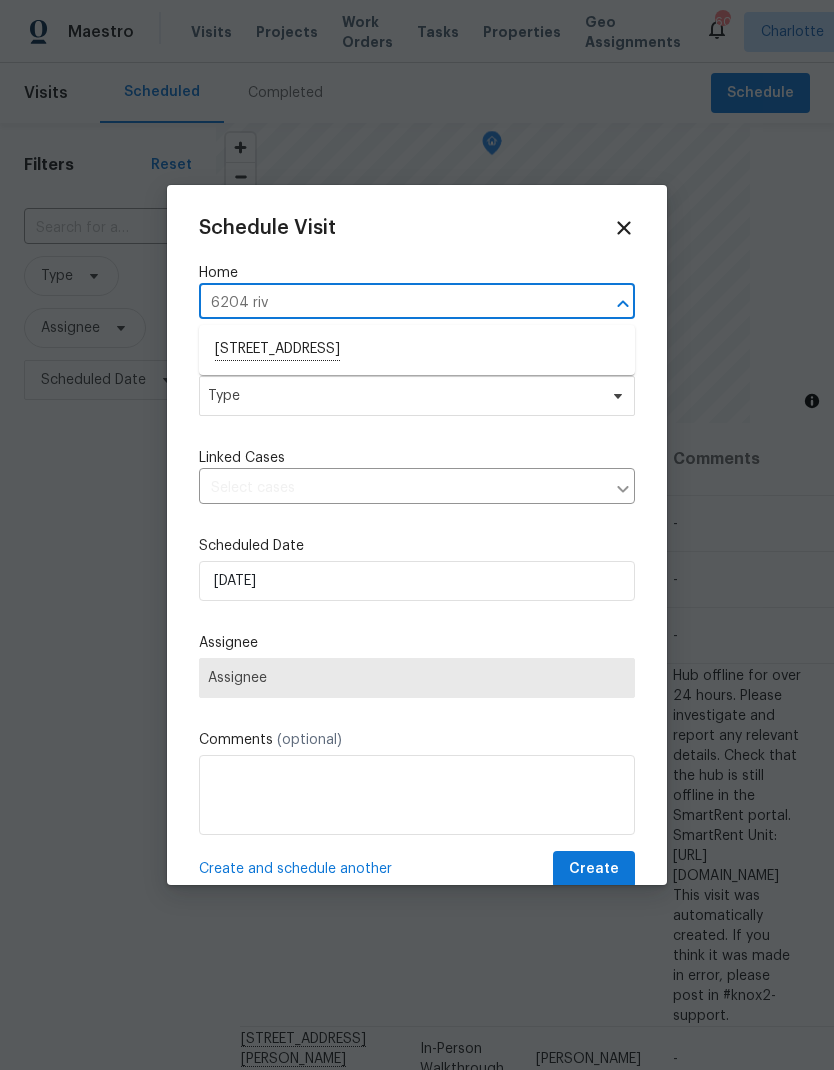 click on "[STREET_ADDRESS]" at bounding box center (417, 350) 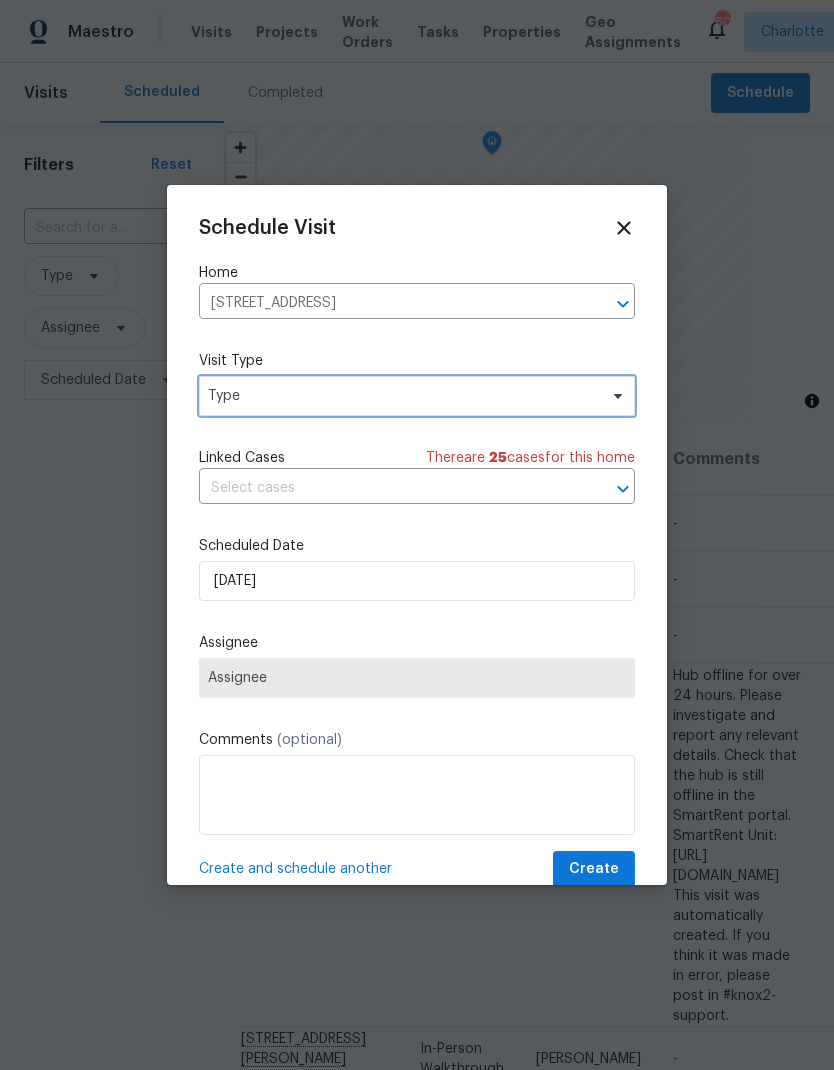 click 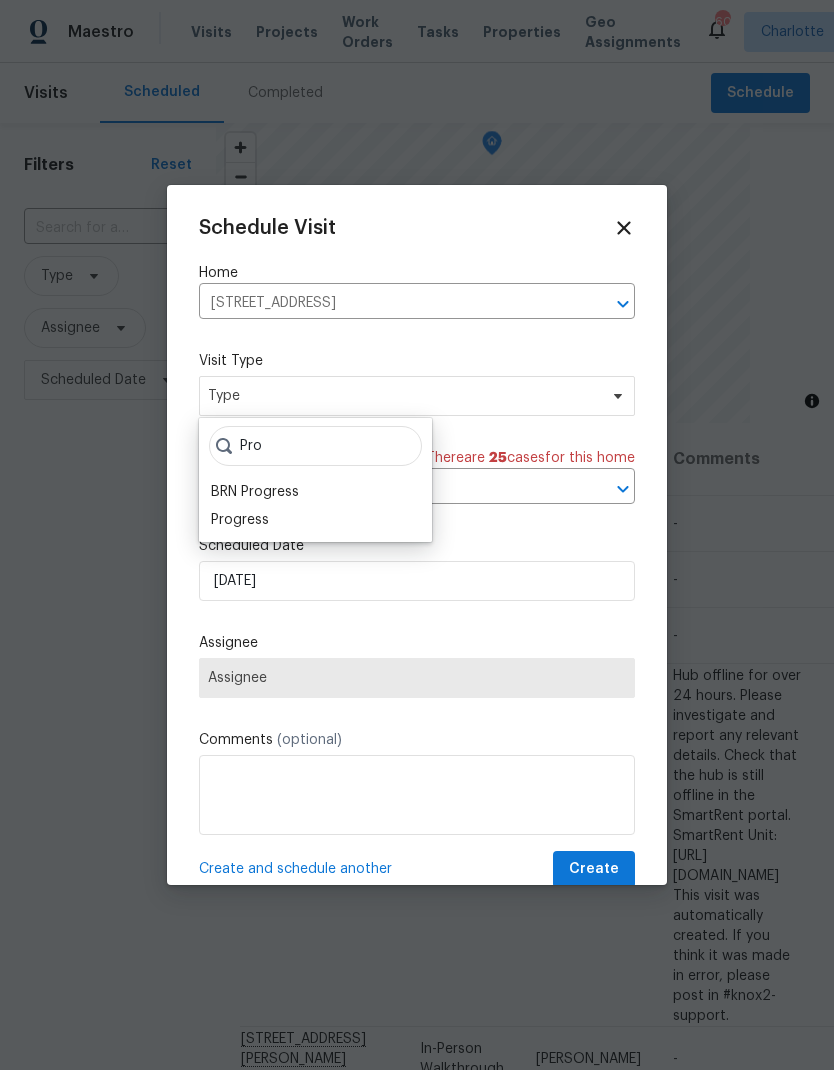 type on "Pro" 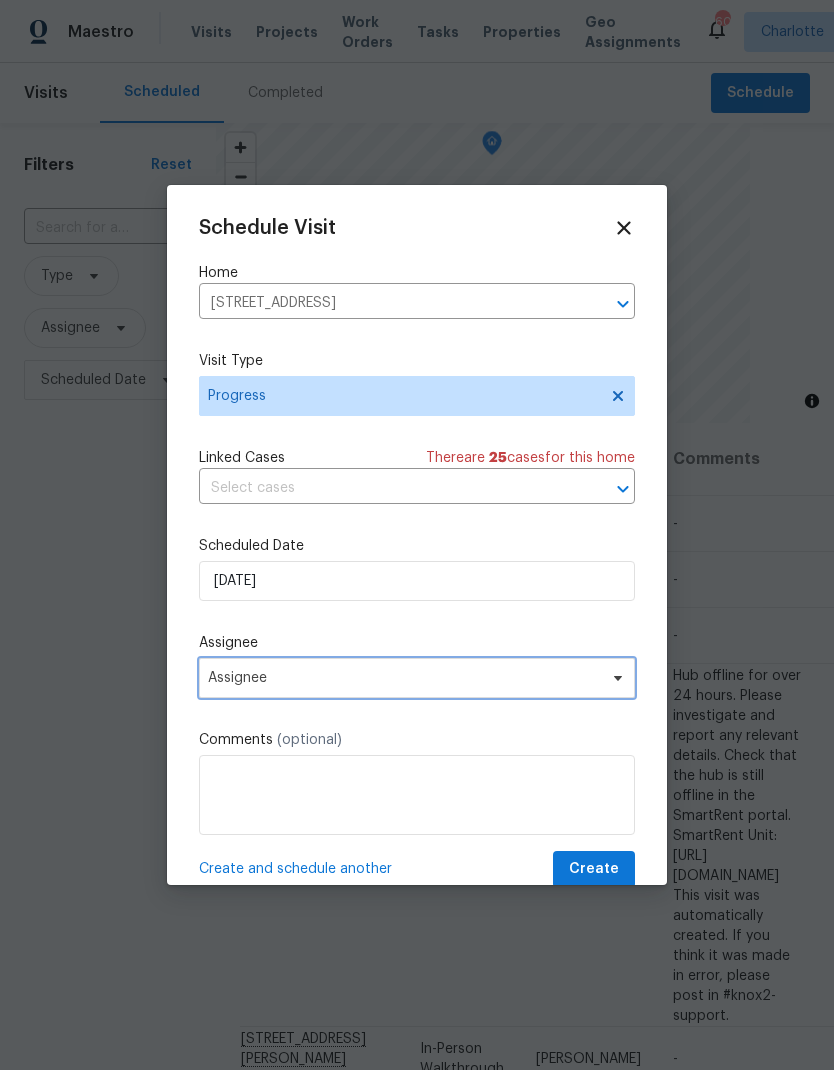 click 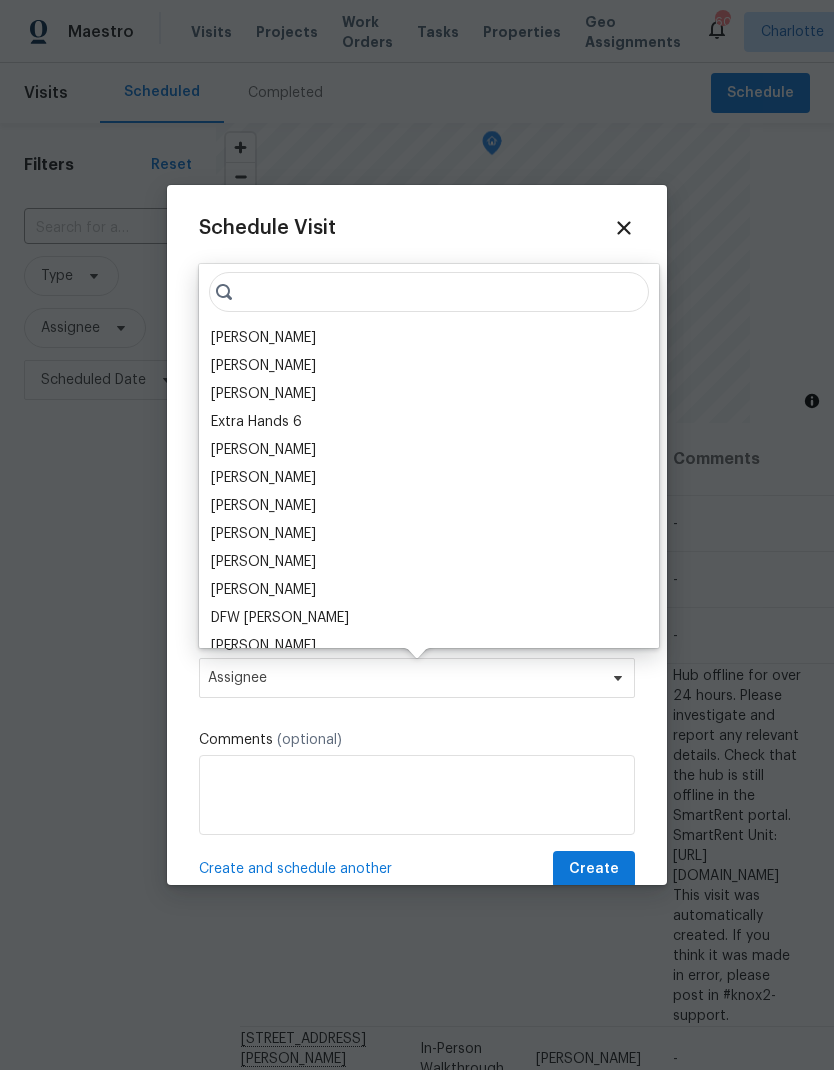 click on "[PERSON_NAME]" at bounding box center [263, 338] 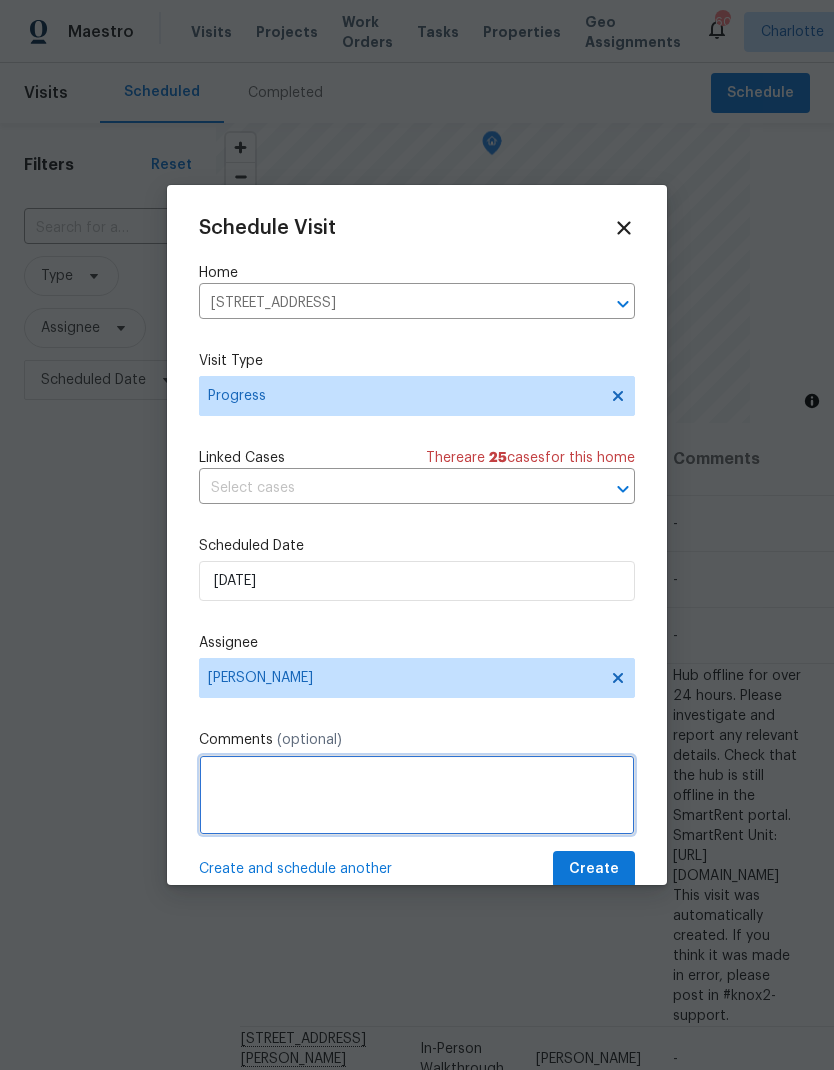 click at bounding box center [417, 795] 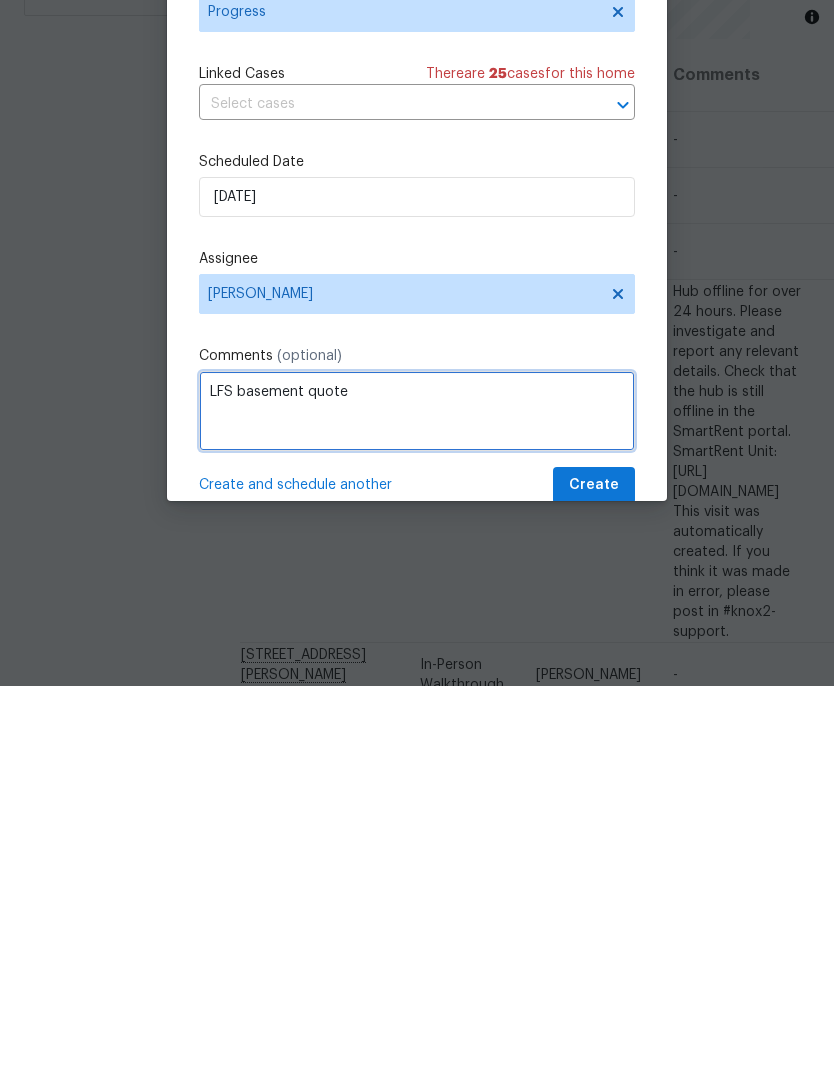 type on "LFS basement quote" 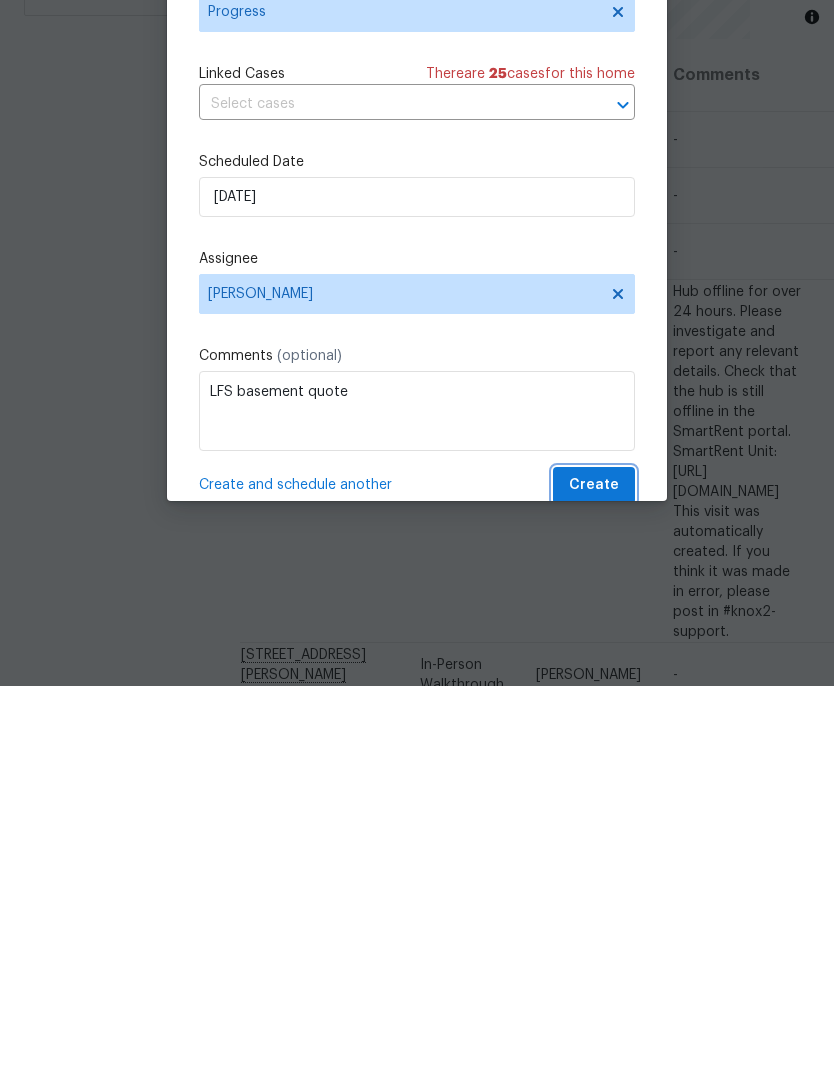 click on "Create" at bounding box center [594, 869] 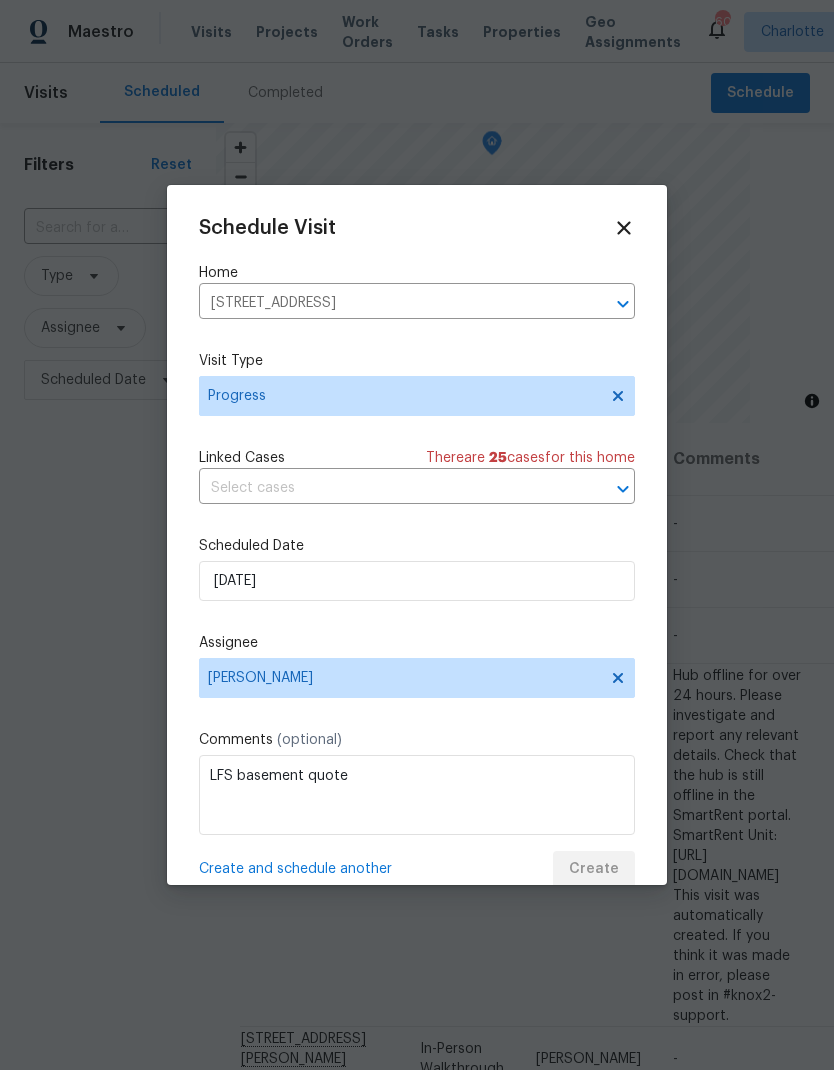 scroll, scrollTop: 0, scrollLeft: 0, axis: both 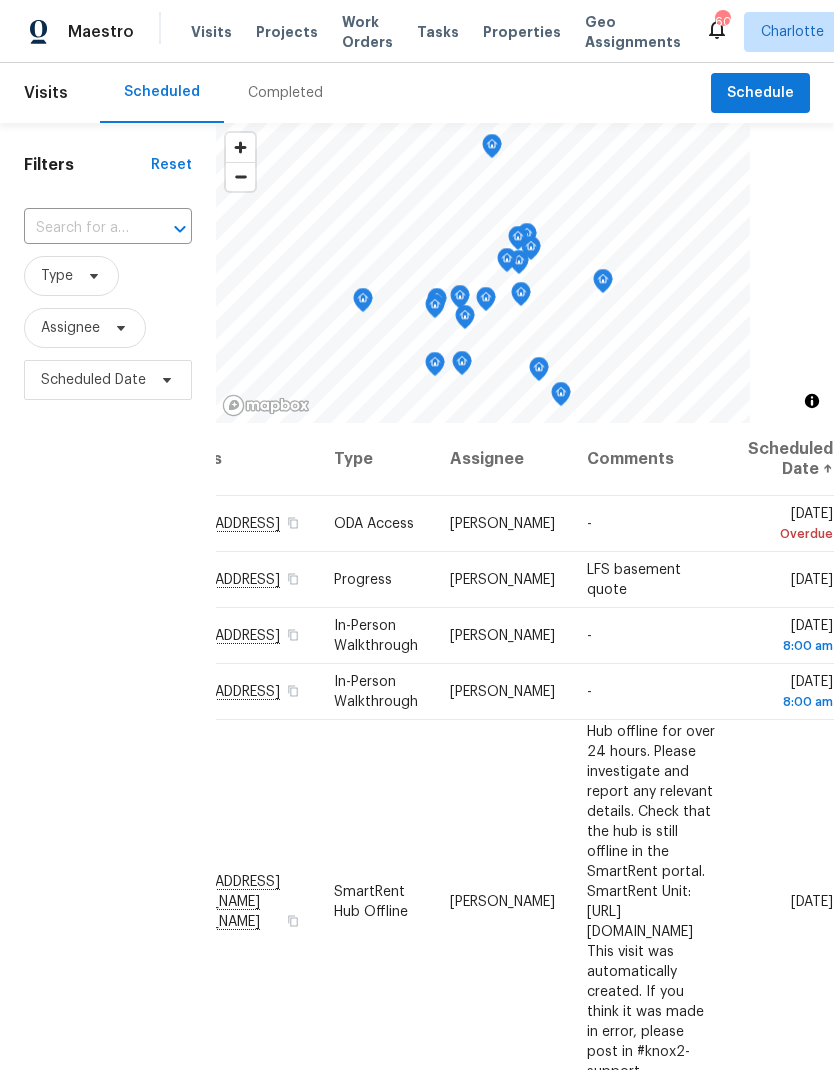 click on "Filters Reset ​ Type Assignee Scheduled Date" at bounding box center (108, 701) 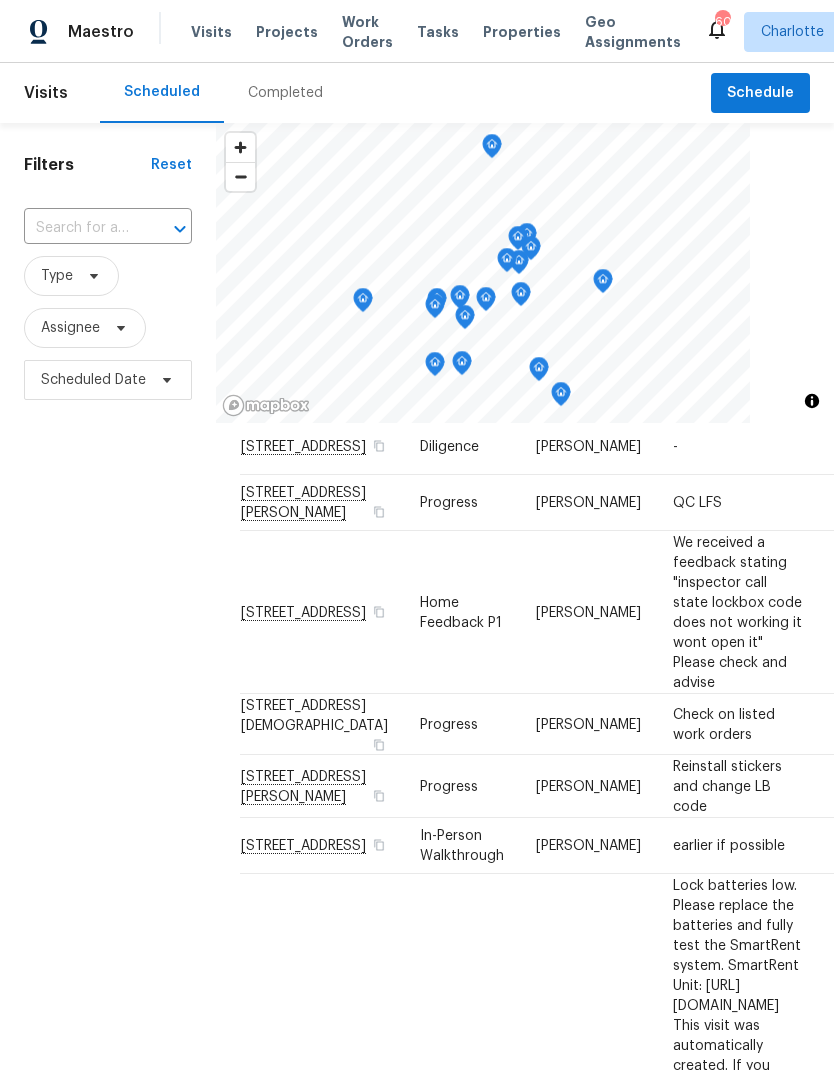scroll, scrollTop: 1126, scrollLeft: 0, axis: vertical 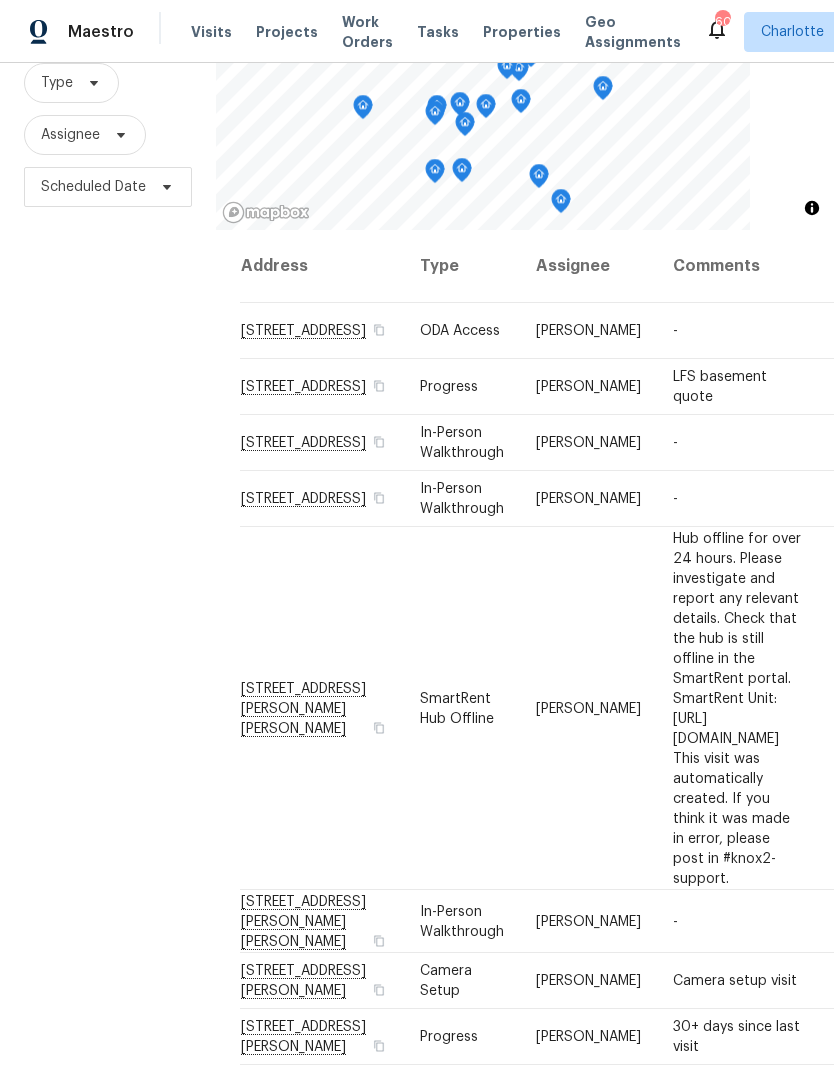 click on "Projects" at bounding box center [287, 32] 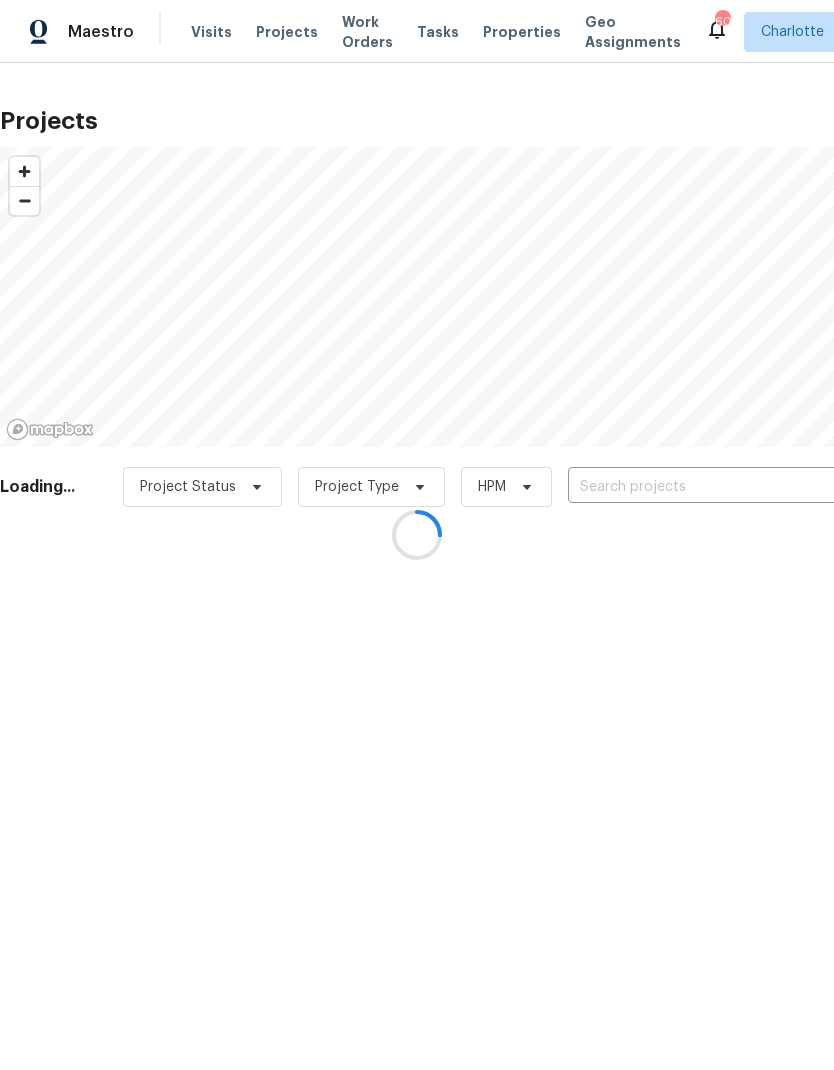 click at bounding box center [417, 535] 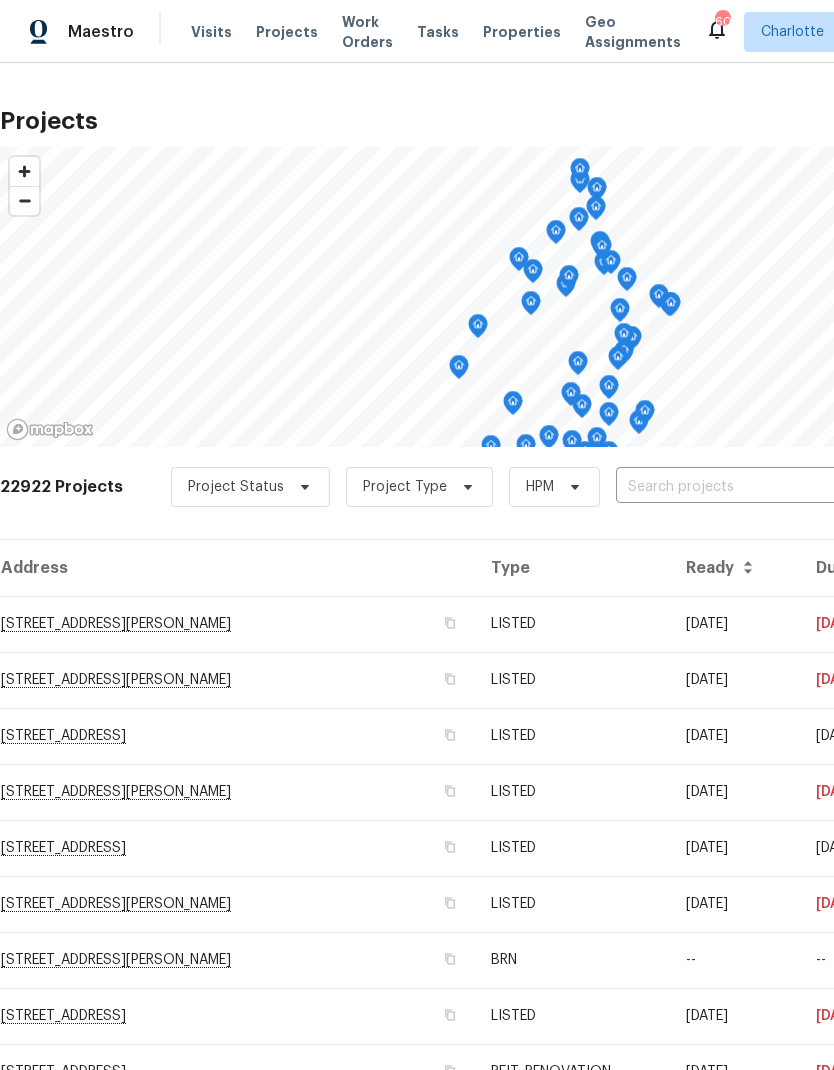 click on "Work Orders" at bounding box center (367, 32) 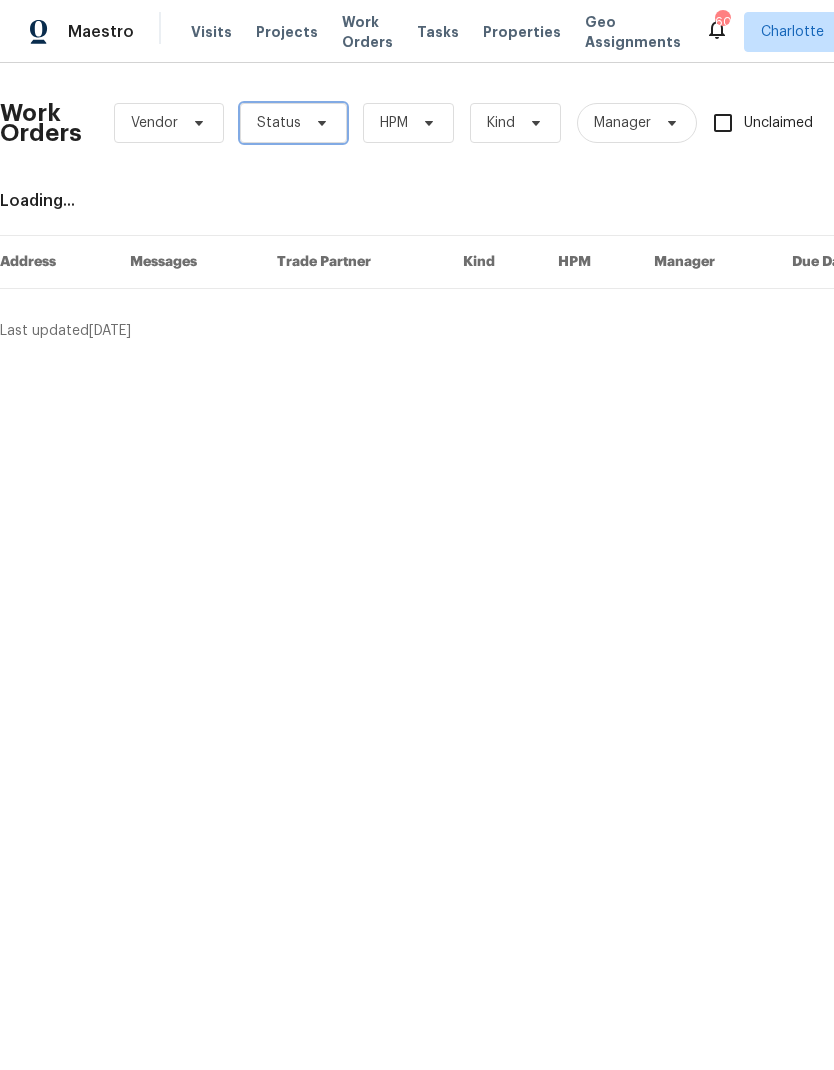 click on "Status" at bounding box center (279, 123) 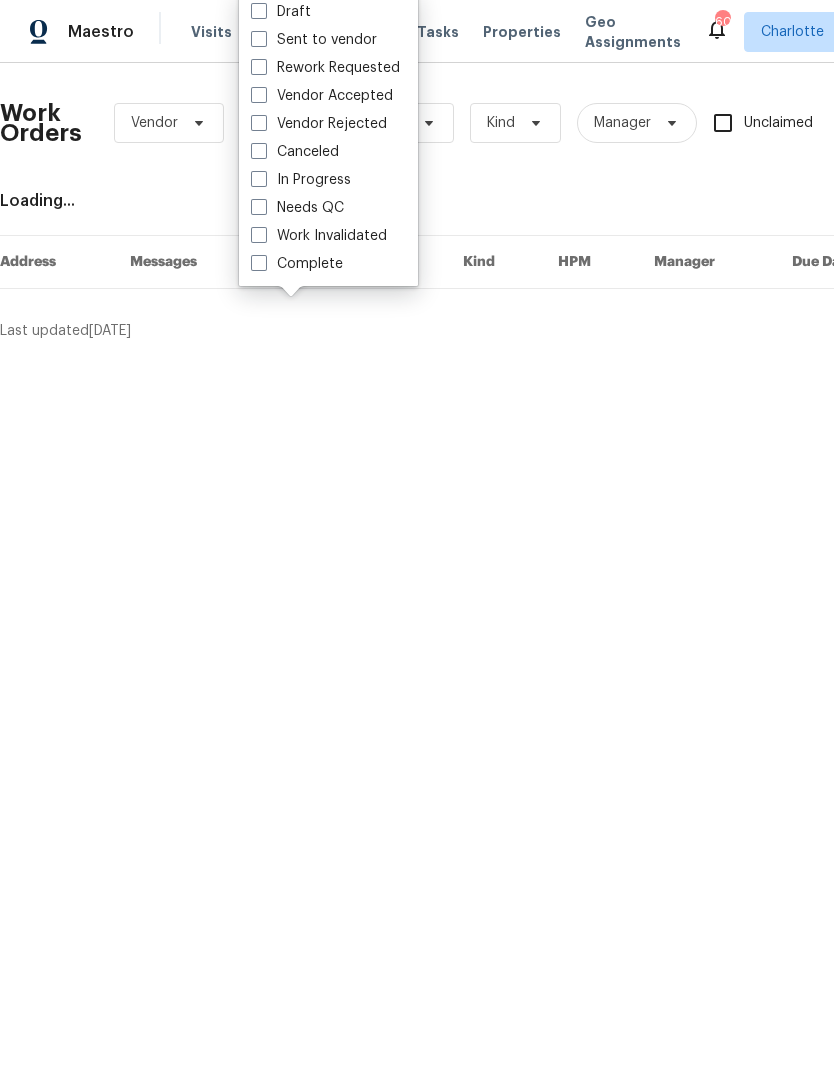 click on "Needs QC" at bounding box center (297, 208) 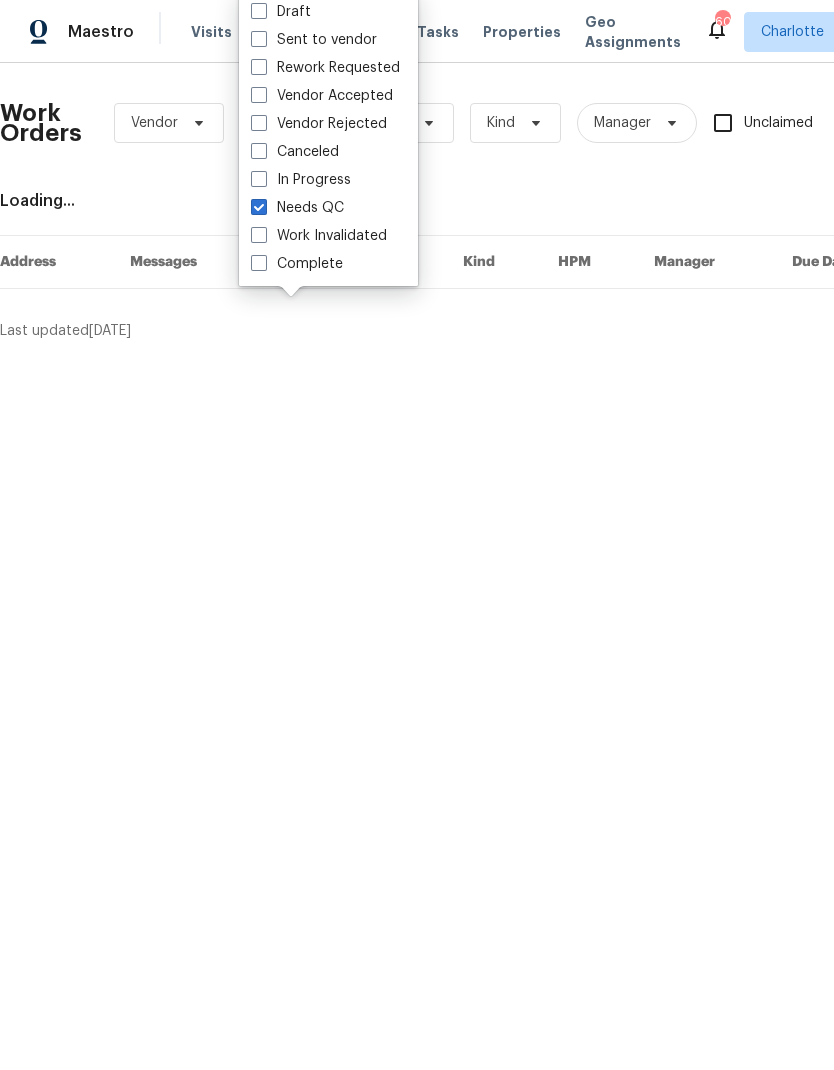 checkbox on "true" 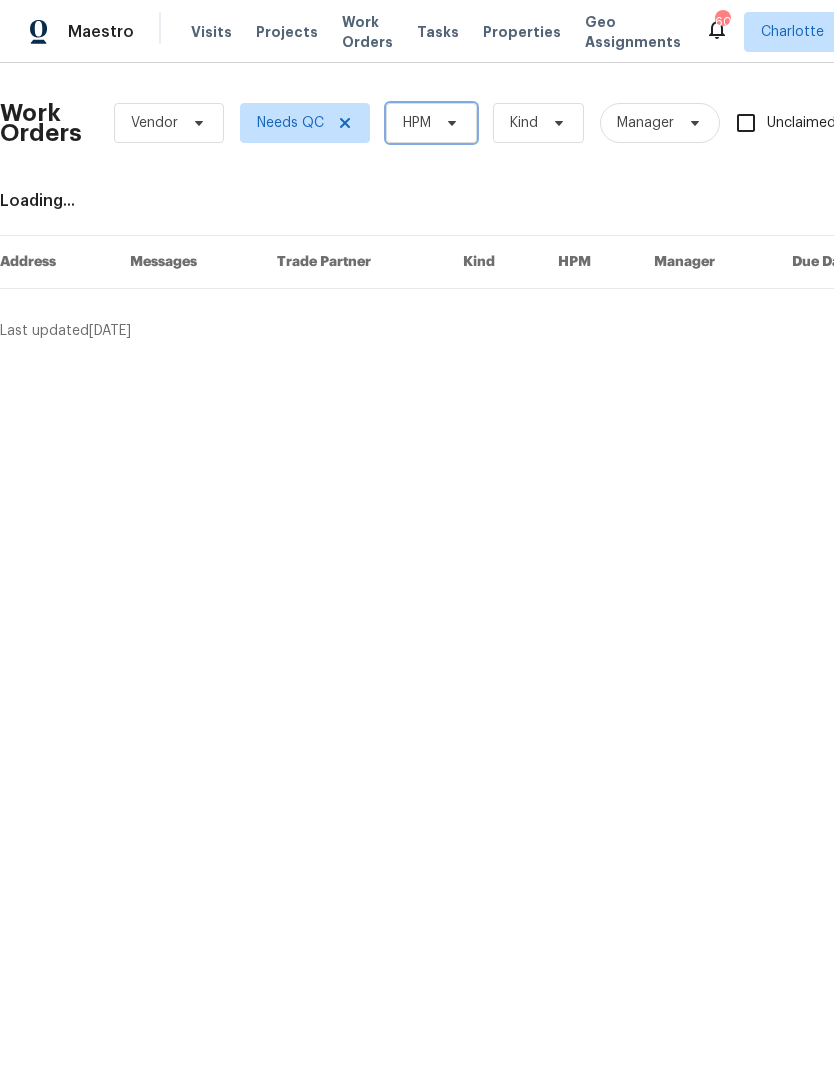 click 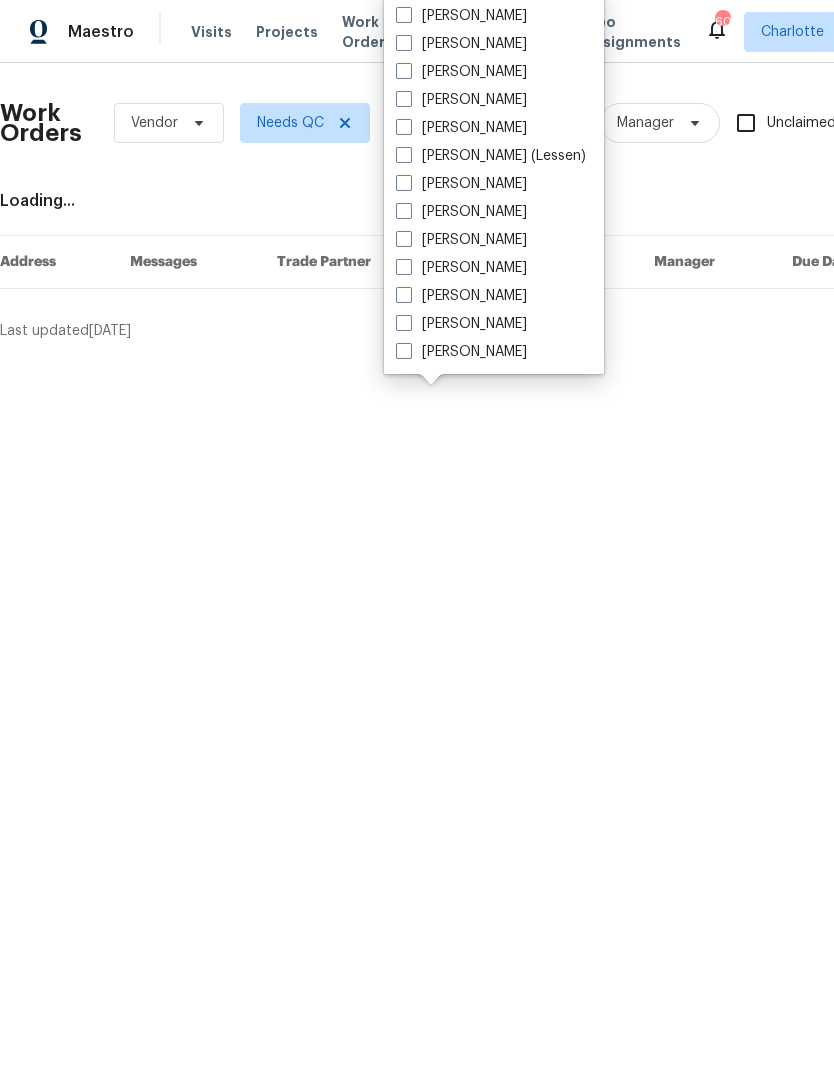scroll, scrollTop: 248, scrollLeft: 0, axis: vertical 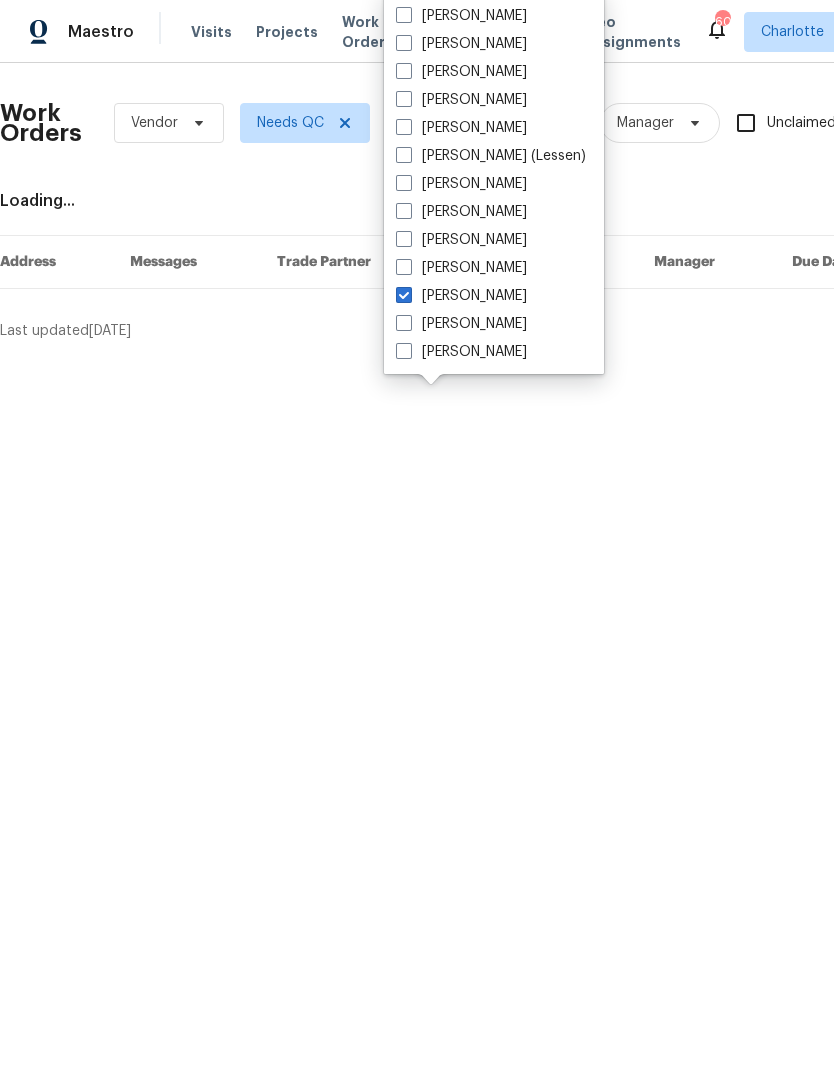 checkbox on "true" 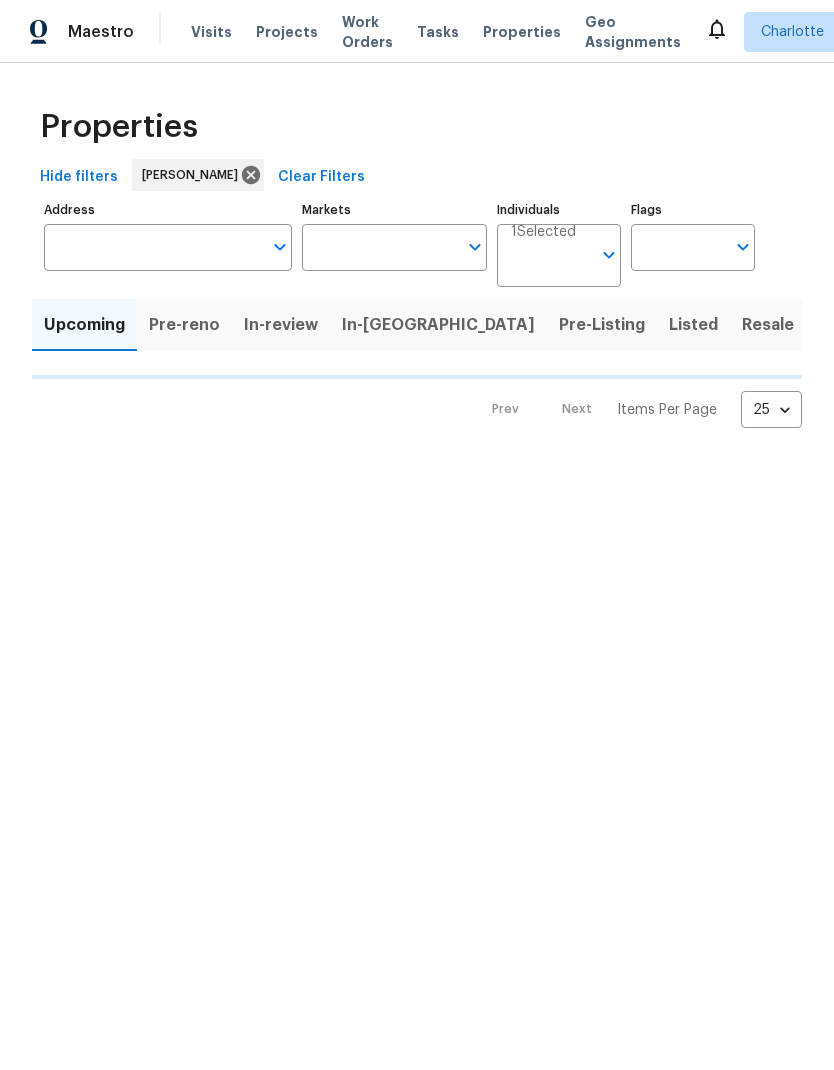 scroll, scrollTop: 0, scrollLeft: 0, axis: both 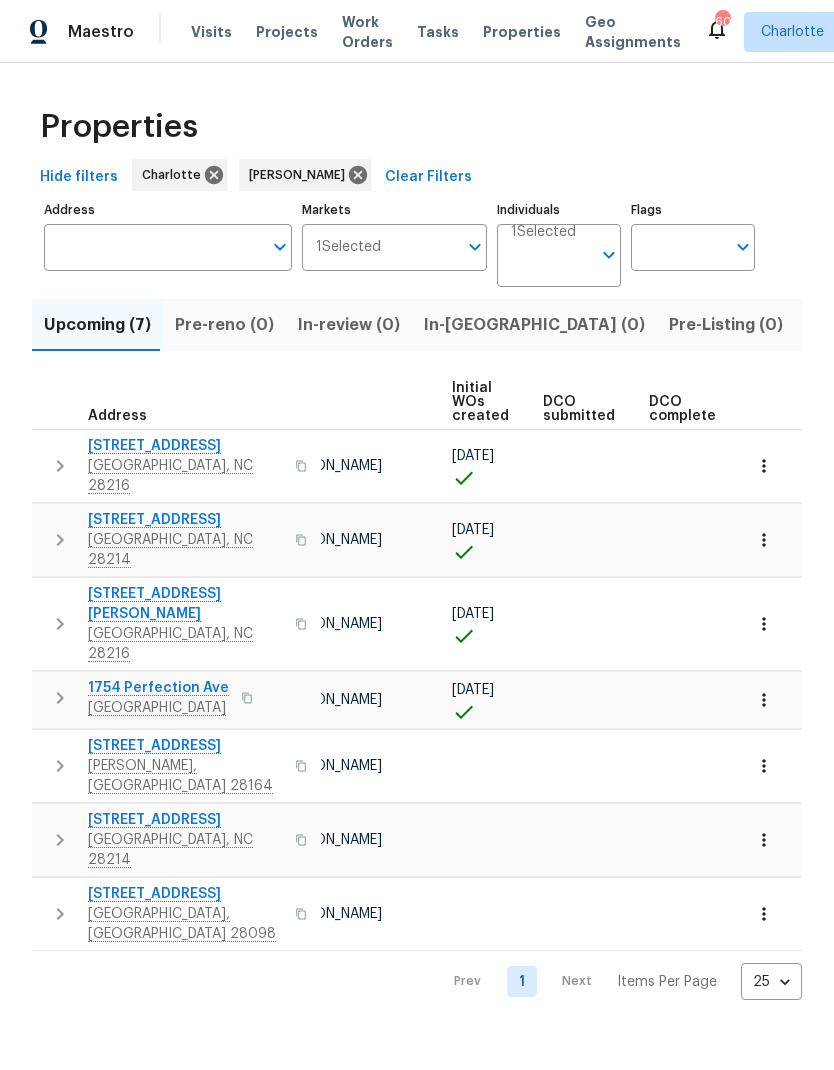 click on "Resale (10)" at bounding box center [961, 325] 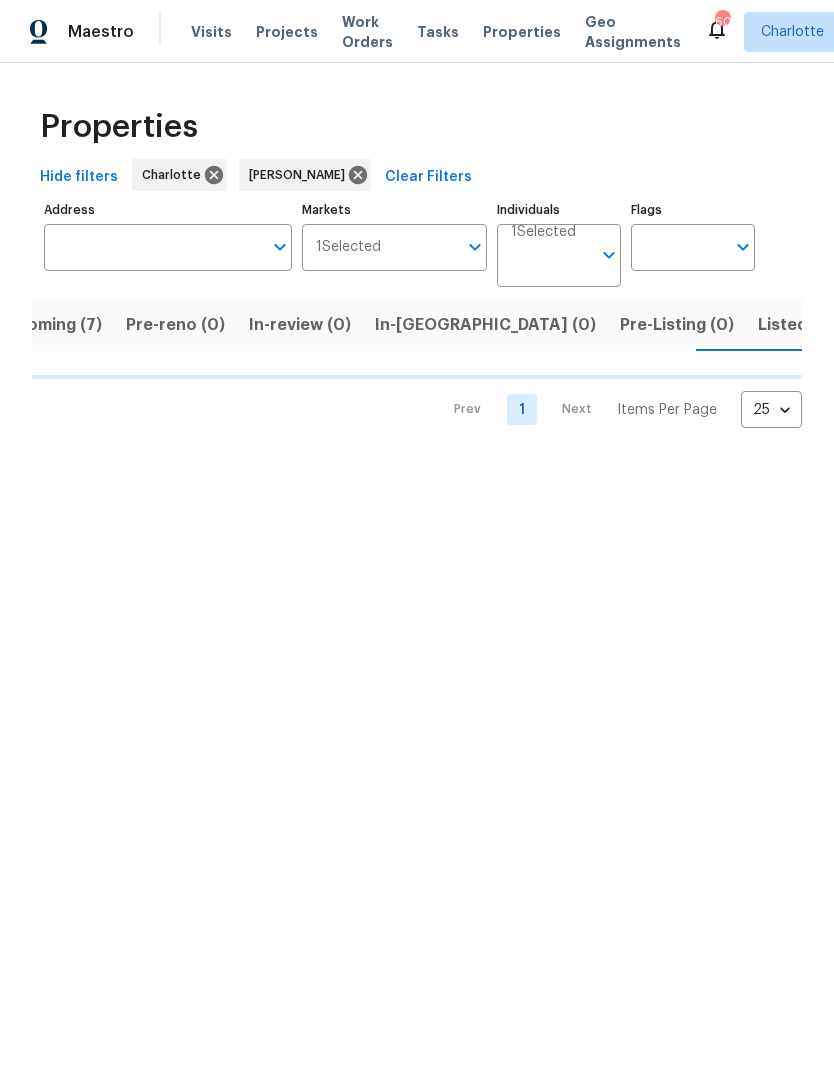 scroll, scrollTop: 0, scrollLeft: 50, axis: horizontal 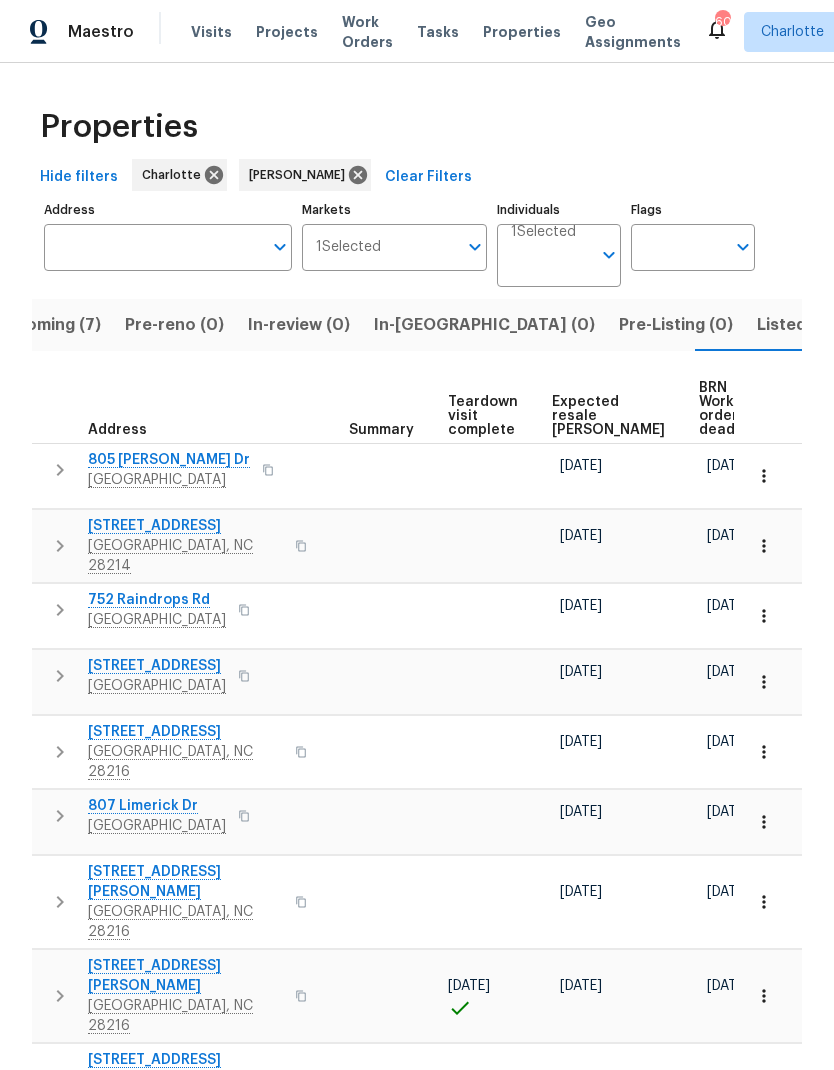 click on "Expected resale COE" at bounding box center [608, 416] 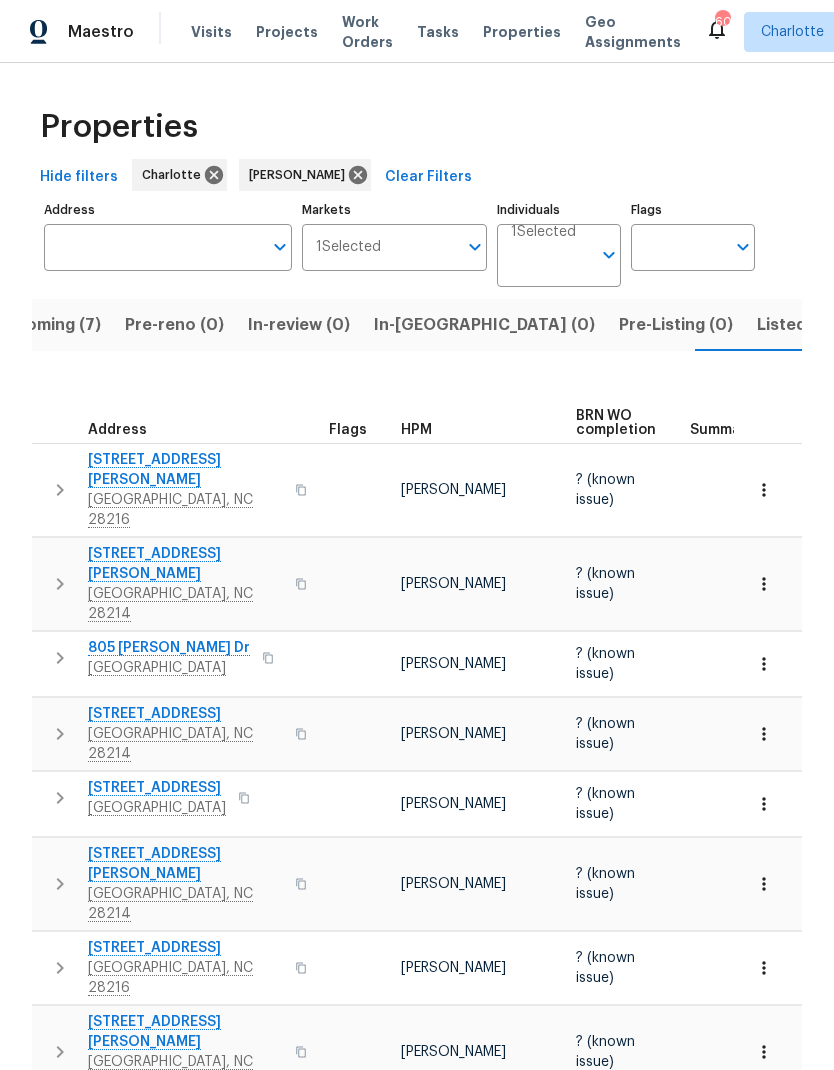 scroll, scrollTop: 0, scrollLeft: 0, axis: both 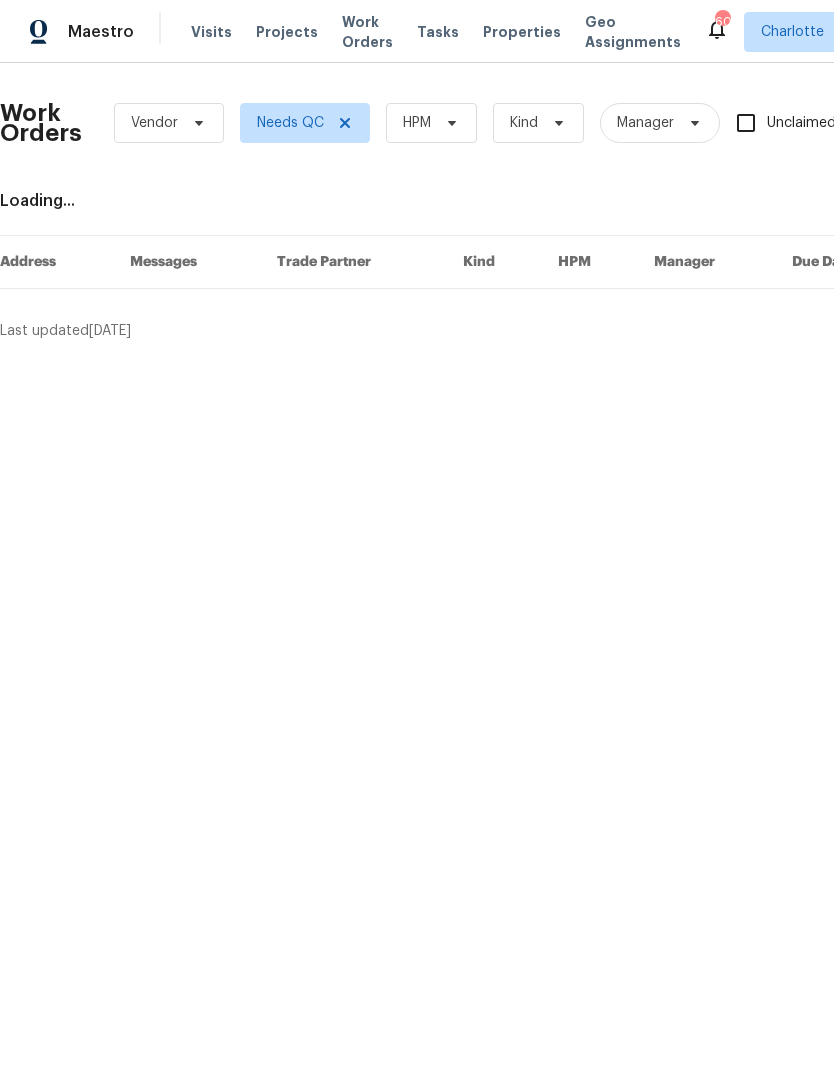 click on "Projects" at bounding box center [287, 32] 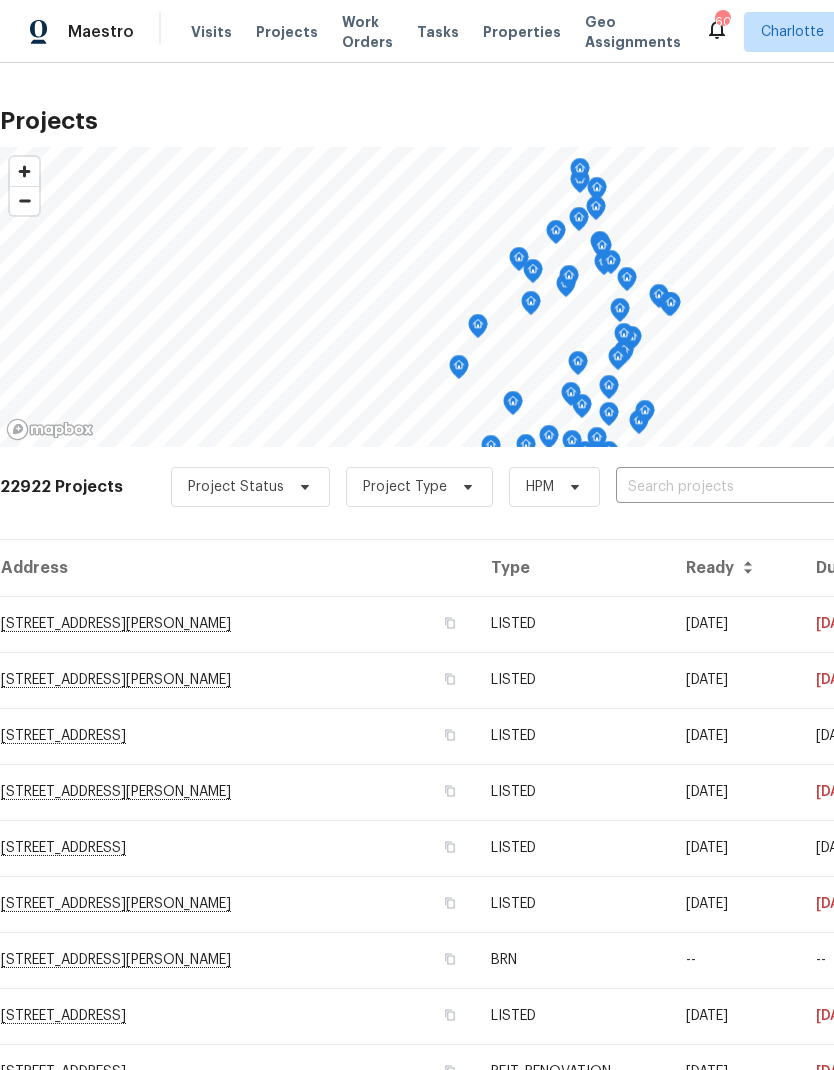 click on "Visits" at bounding box center (211, 32) 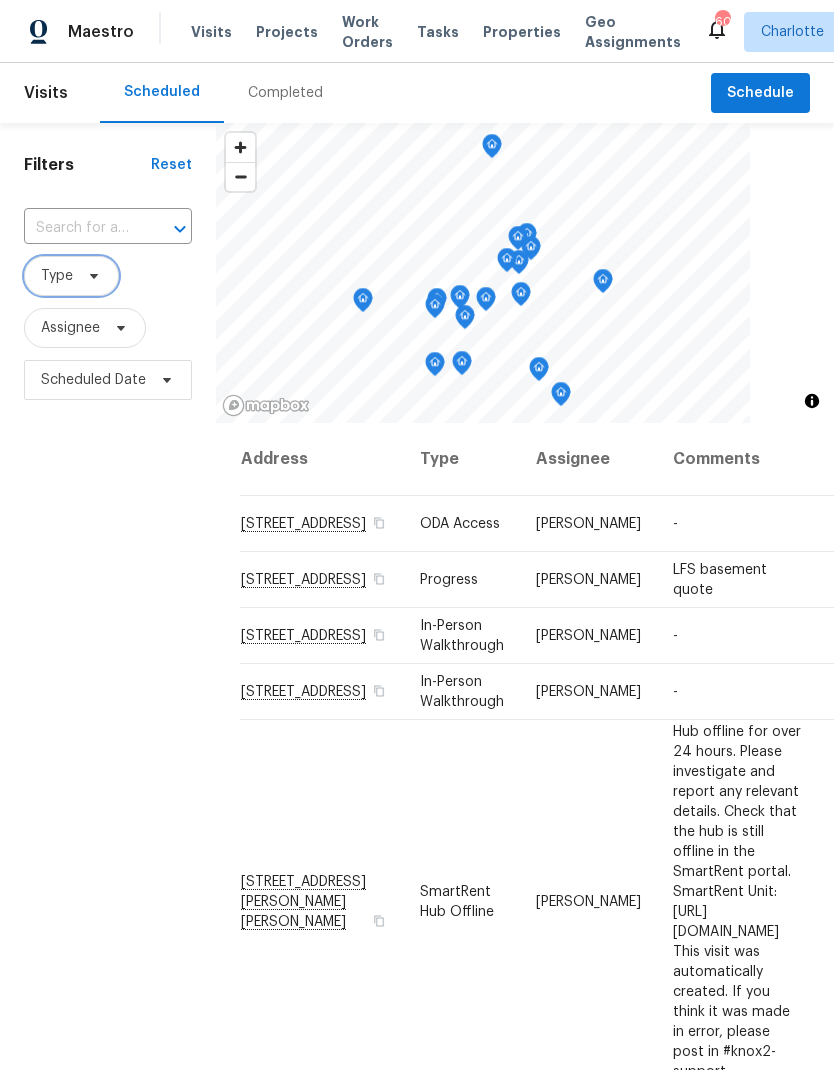 click on "Type" at bounding box center (57, 276) 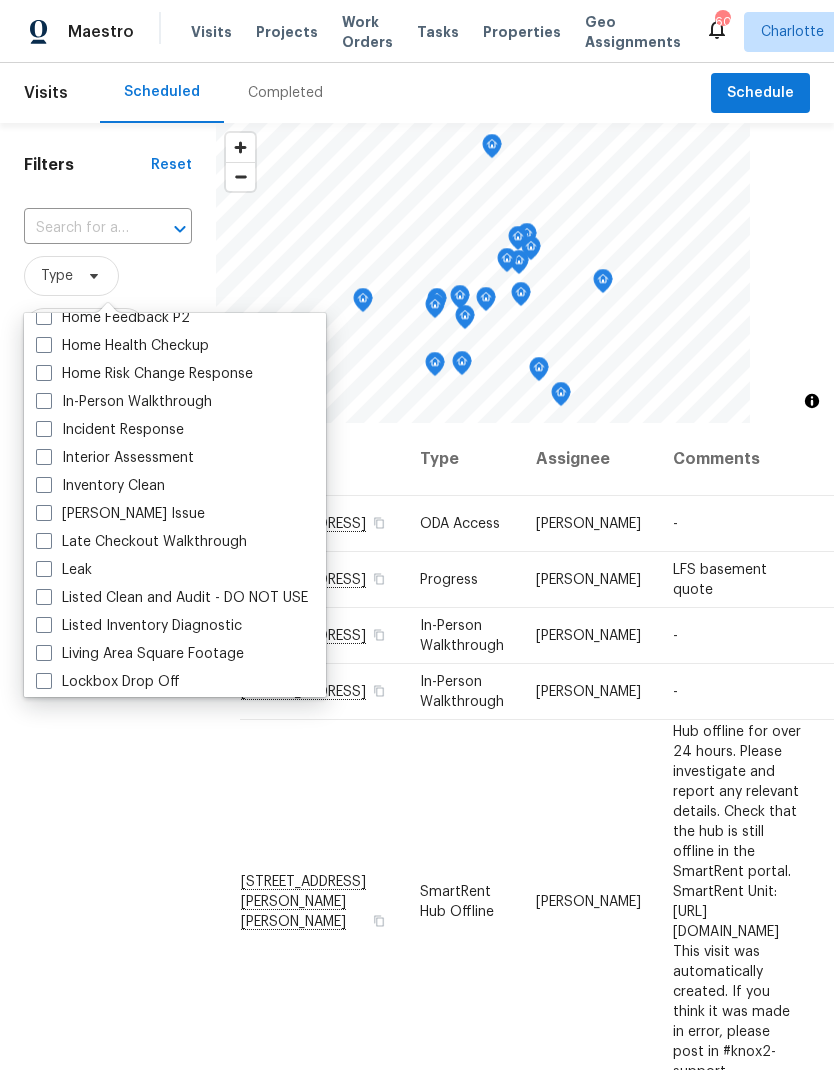 scroll, scrollTop: 700, scrollLeft: 0, axis: vertical 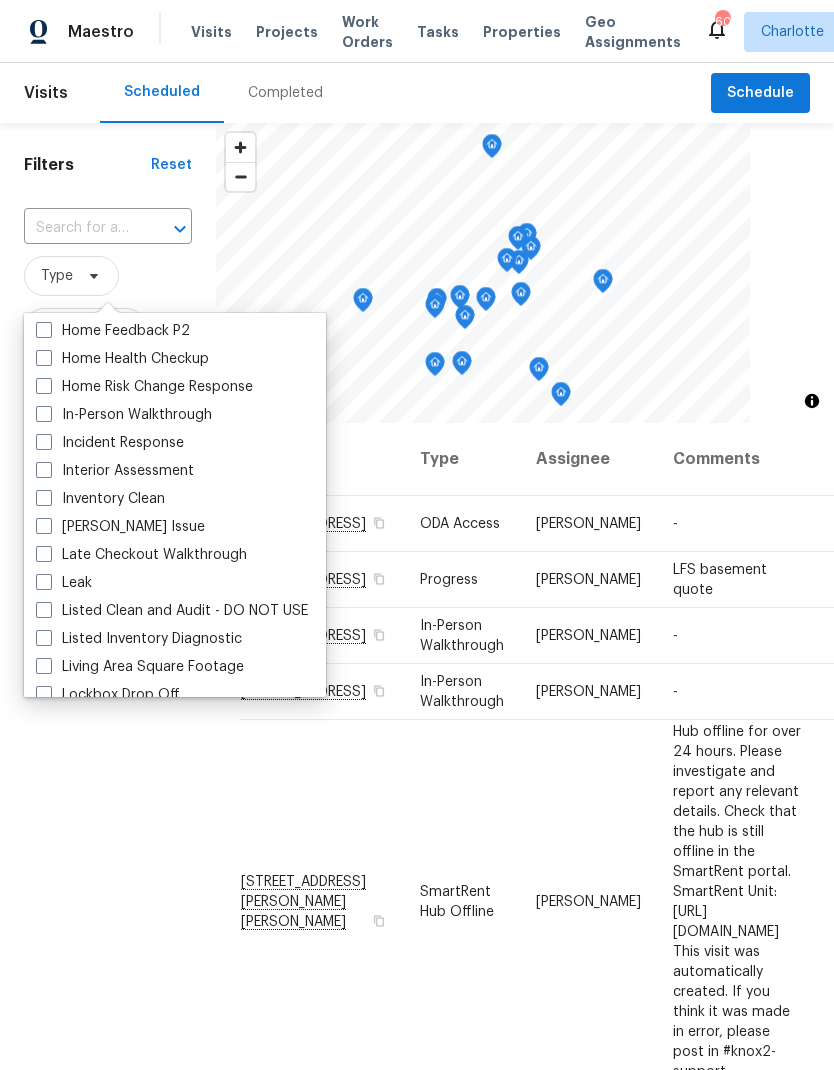 click at bounding box center [44, 414] 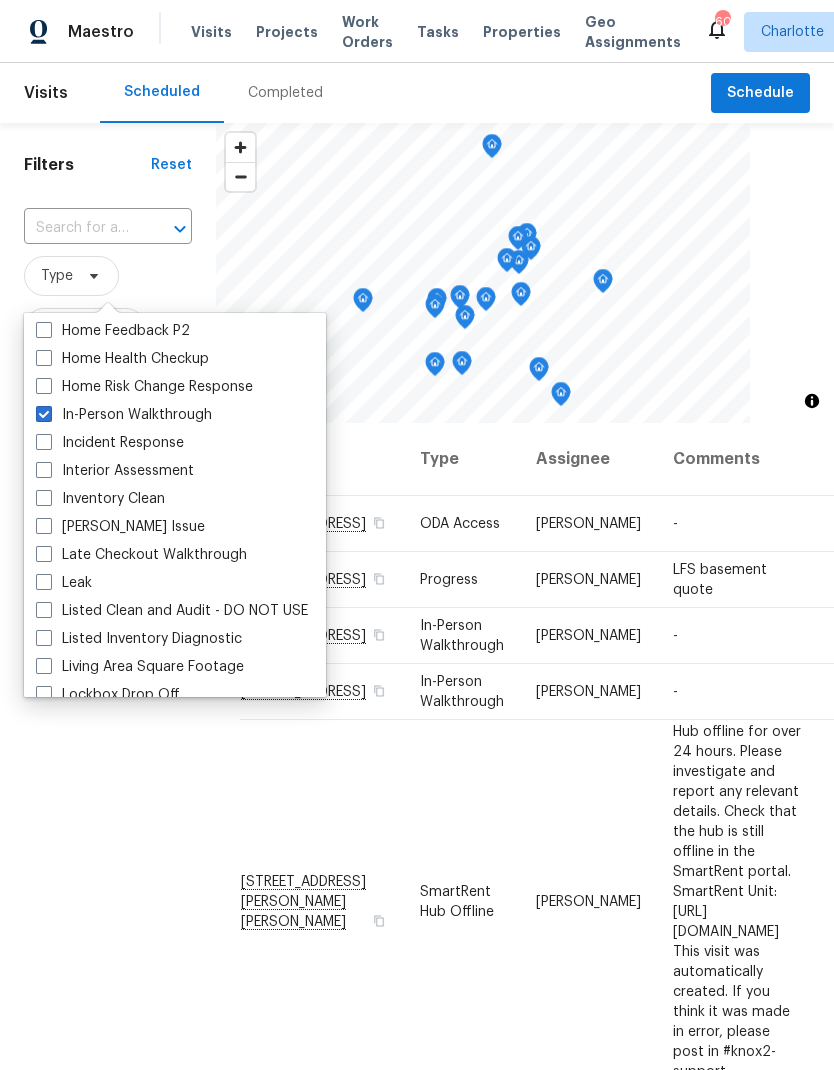 checkbox on "true" 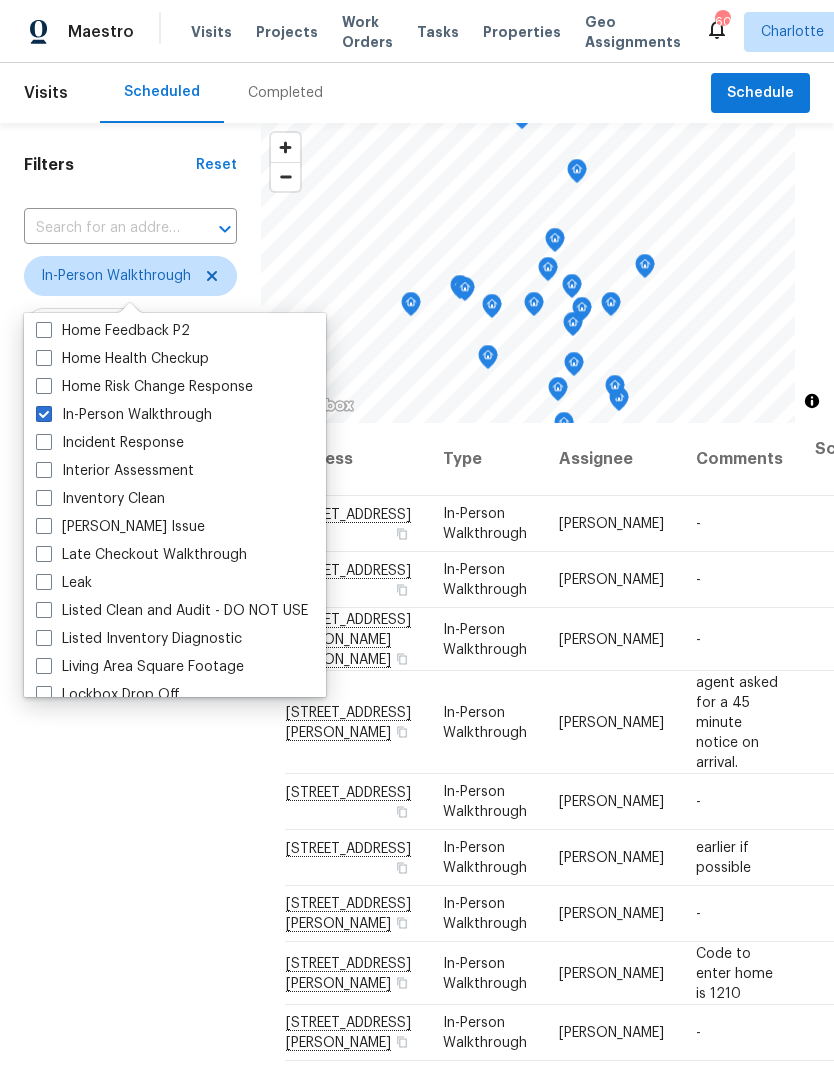 click on "Filters Reset ​ In-Person Walkthrough Assignee Scheduled Date" at bounding box center [130, 701] 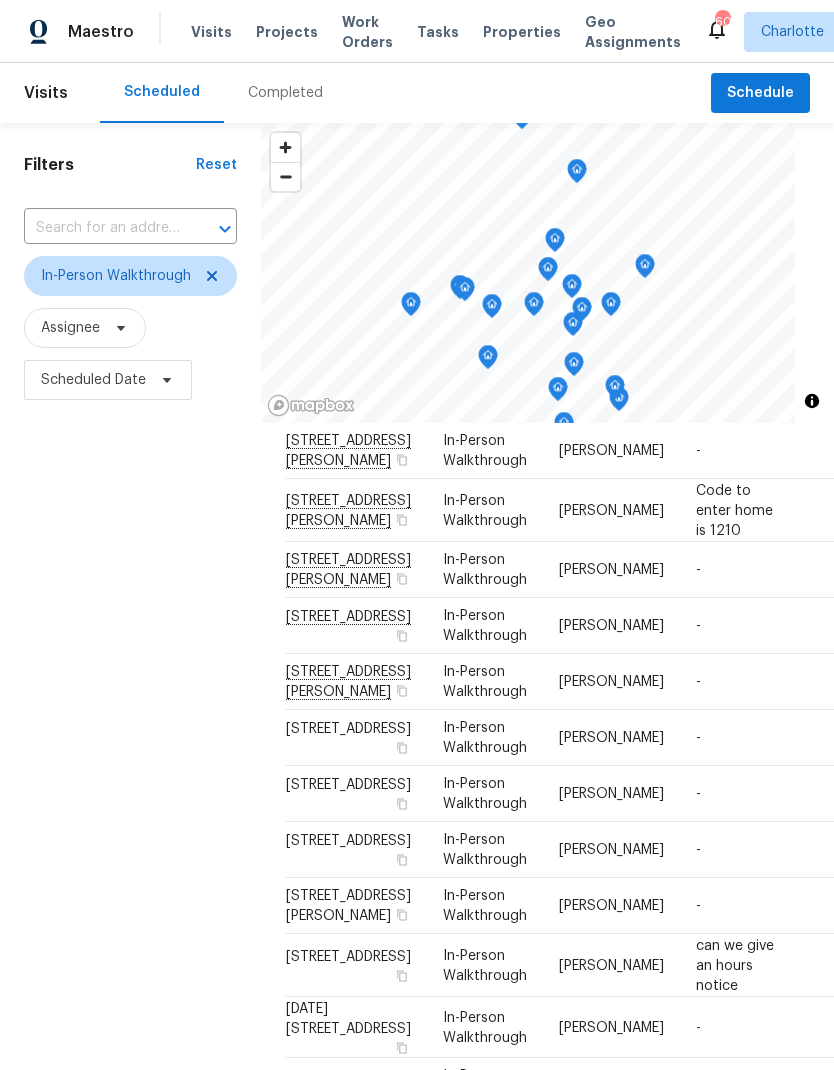 scroll, scrollTop: 746, scrollLeft: 0, axis: vertical 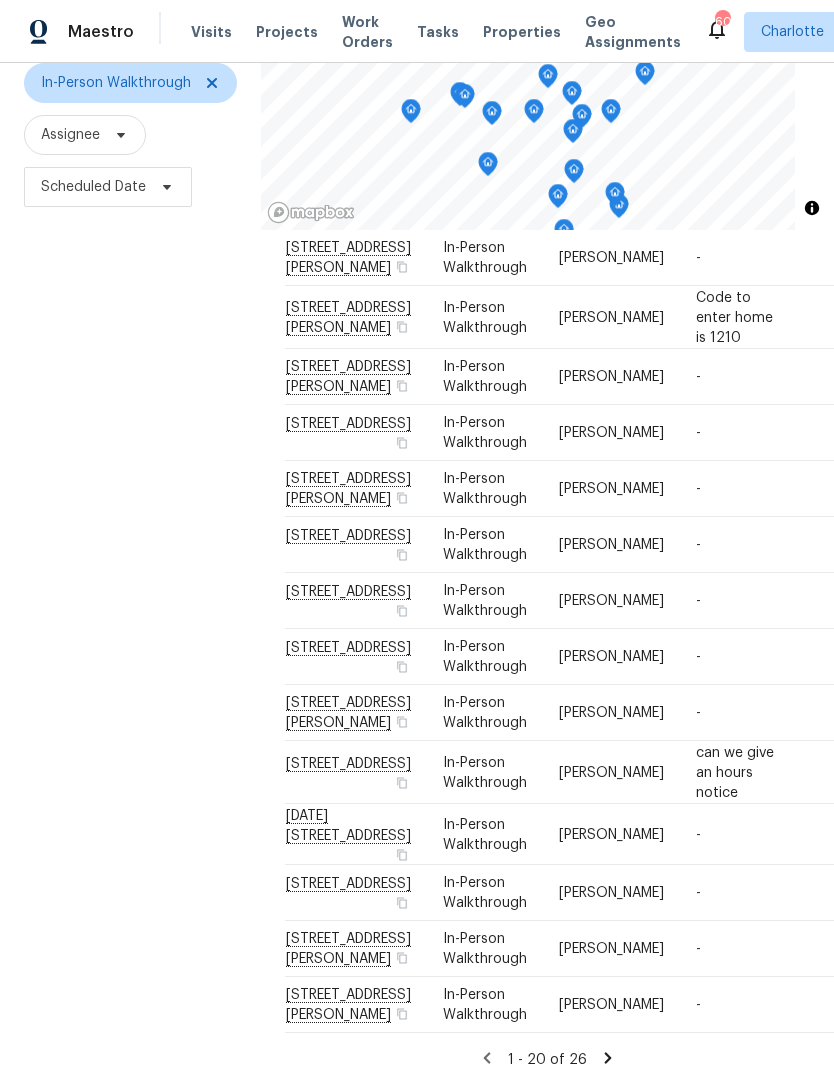 click 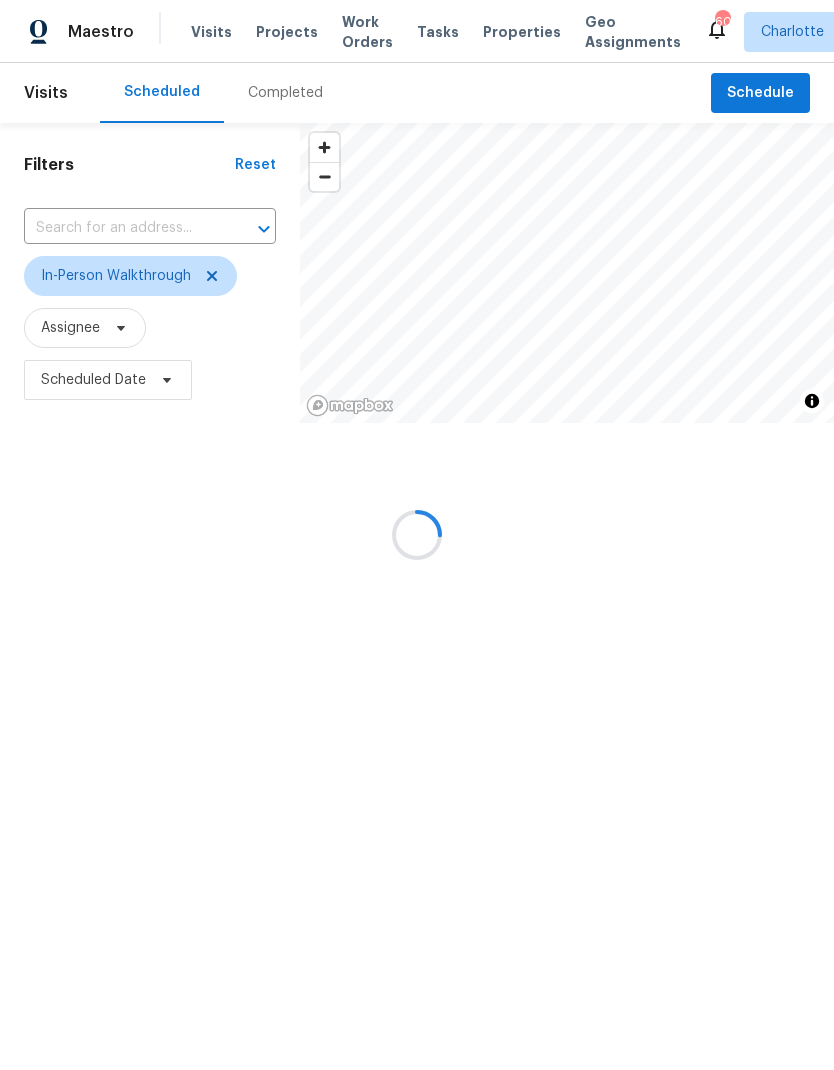 scroll, scrollTop: 0, scrollLeft: 0, axis: both 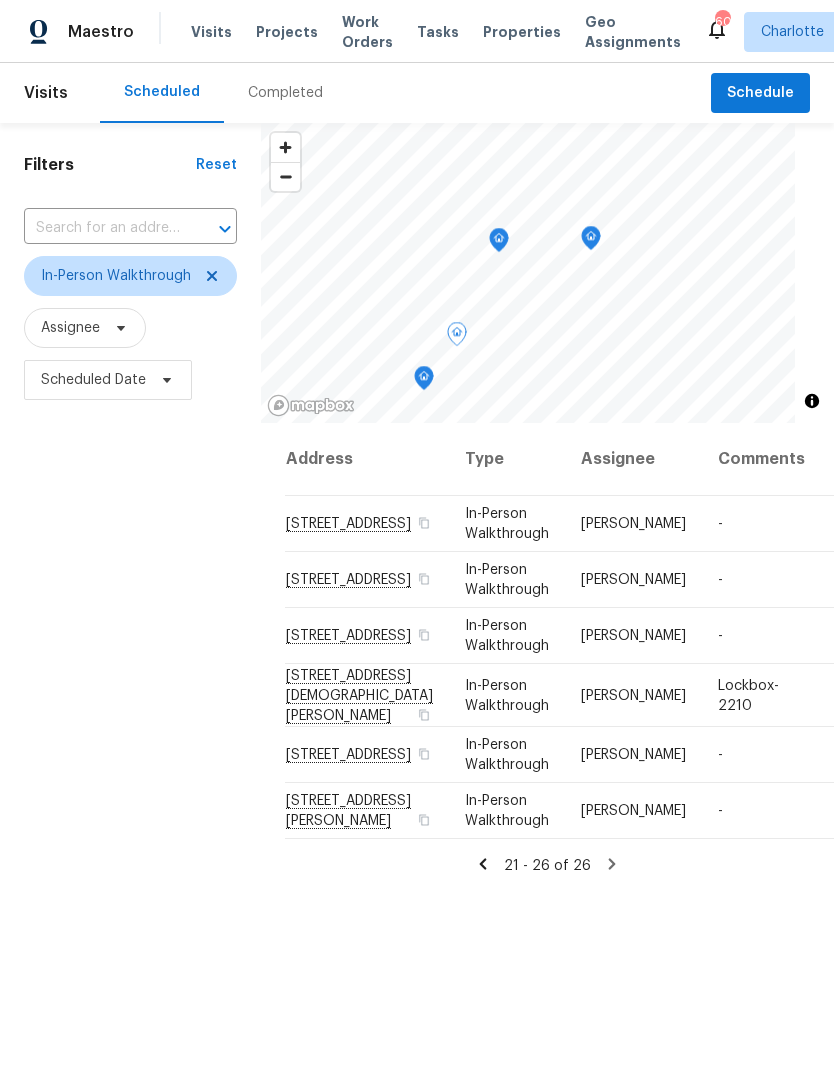 click on "Filters Reset ​ In-Person Walkthrough Assignee Scheduled Date" at bounding box center [130, 701] 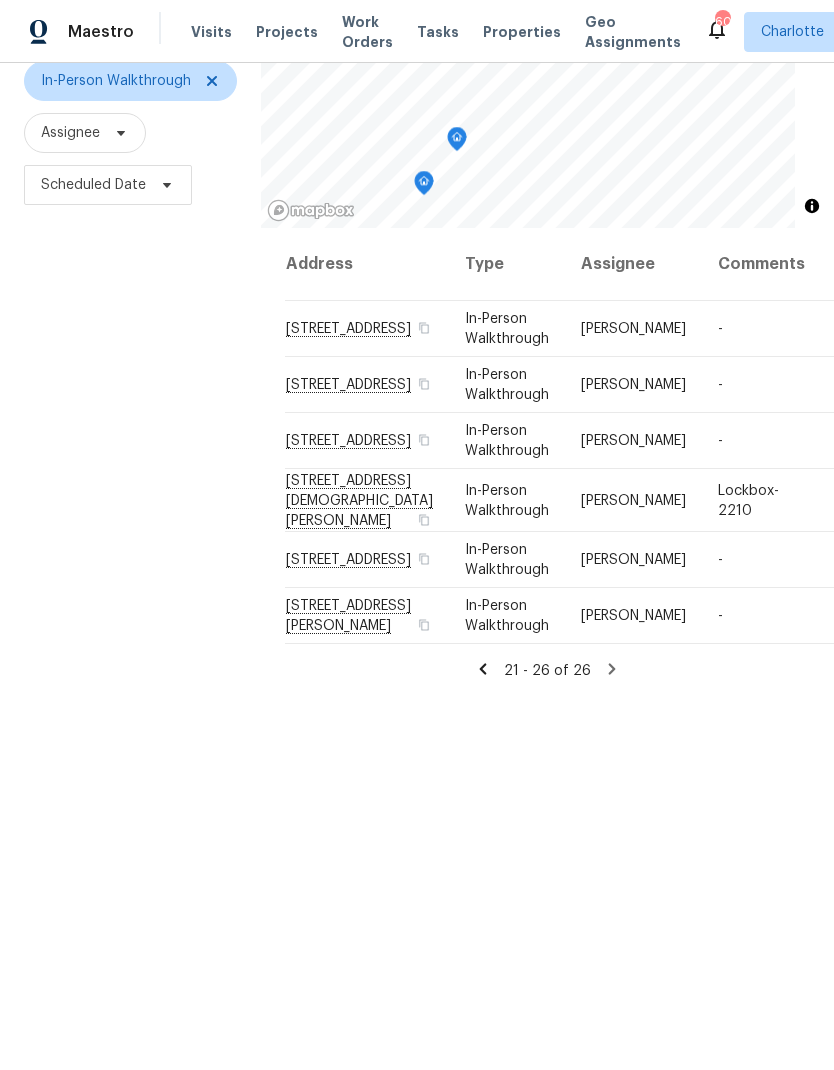 scroll, scrollTop: 193, scrollLeft: 0, axis: vertical 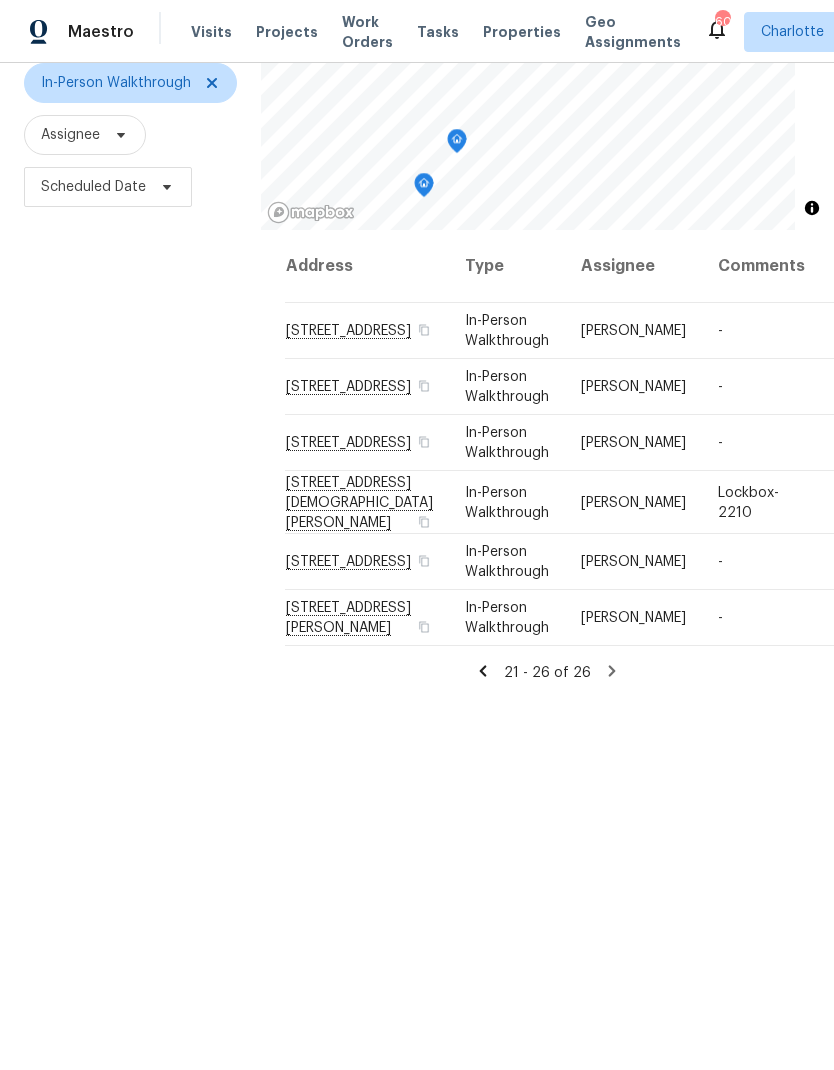 click 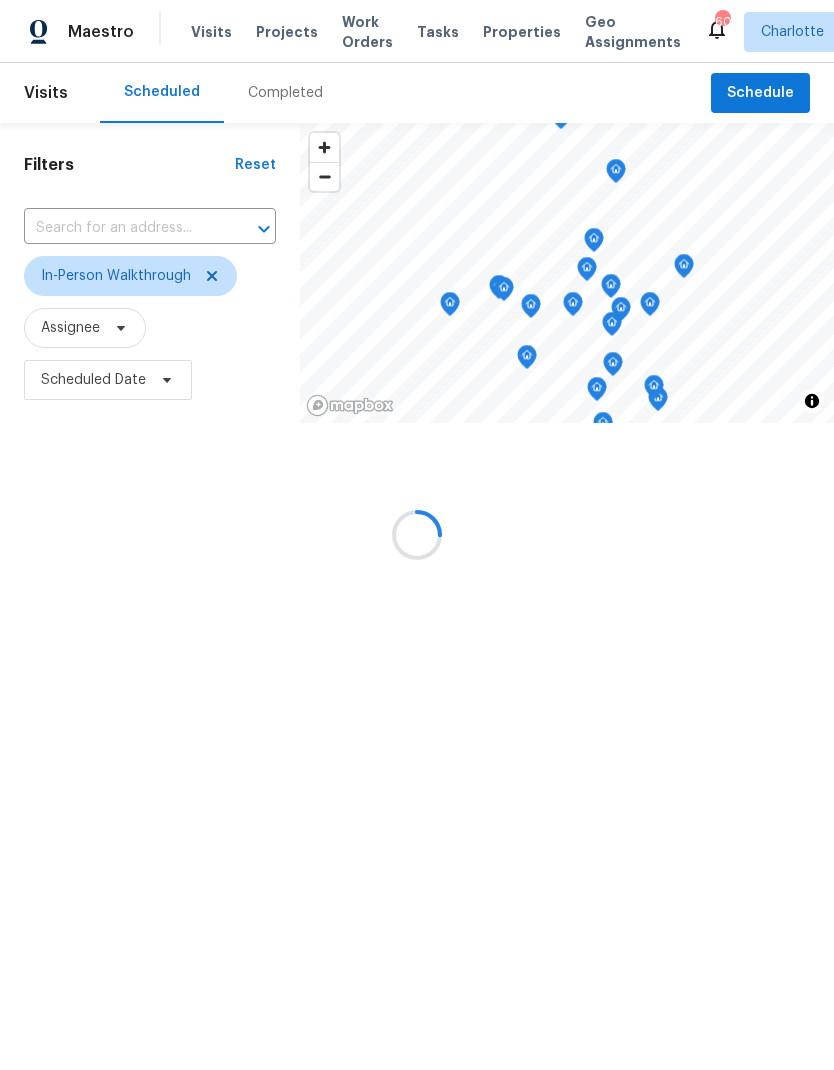 scroll, scrollTop: 8, scrollLeft: 0, axis: vertical 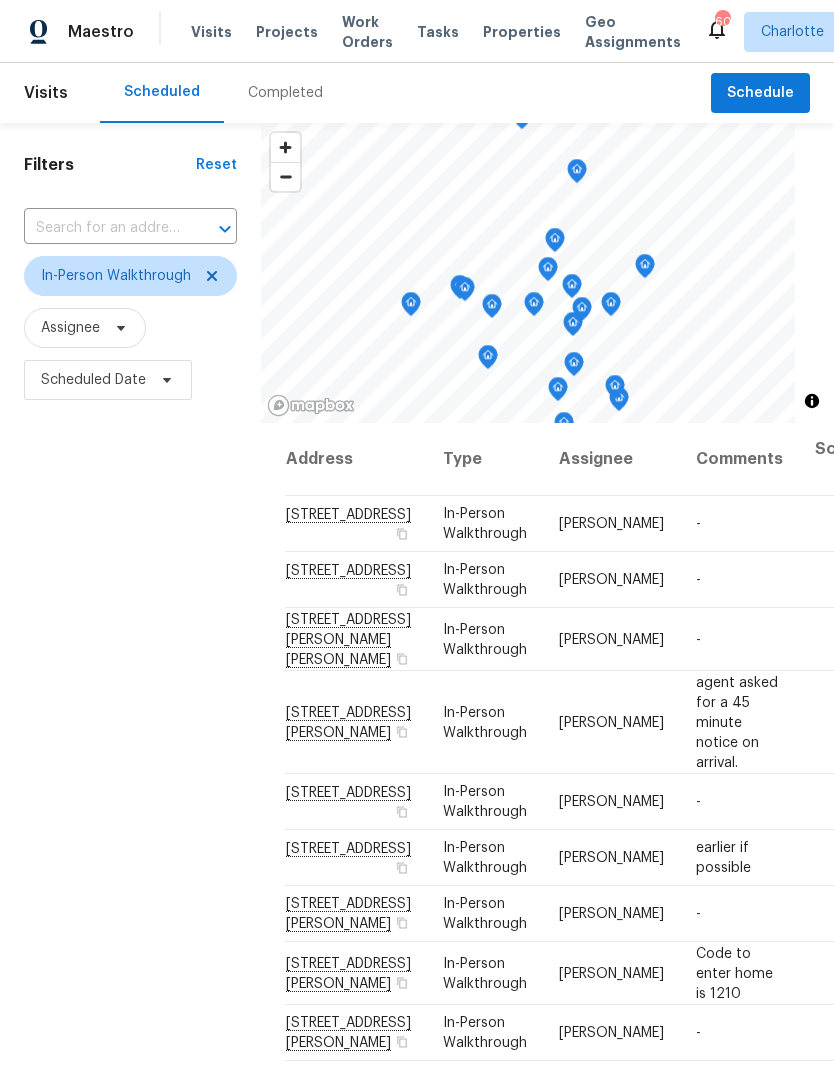 click 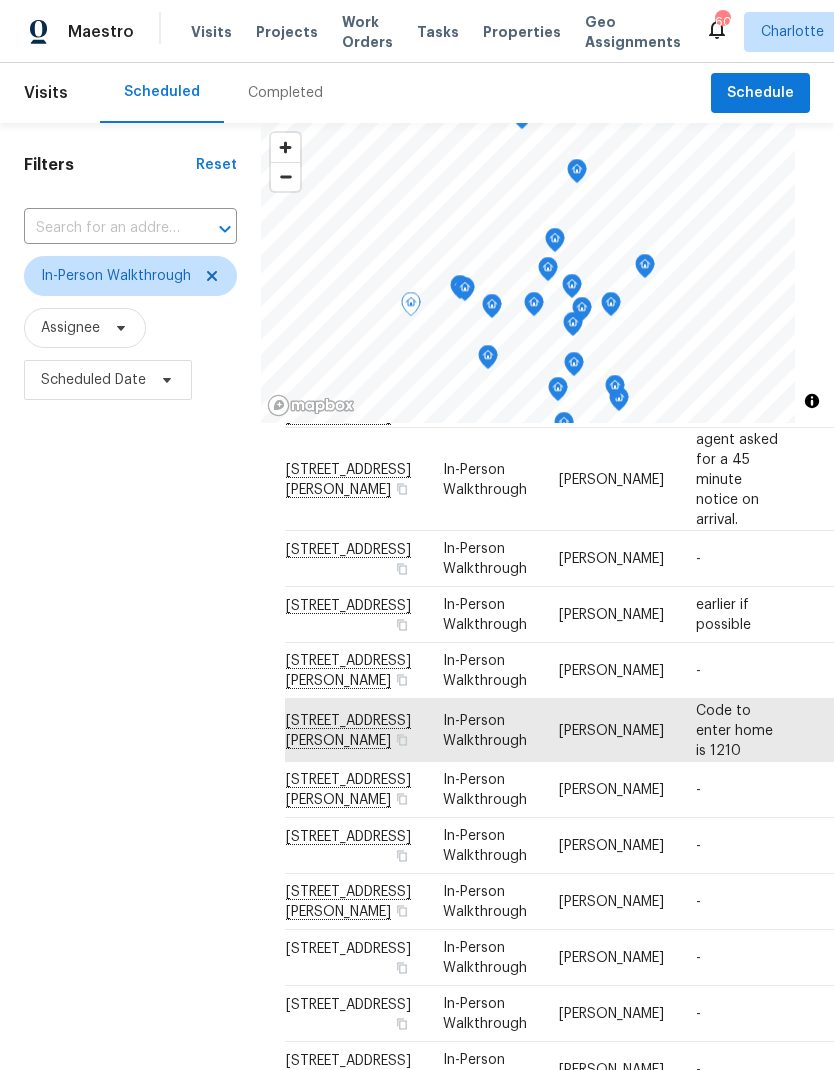 scroll, scrollTop: 264, scrollLeft: 0, axis: vertical 